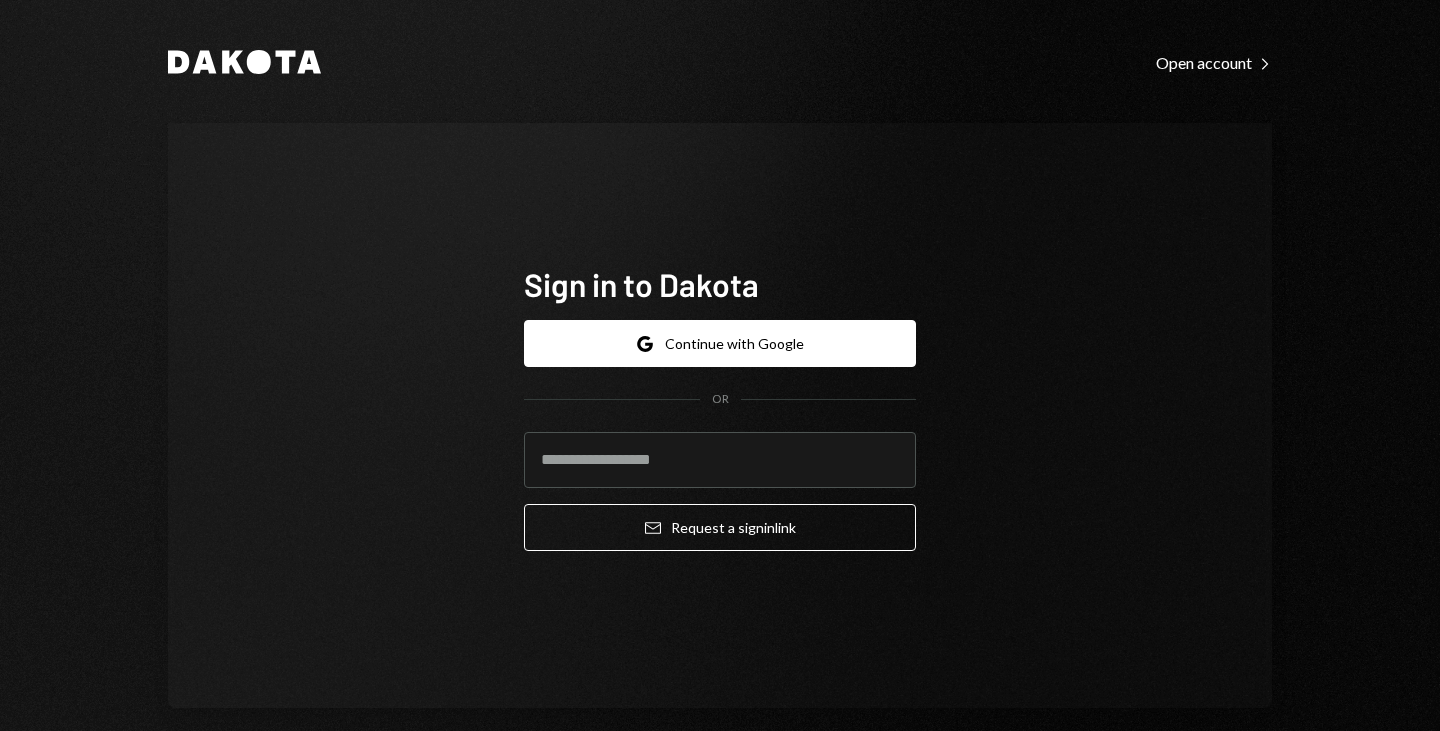 scroll, scrollTop: 0, scrollLeft: 0, axis: both 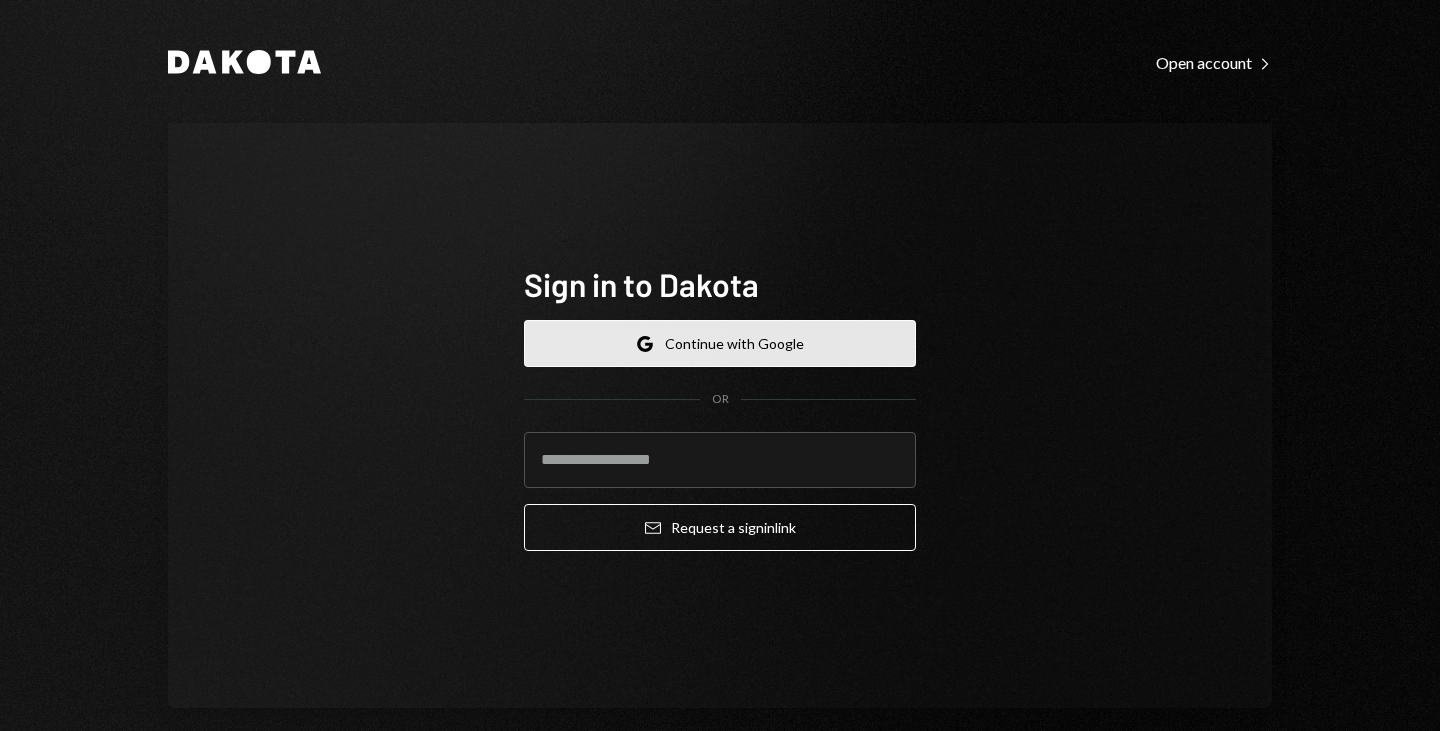 click on "Google  Continue with Google" at bounding box center (720, 343) 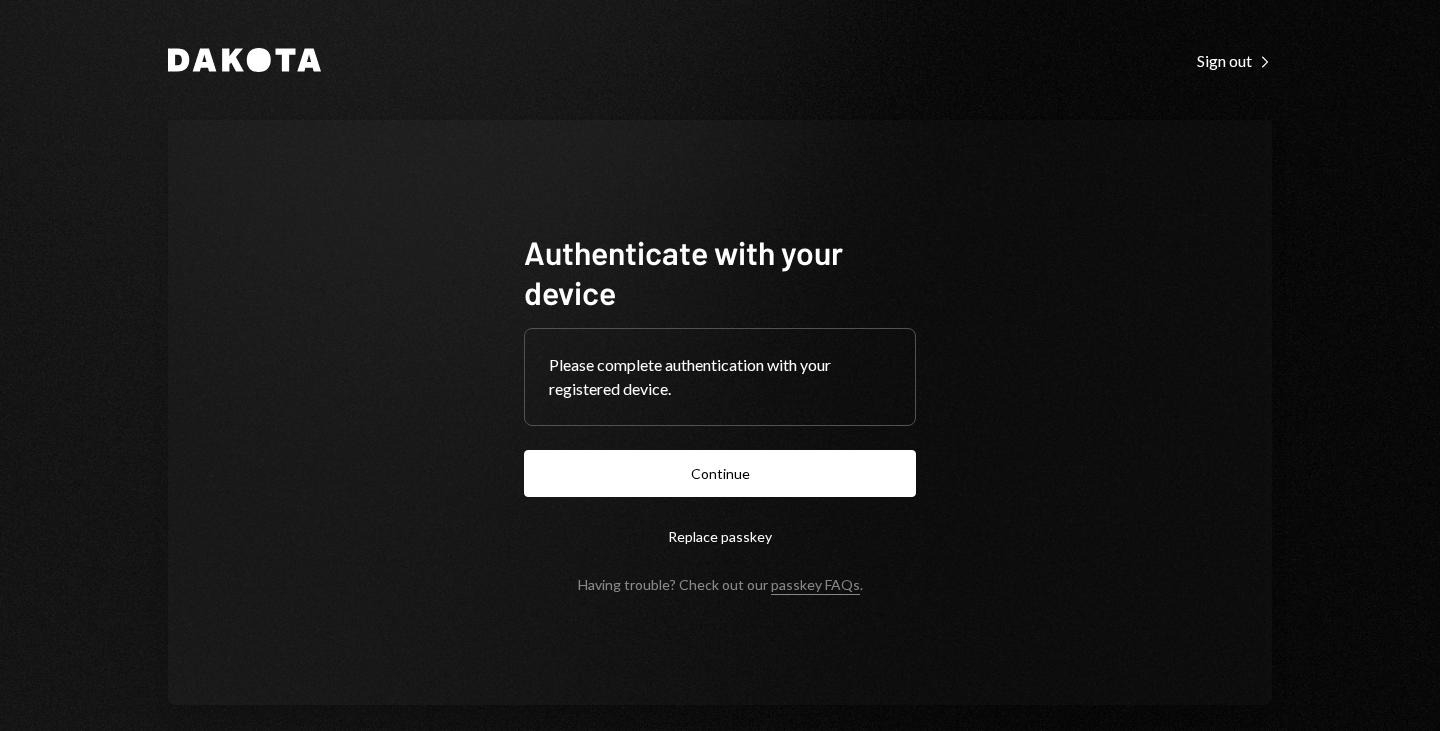 scroll, scrollTop: 0, scrollLeft: 0, axis: both 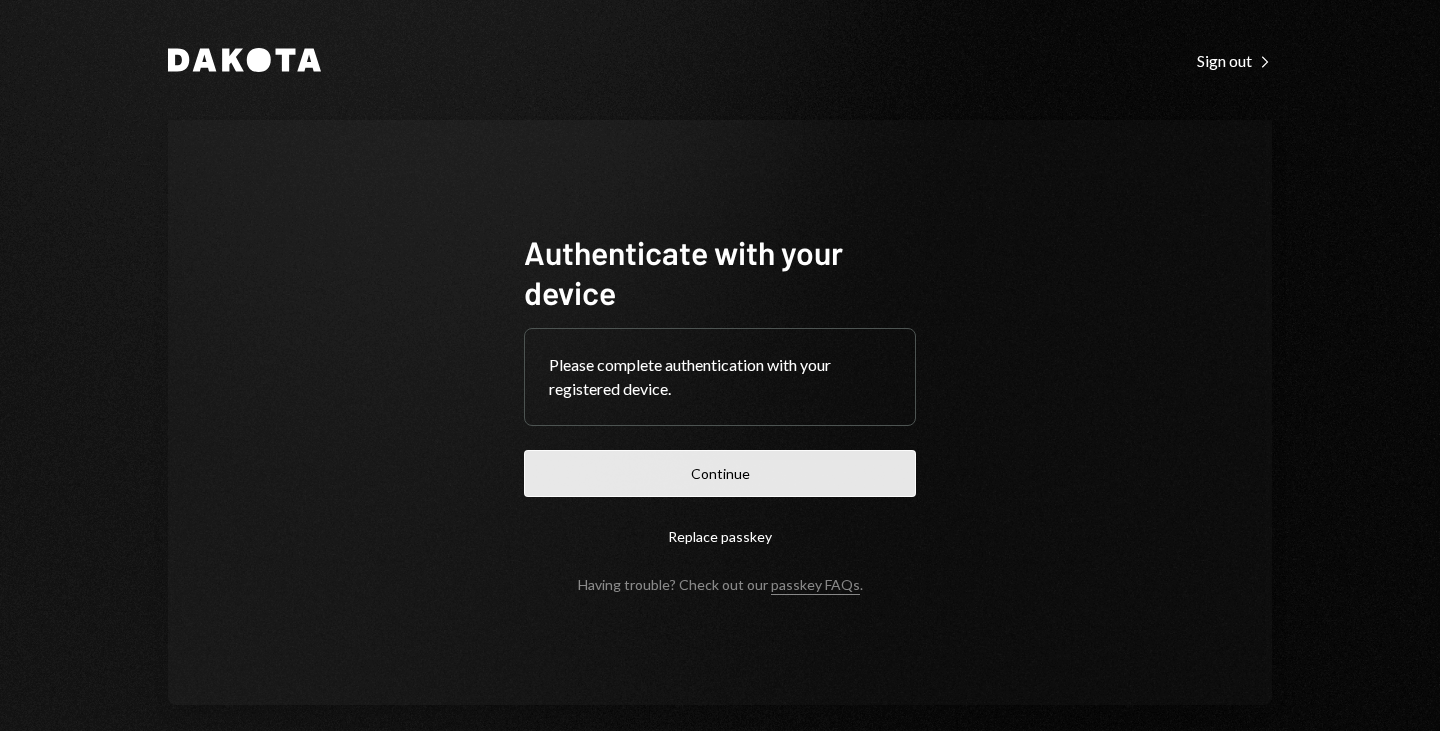 click on "Continue" at bounding box center [720, 473] 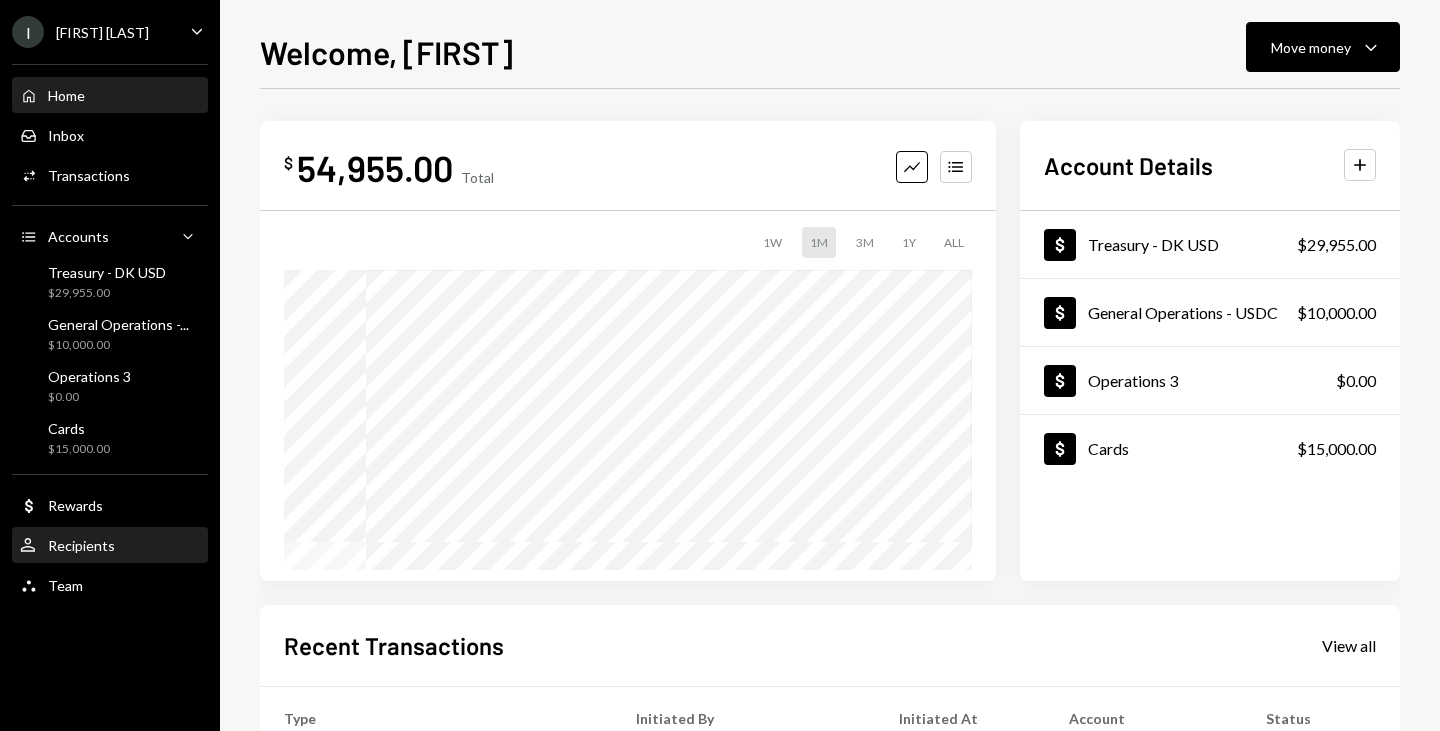 click on "User Recipients" at bounding box center (110, 546) 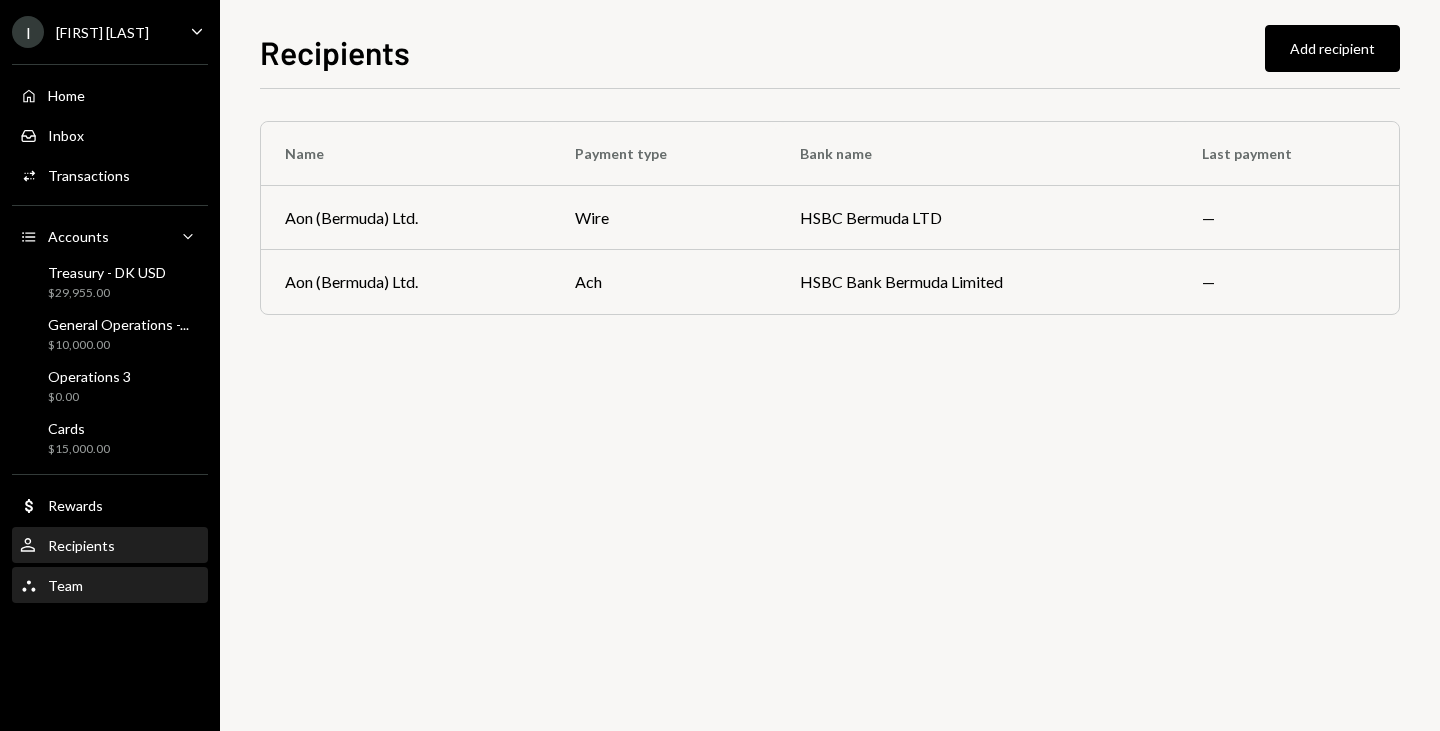click on "Team Team" at bounding box center [110, 586] 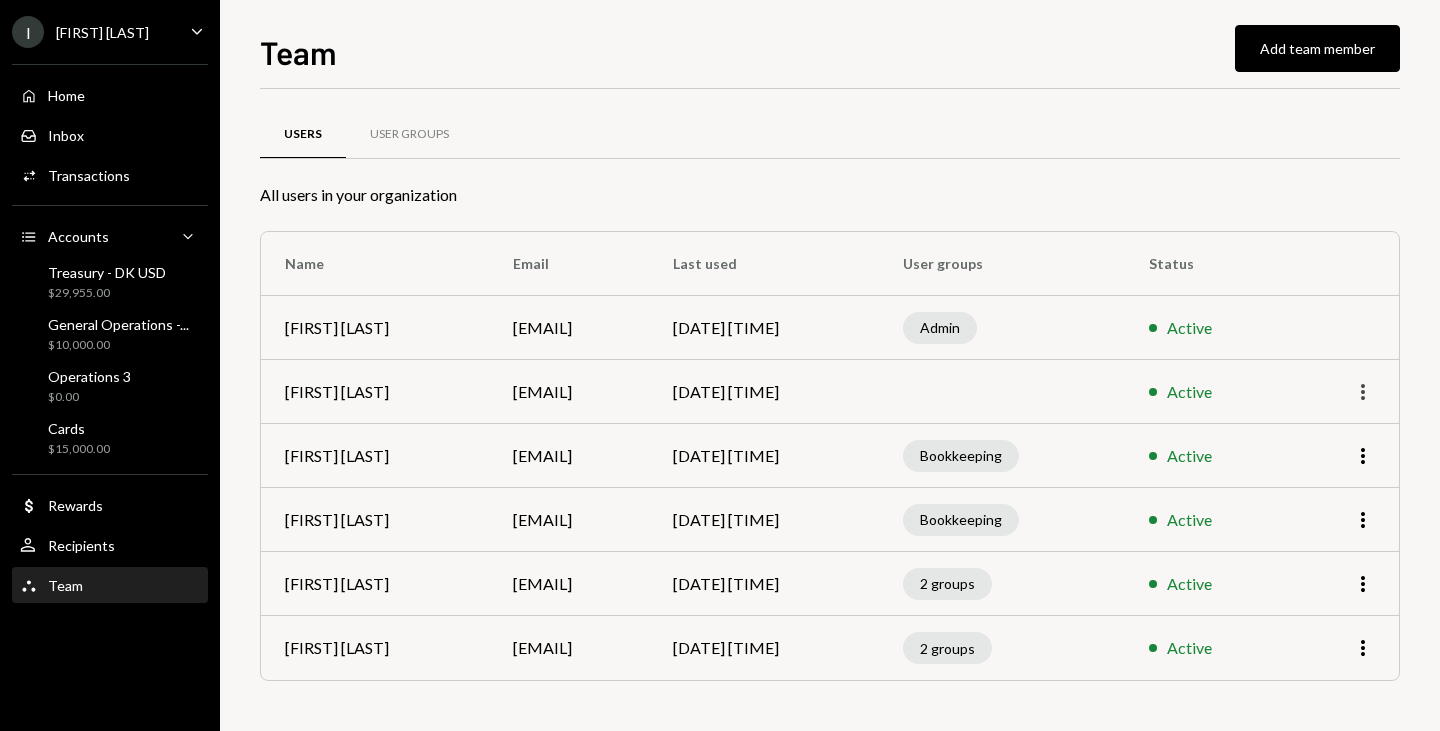 click on "More" 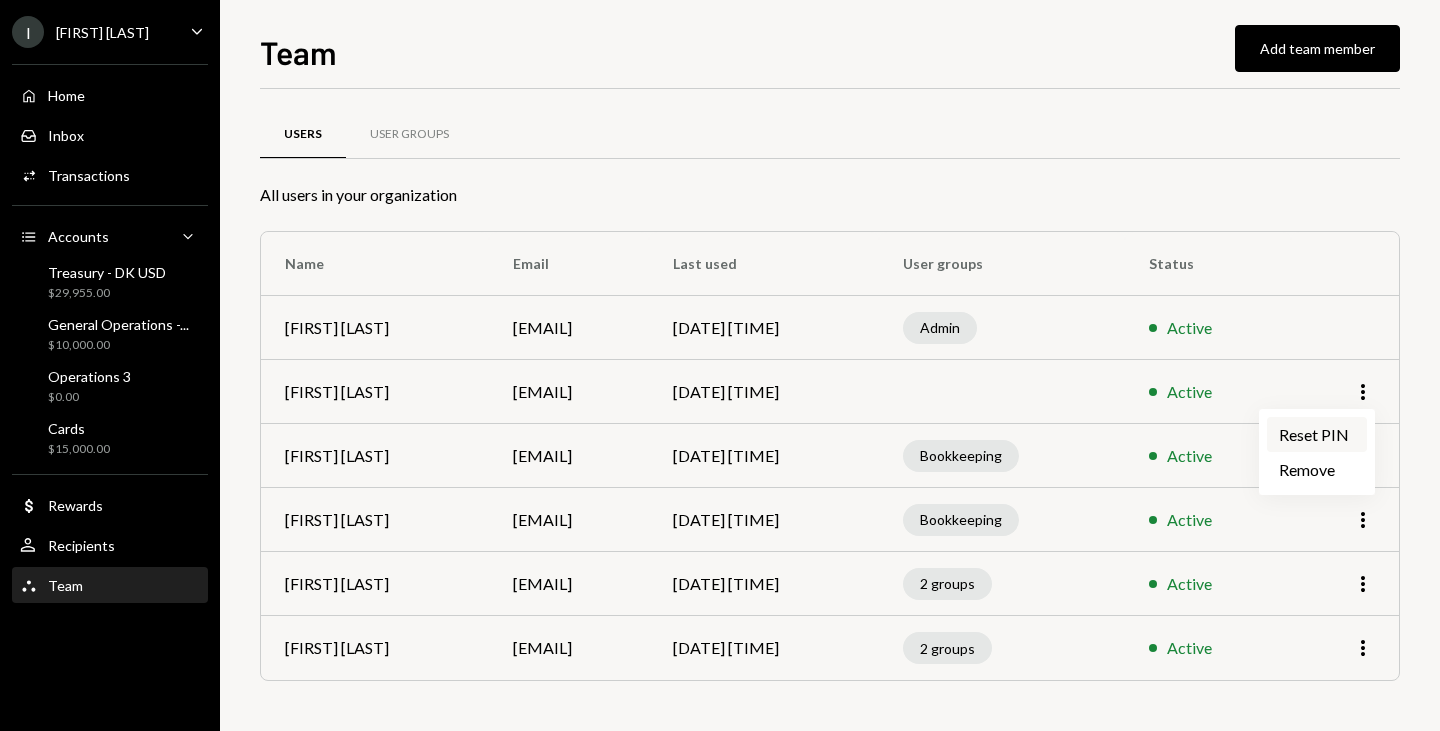 click on "Reset PIN" at bounding box center [1317, 434] 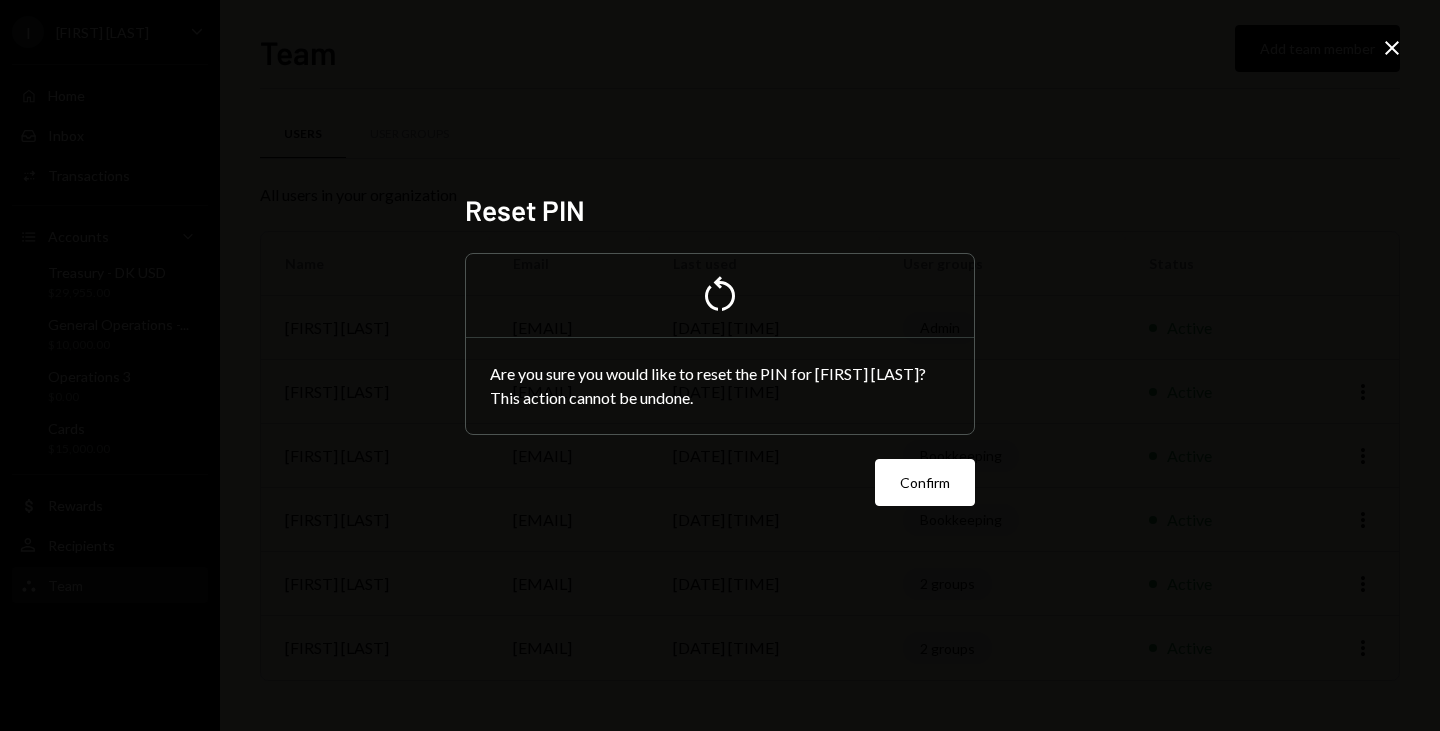 click on "Close" 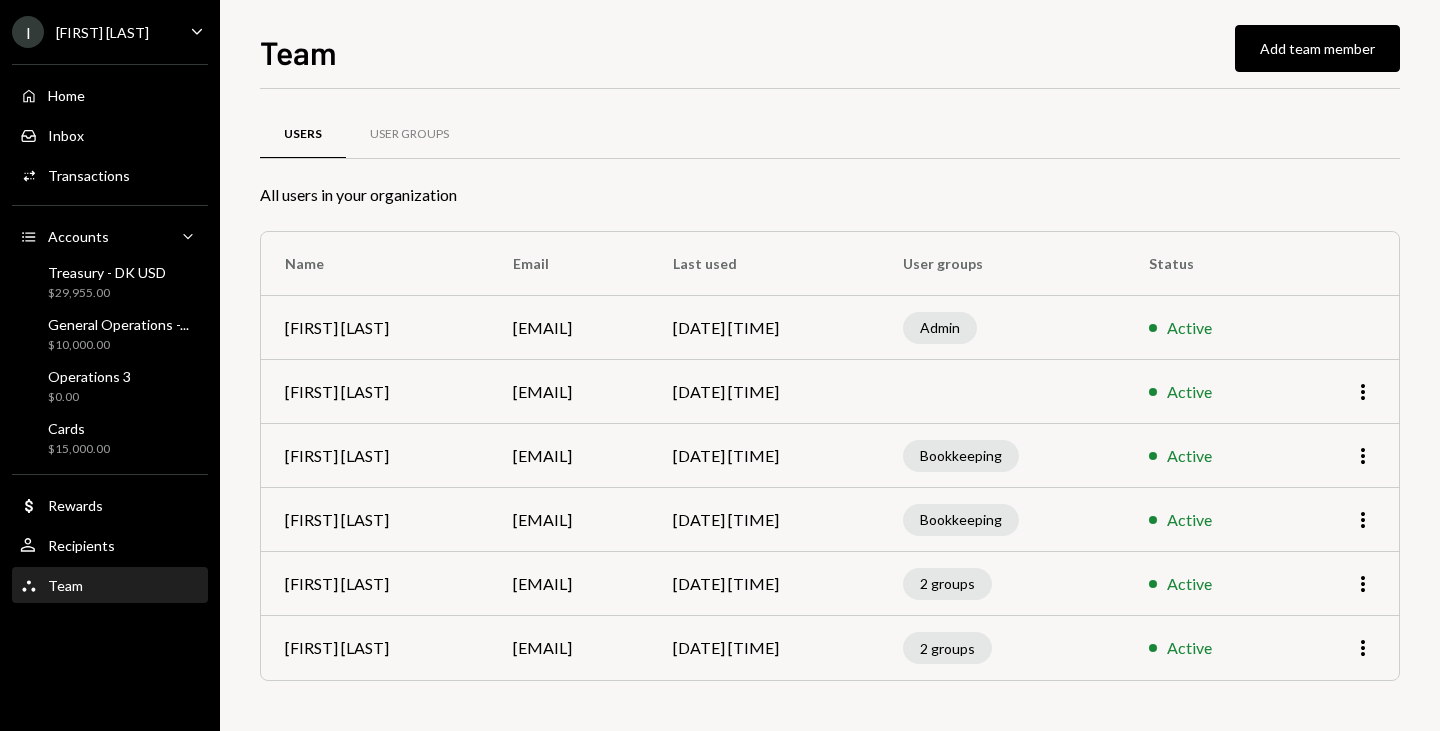 drag, startPoint x: 643, startPoint y: 387, endPoint x: 507, endPoint y: 375, distance: 136.52838 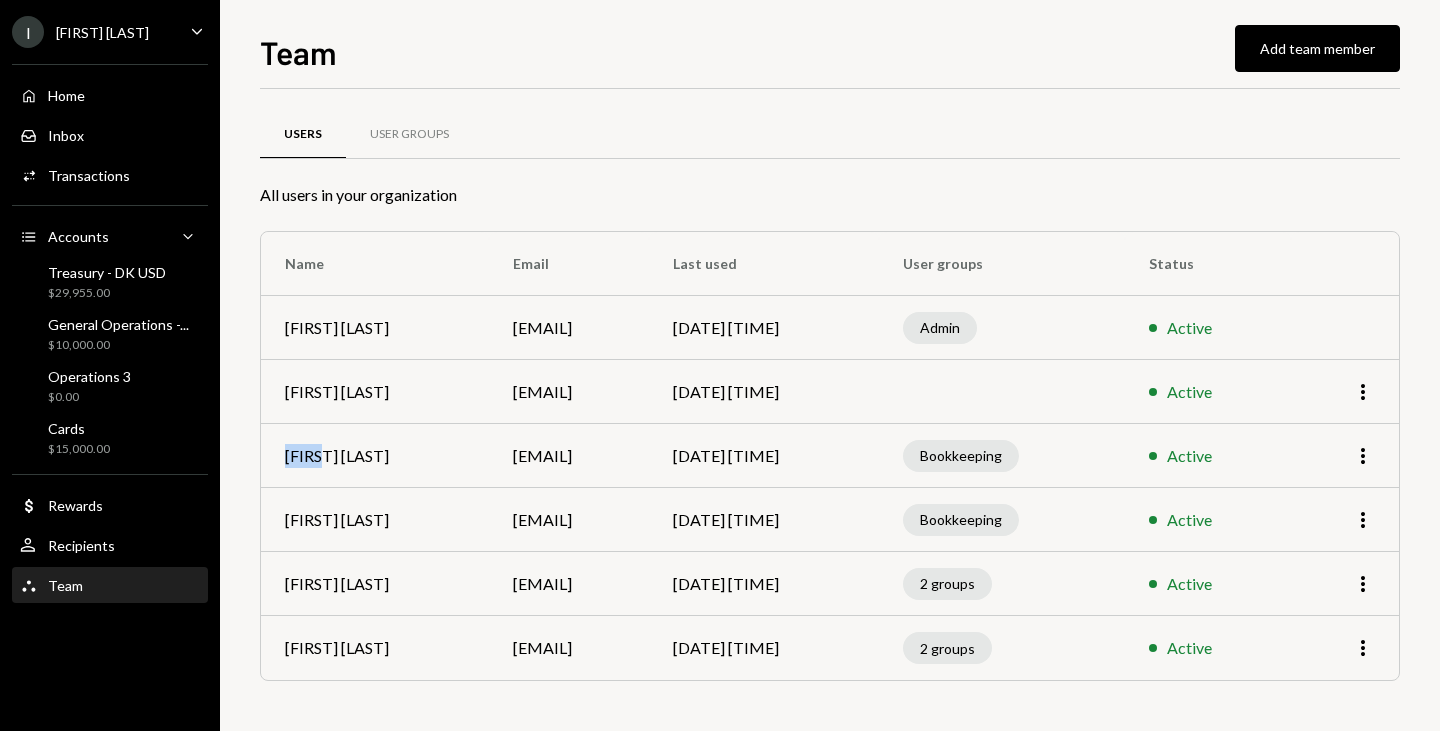 click on "More" at bounding box center [1345, 392] 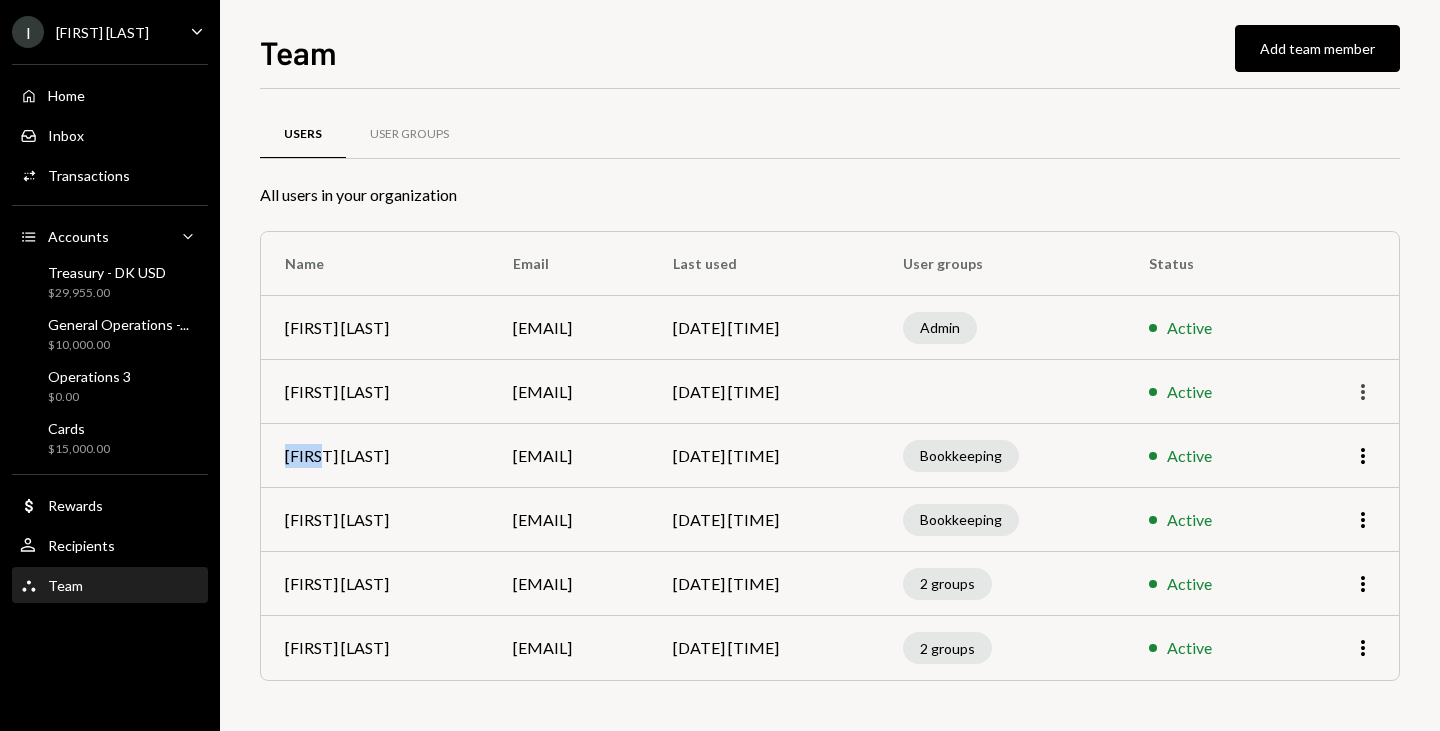click on "More" 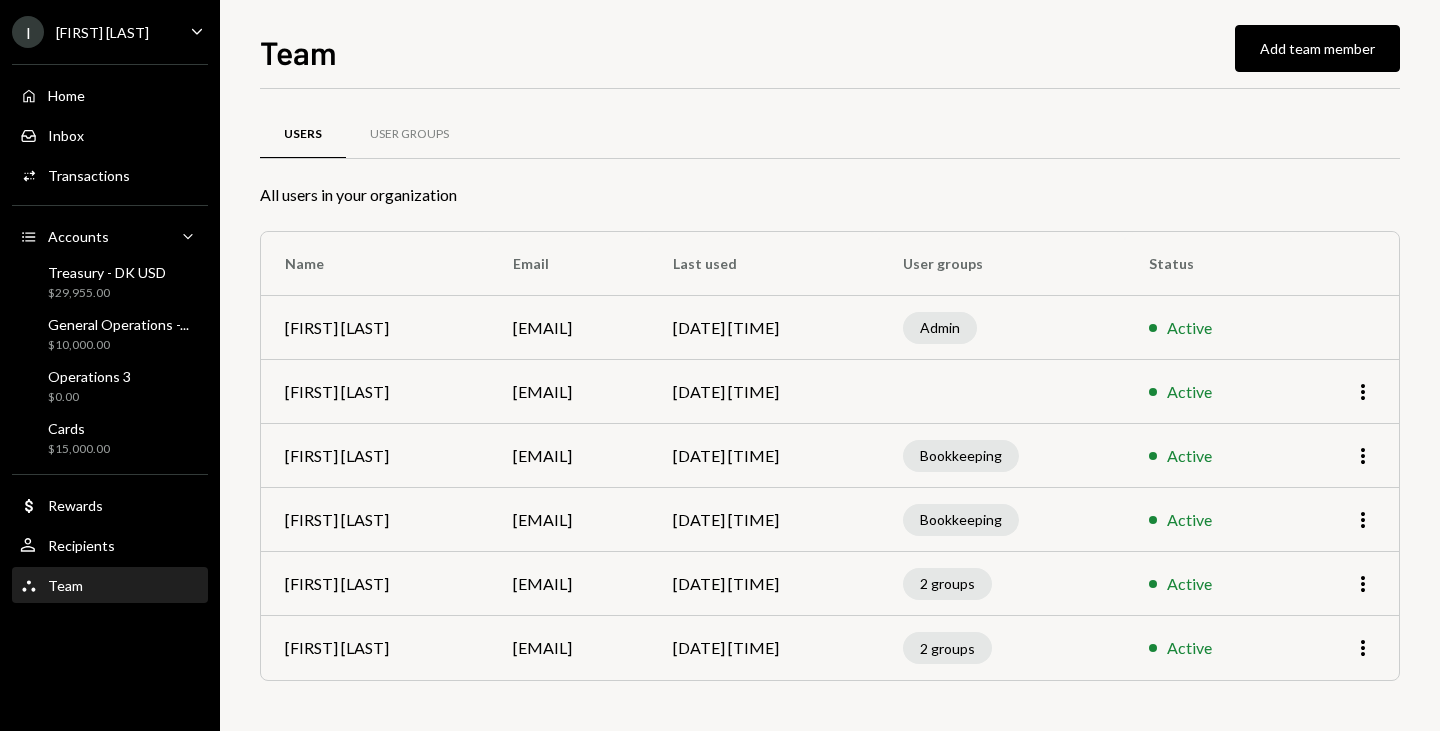 click at bounding box center (1002, 392) 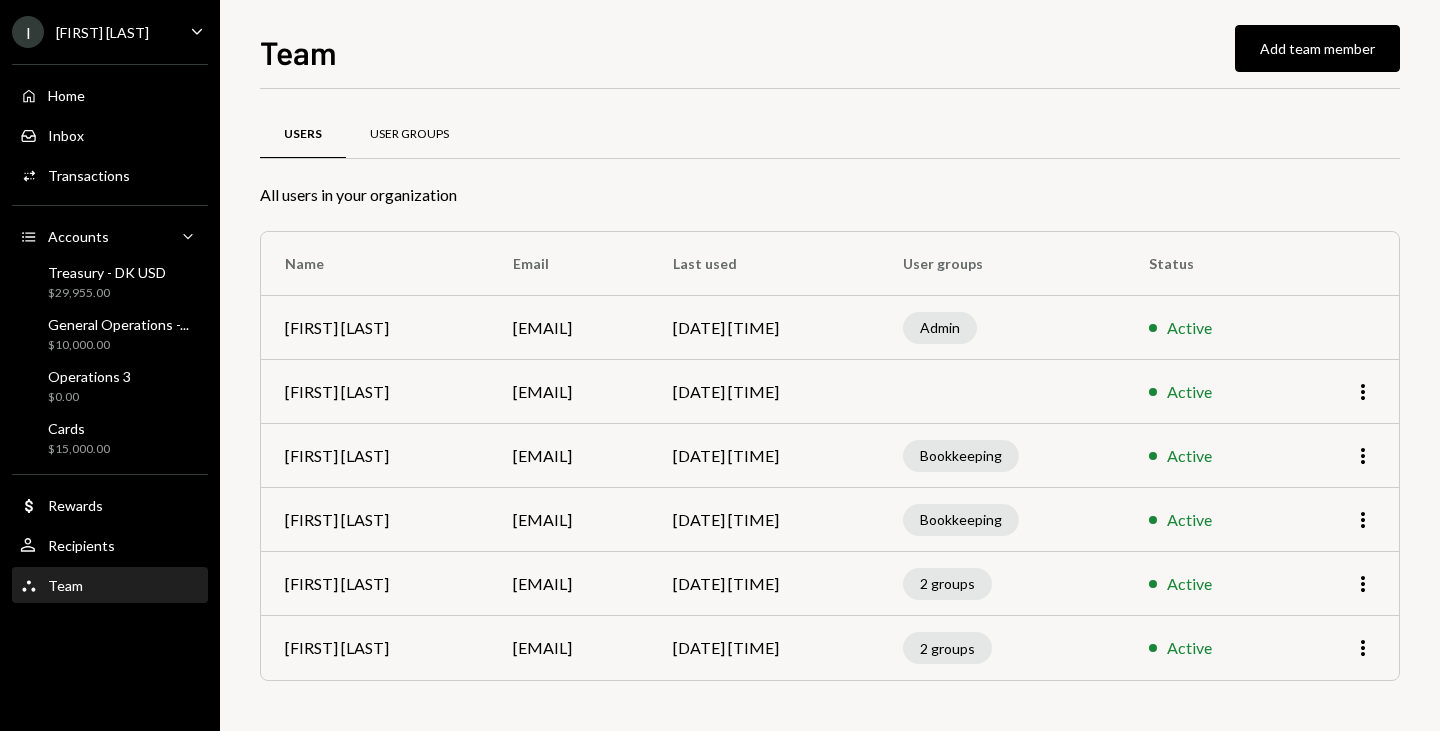 click on "User Groups" at bounding box center (409, 134) 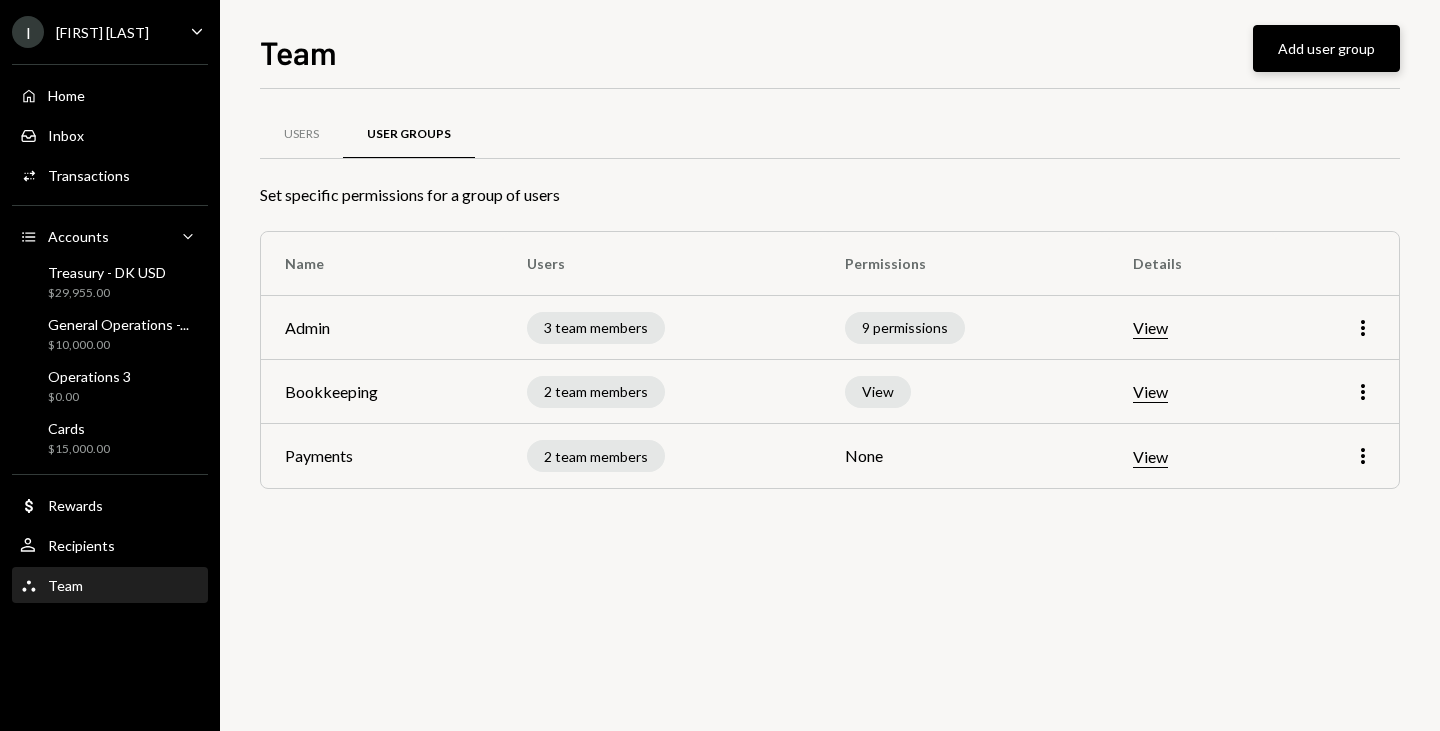 click on "Add user group" at bounding box center (1326, 48) 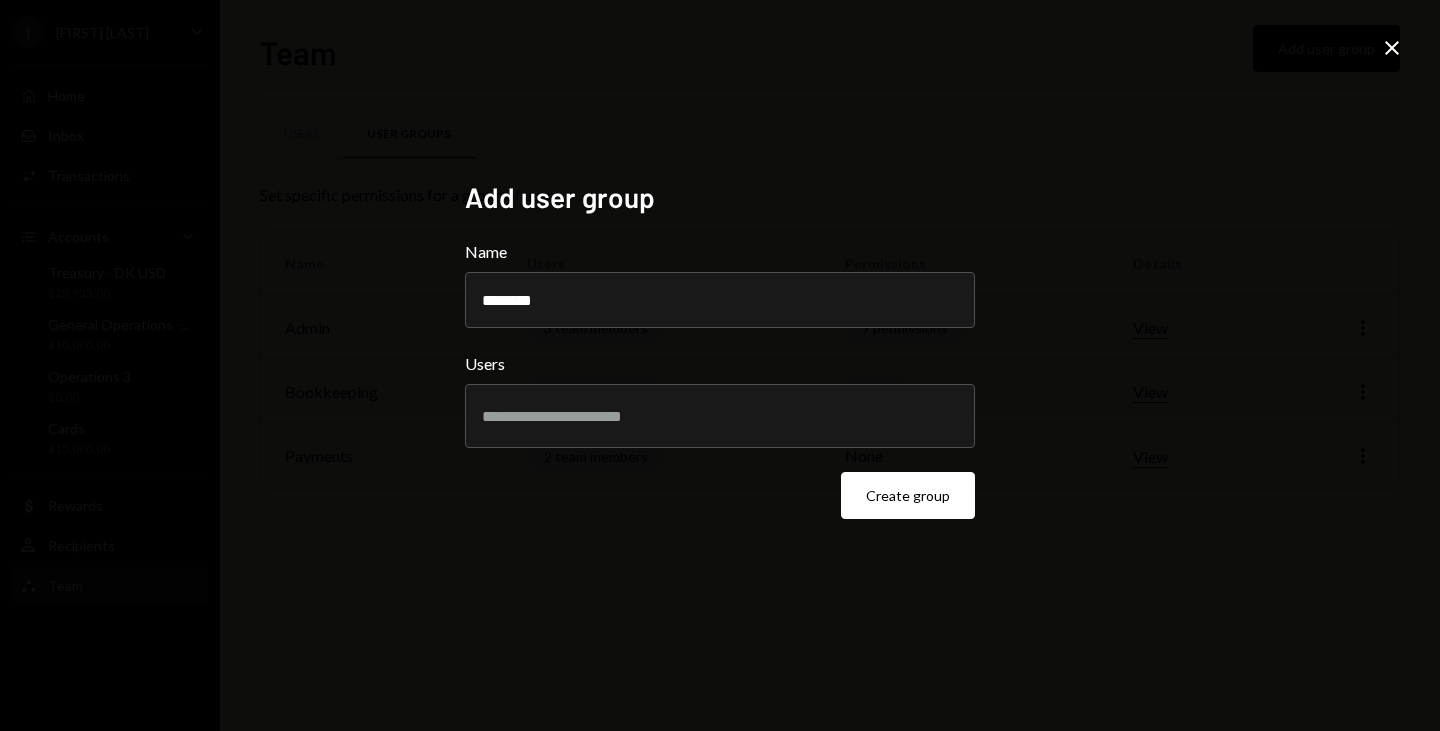 type on "********" 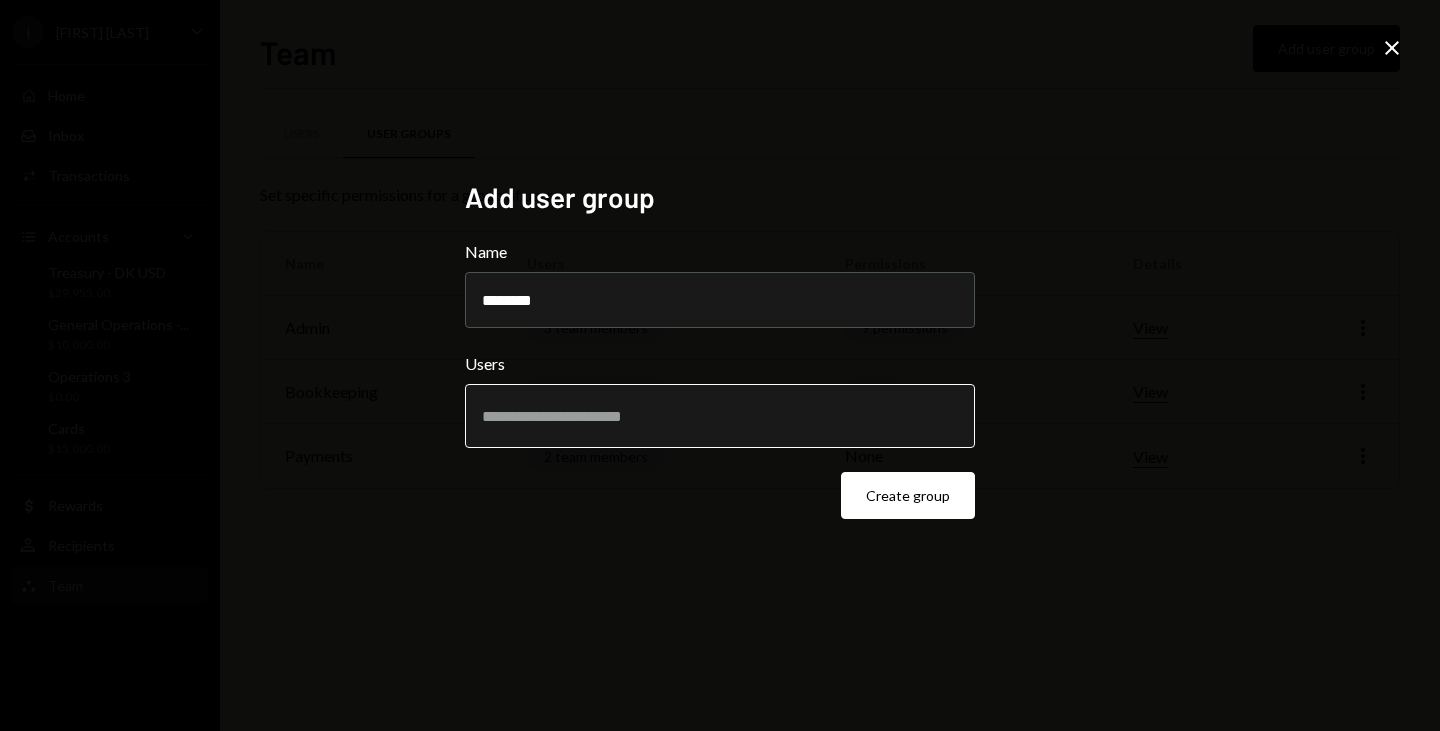 click at bounding box center (720, 416) 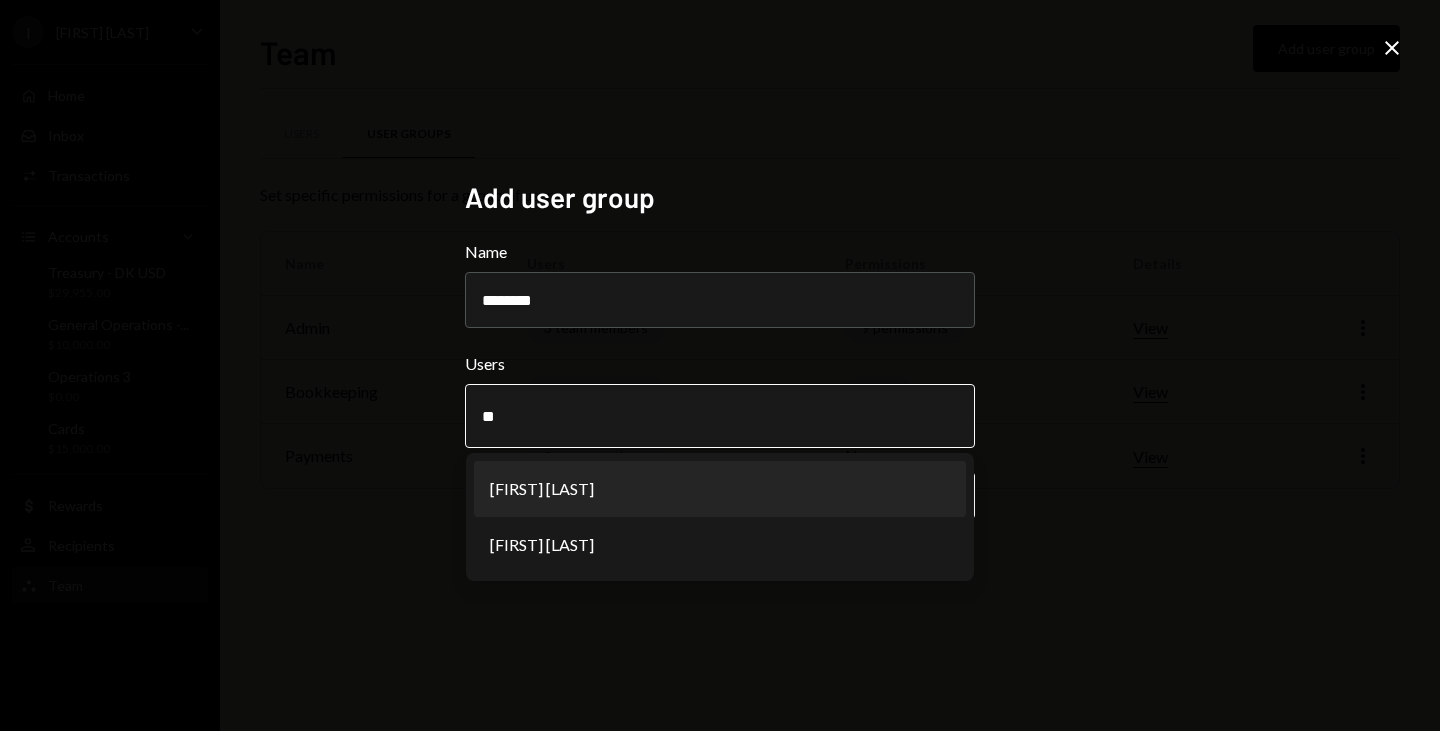 type on "**" 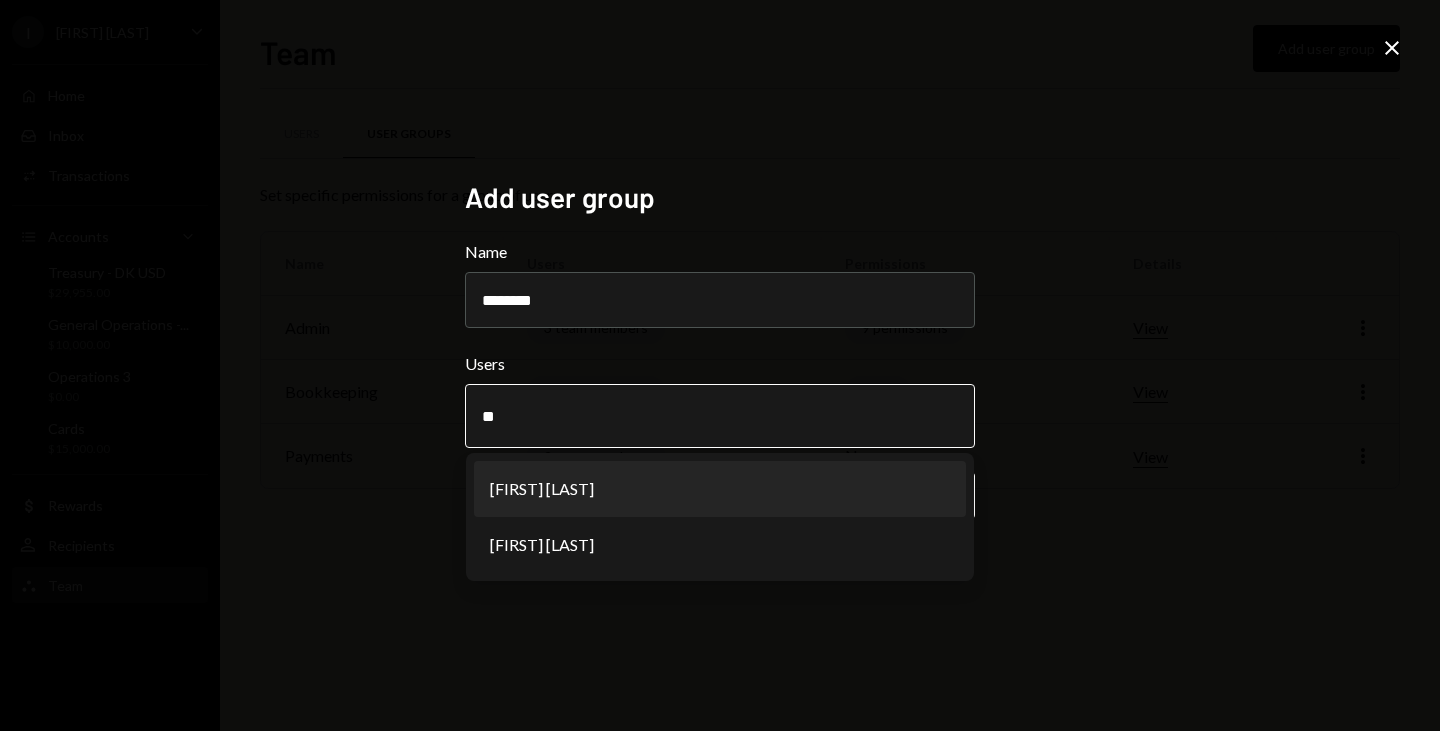 click on "[FIRST] [LAST]" at bounding box center (720, 489) 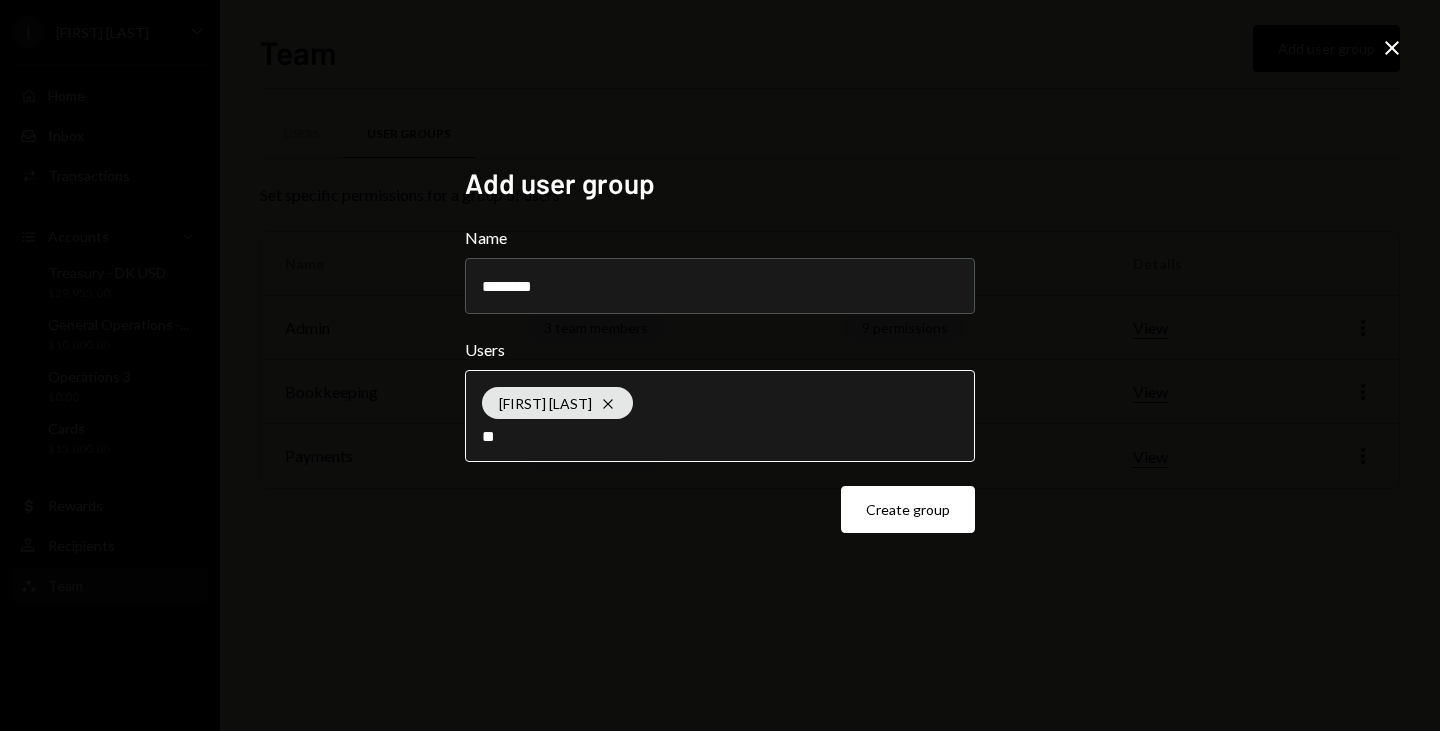 type 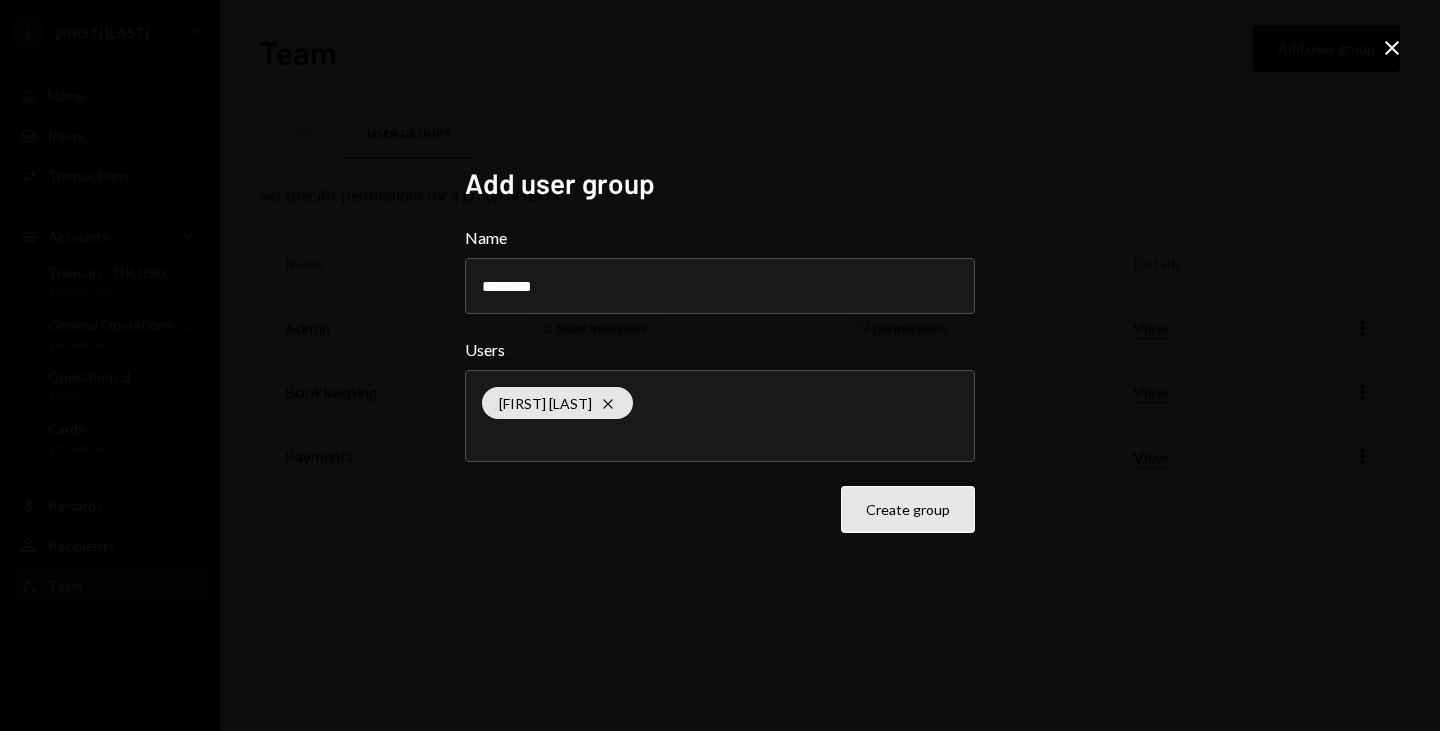 click on "Create group" at bounding box center (908, 509) 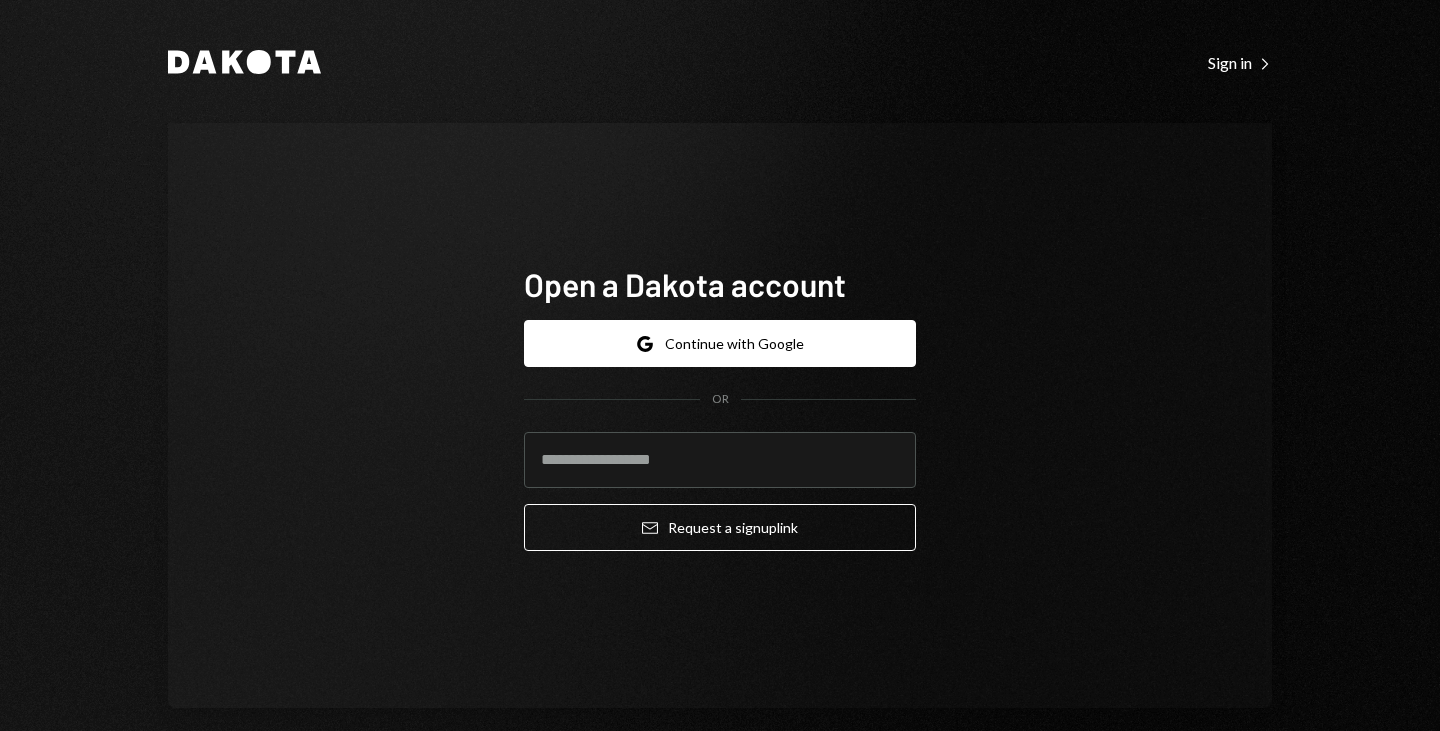 scroll, scrollTop: 0, scrollLeft: 0, axis: both 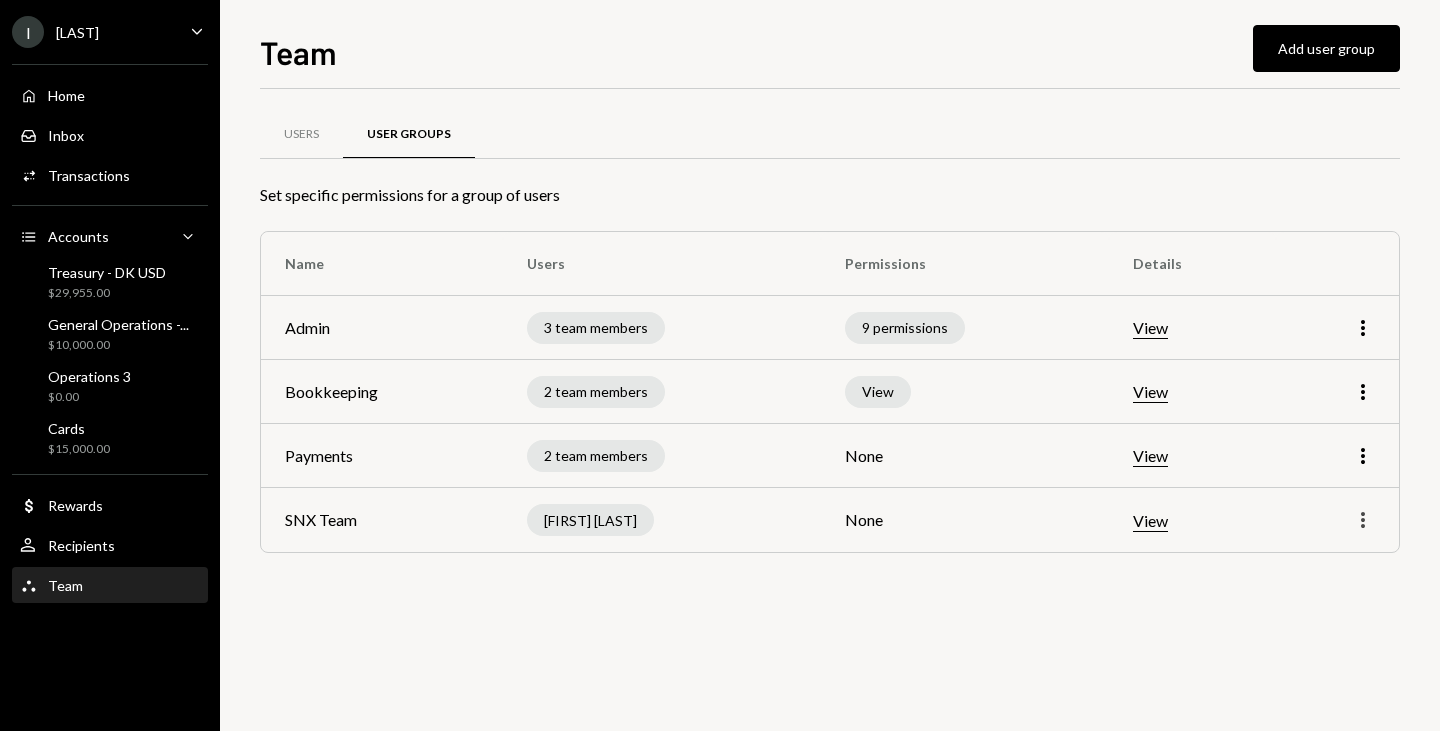 click on "More" 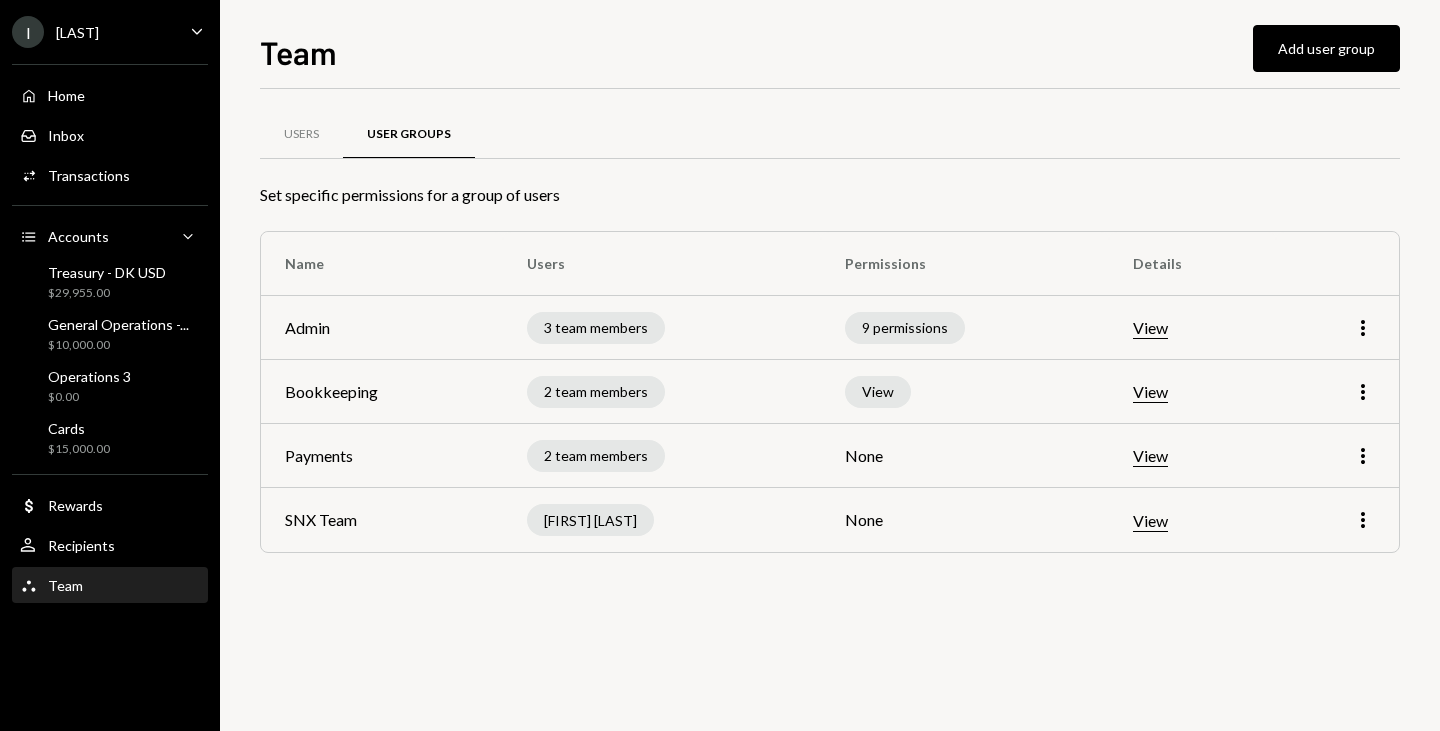 click on "View" at bounding box center (1150, 521) 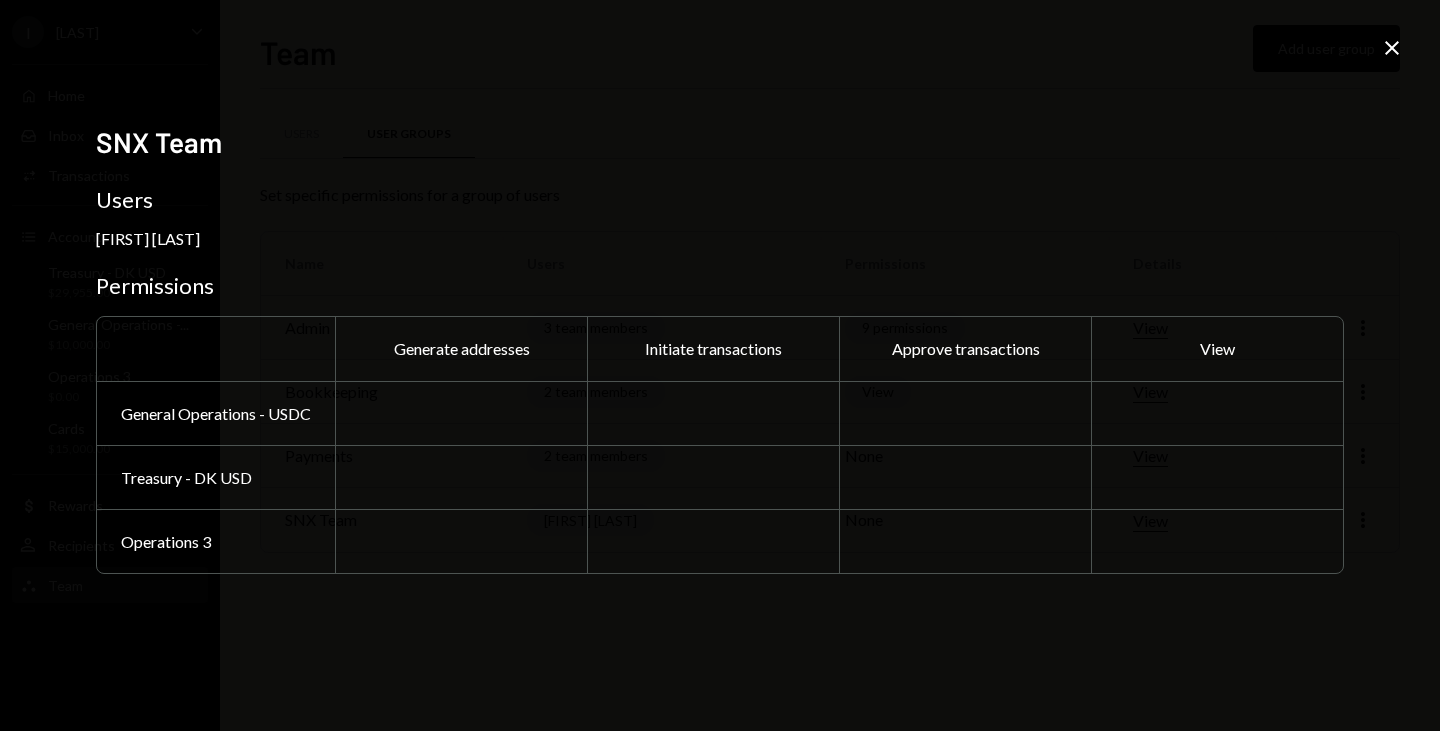click at bounding box center [1217, 413] 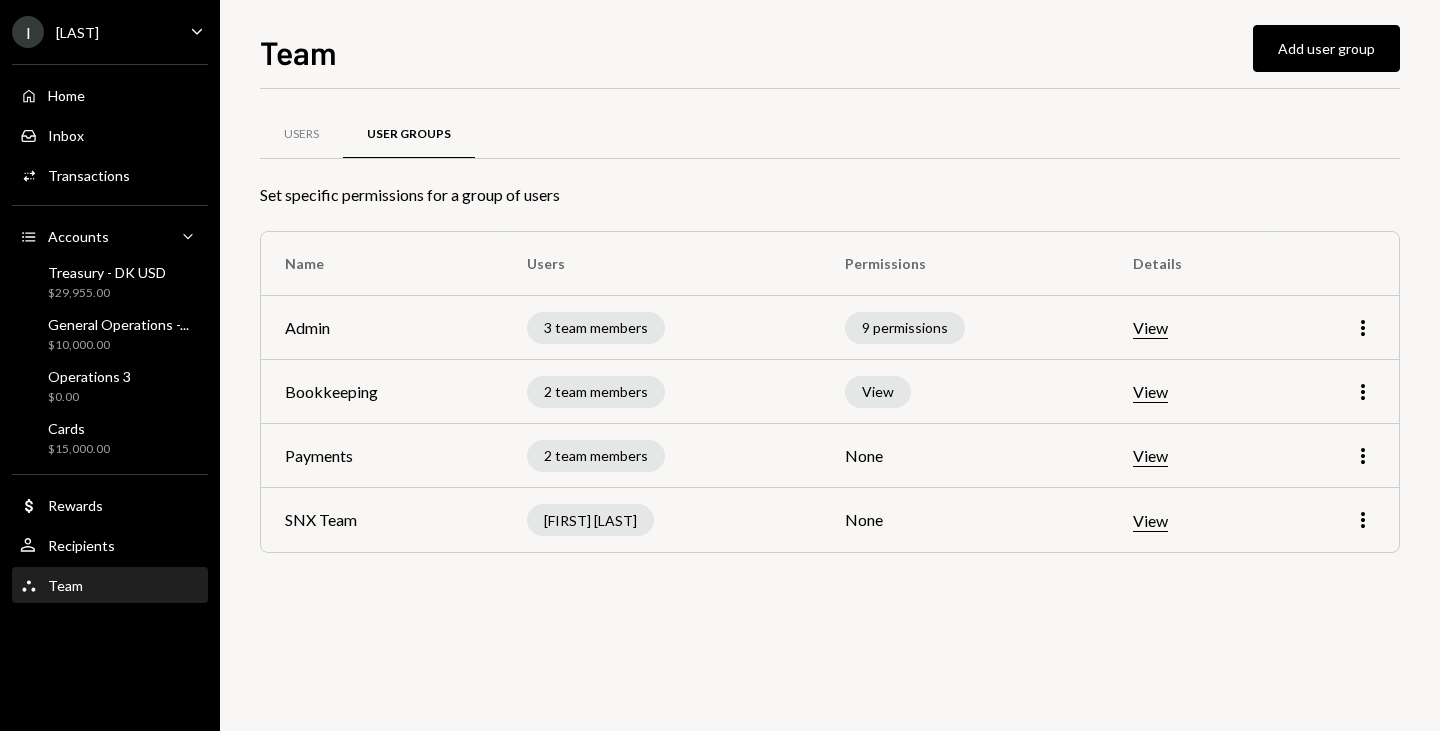 click on "More" at bounding box center (1337, 520) 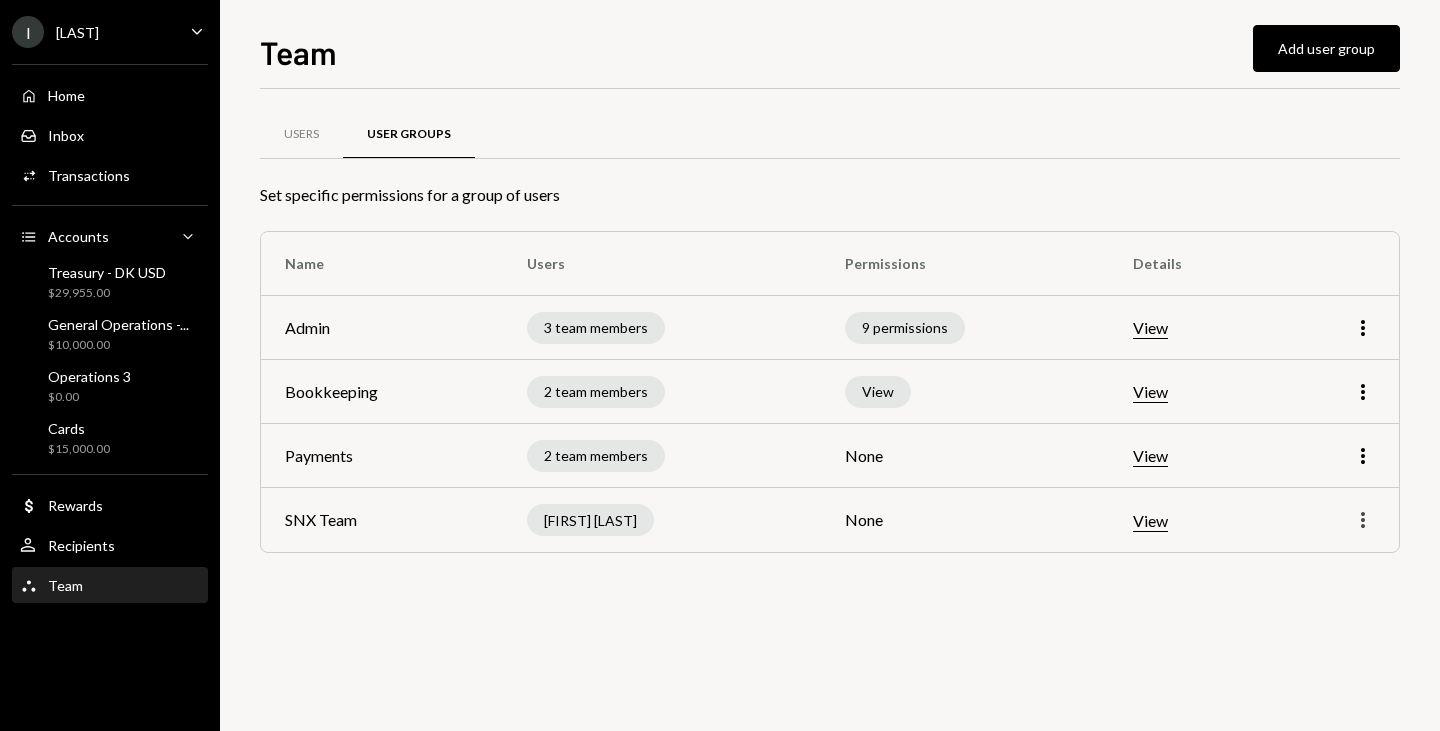 click on "More" 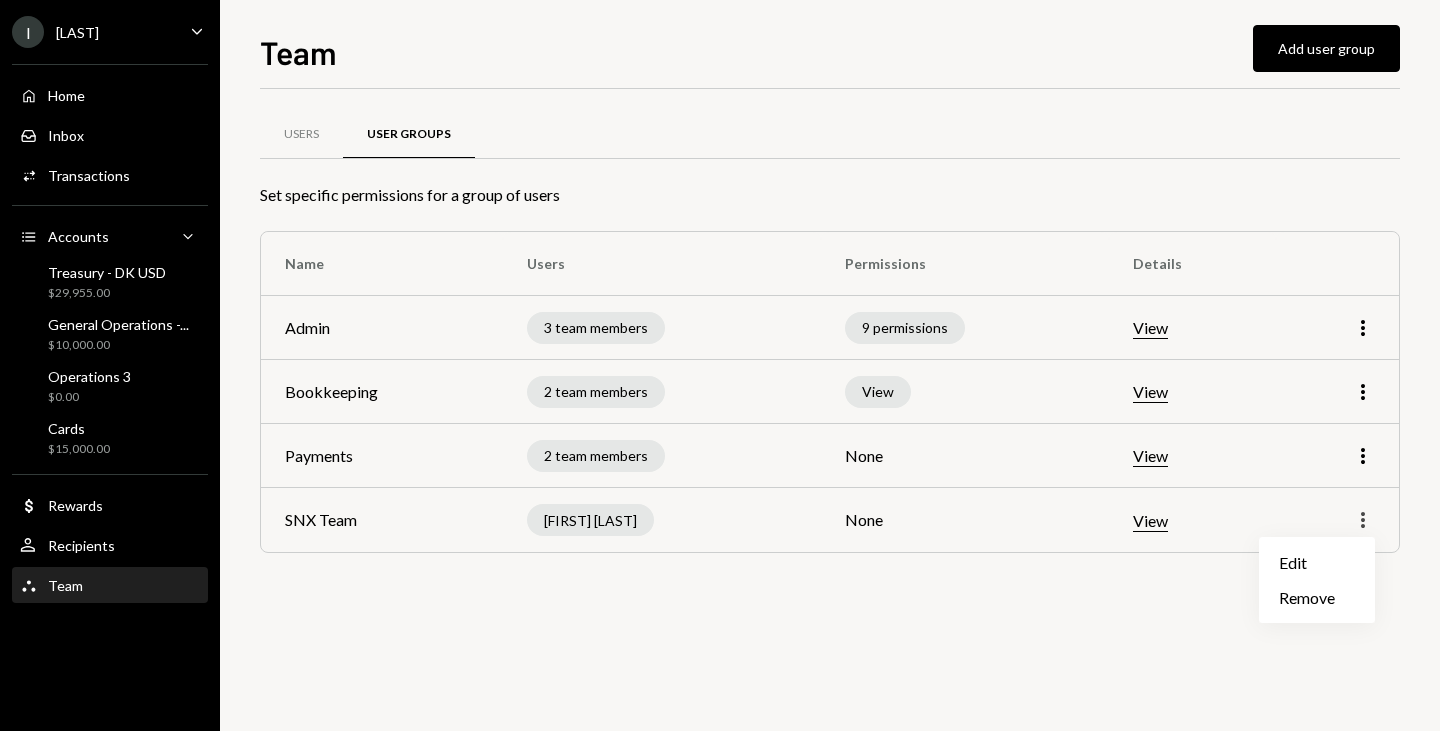 click on "More" 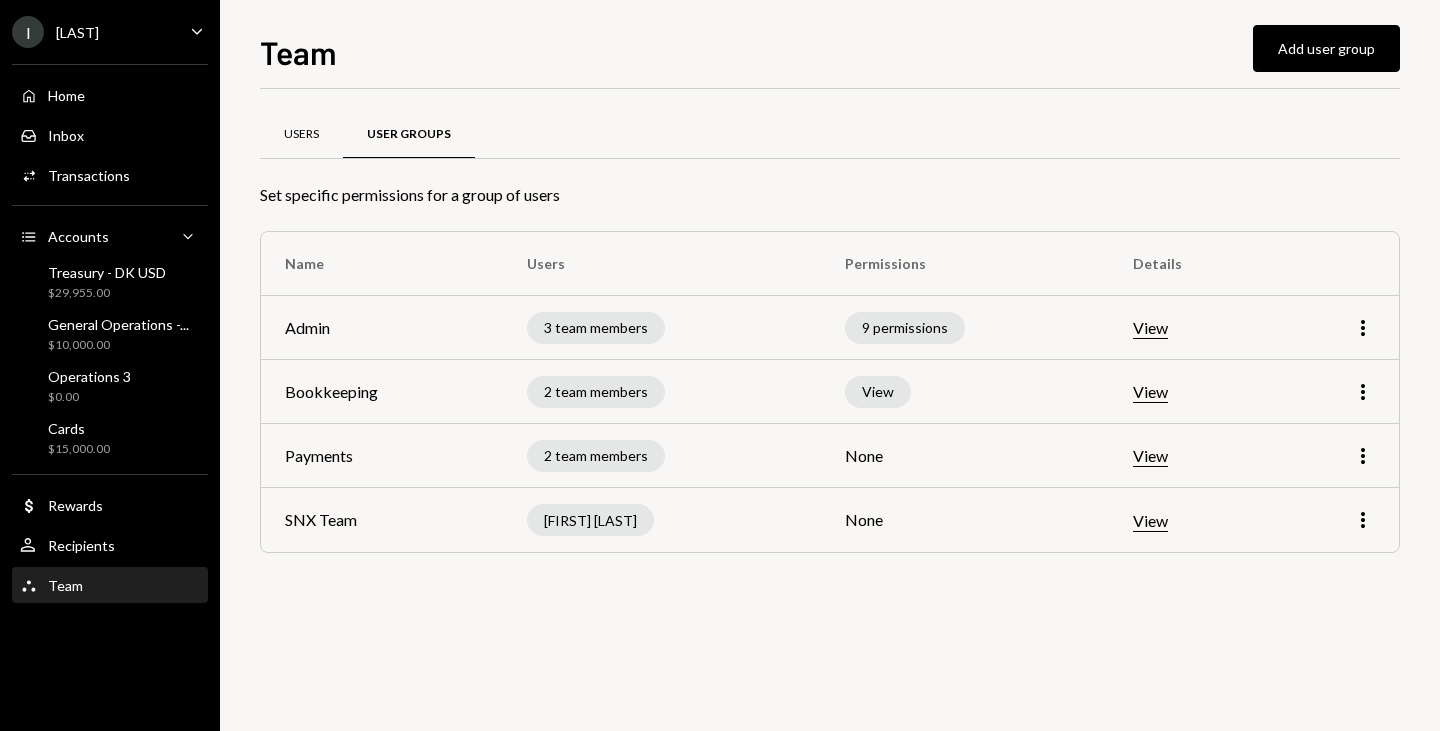 click on "Users" at bounding box center [301, 134] 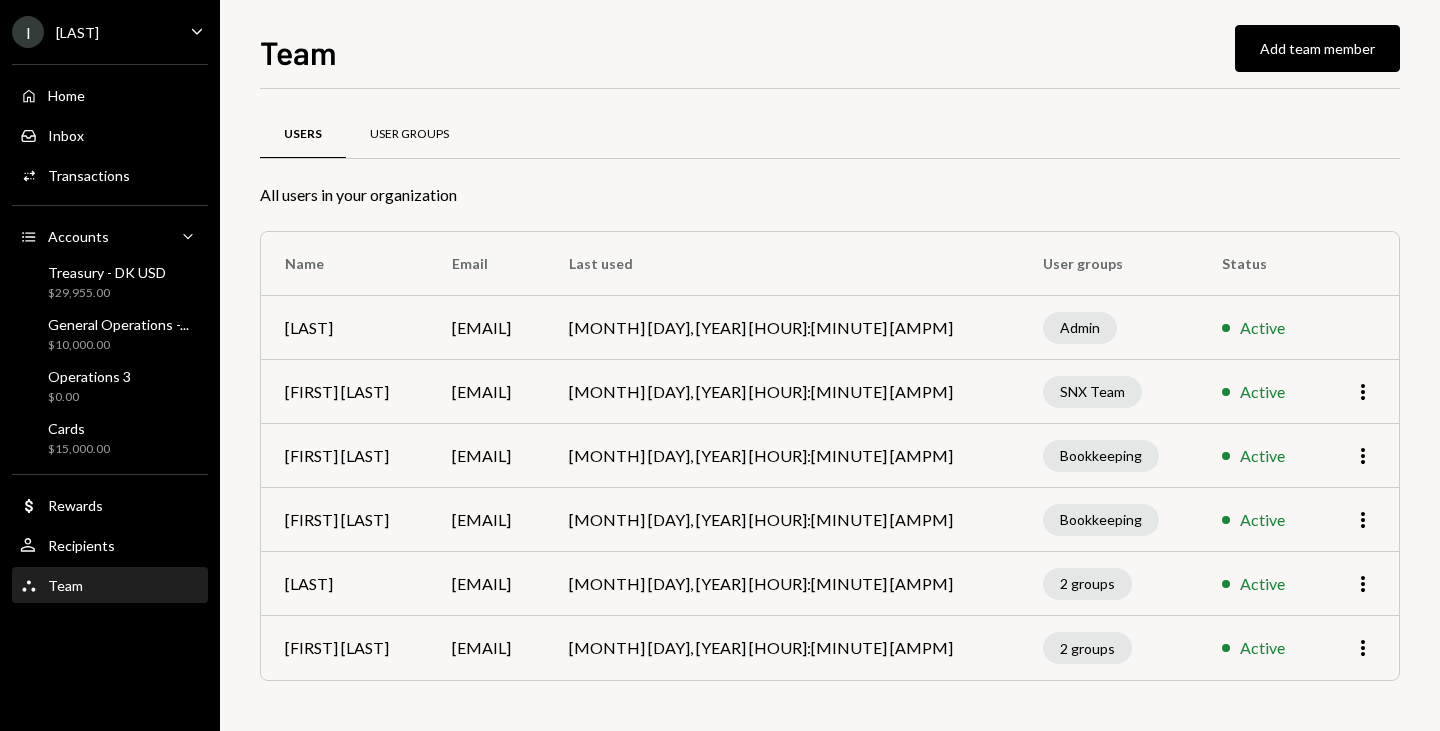click on "User Groups" at bounding box center [409, 135] 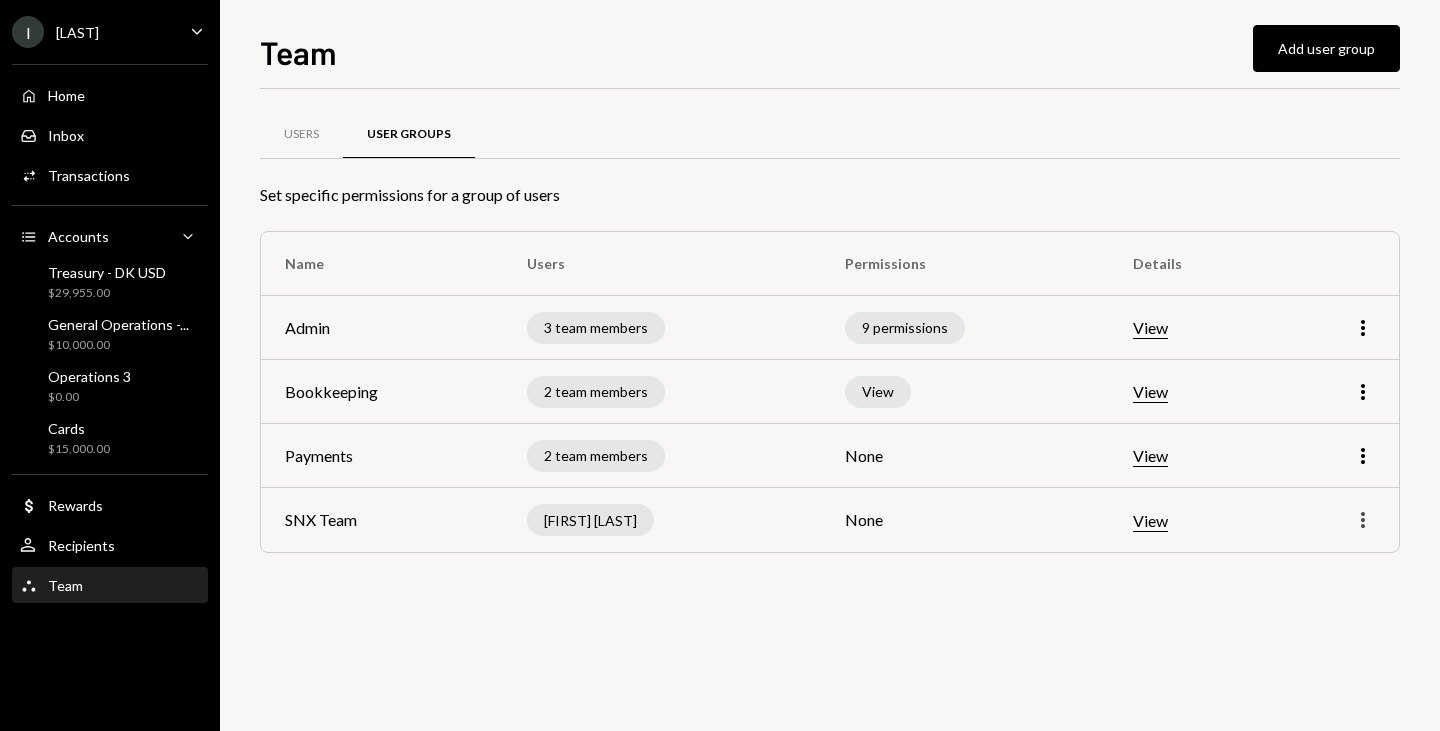 click on "More" 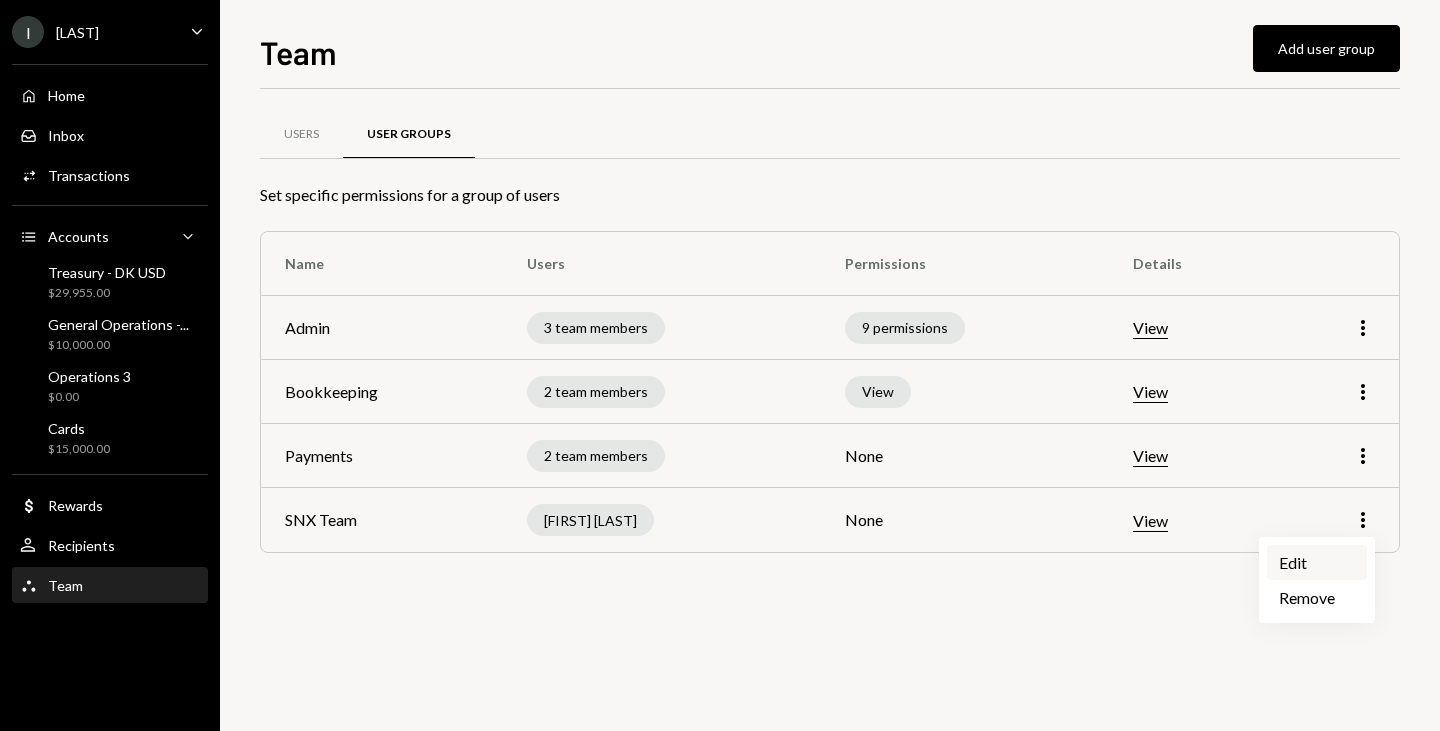 click on "Edit" at bounding box center (1317, 562) 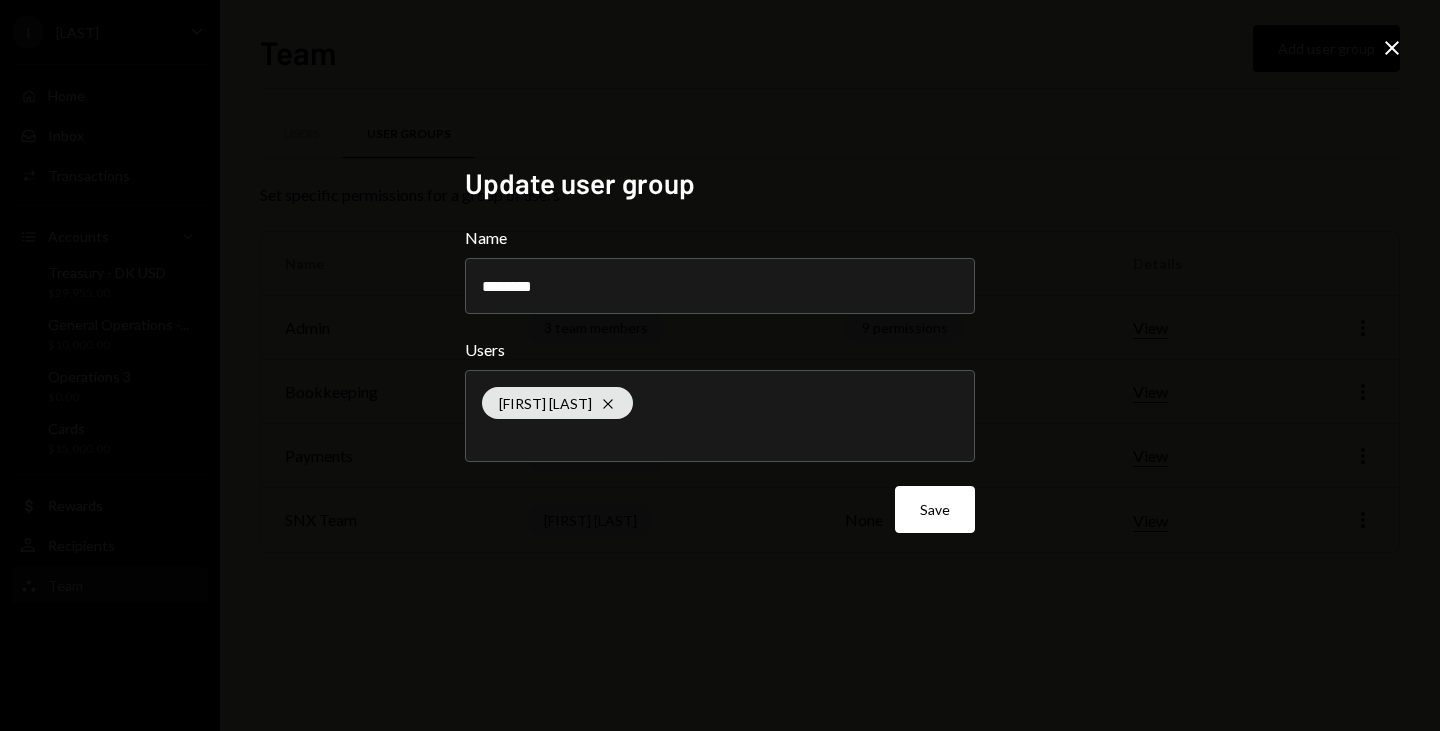 click on "Close" 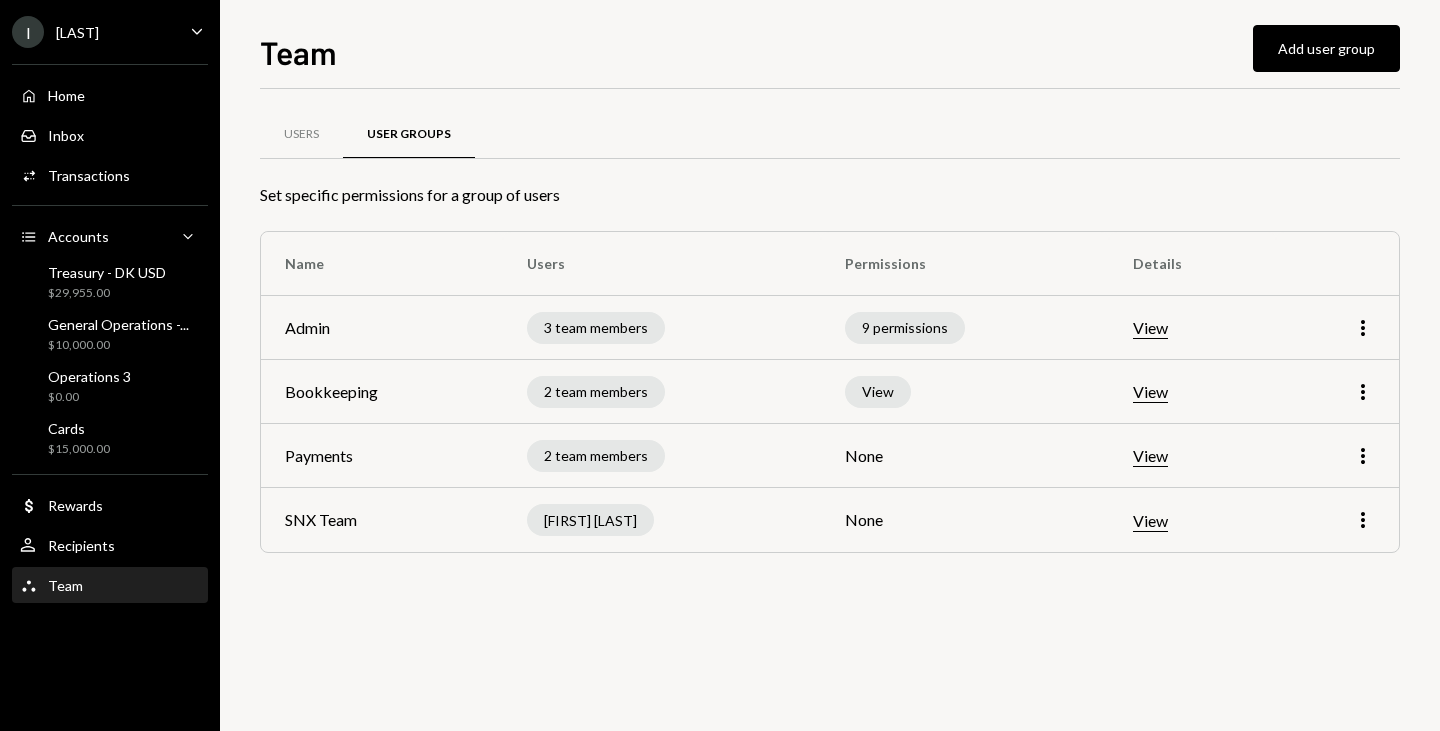 click on "View" at bounding box center (1150, 521) 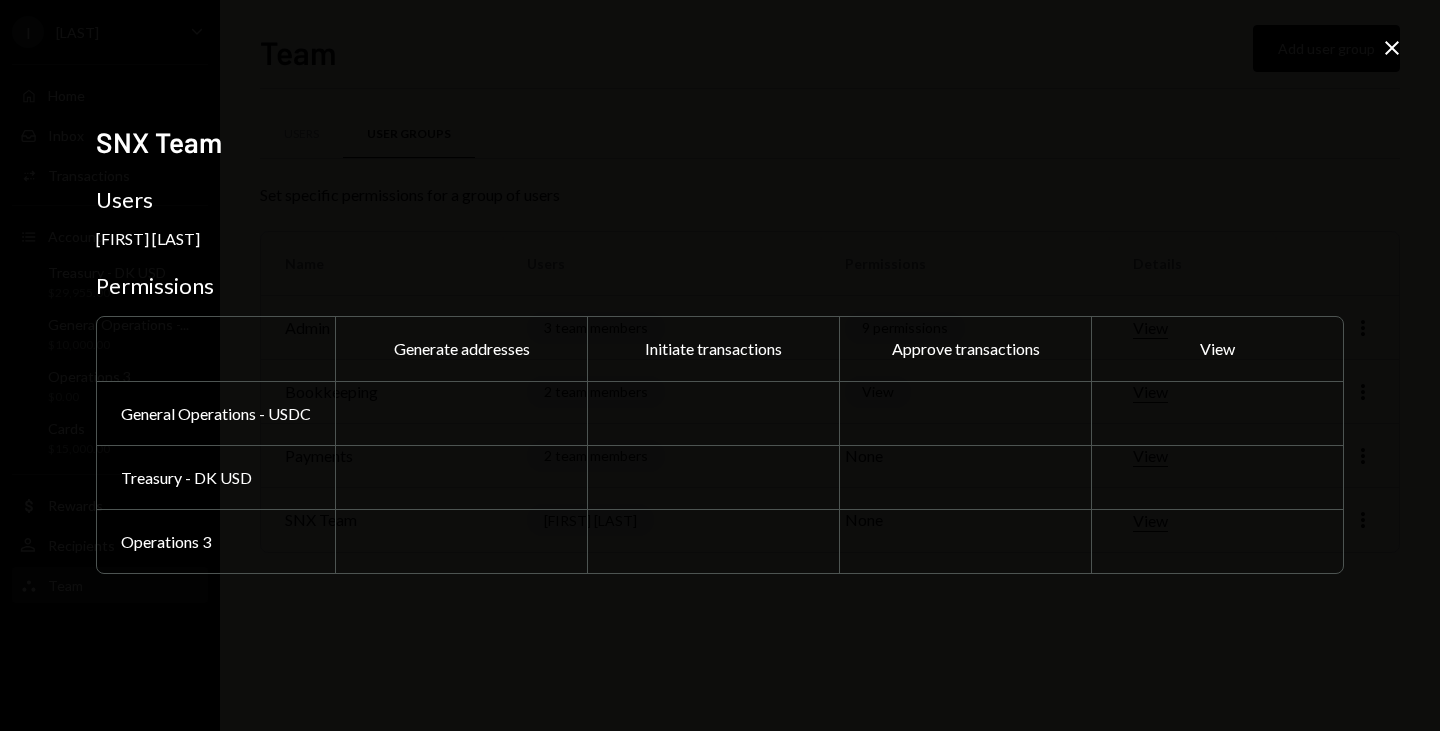 click on "Close" 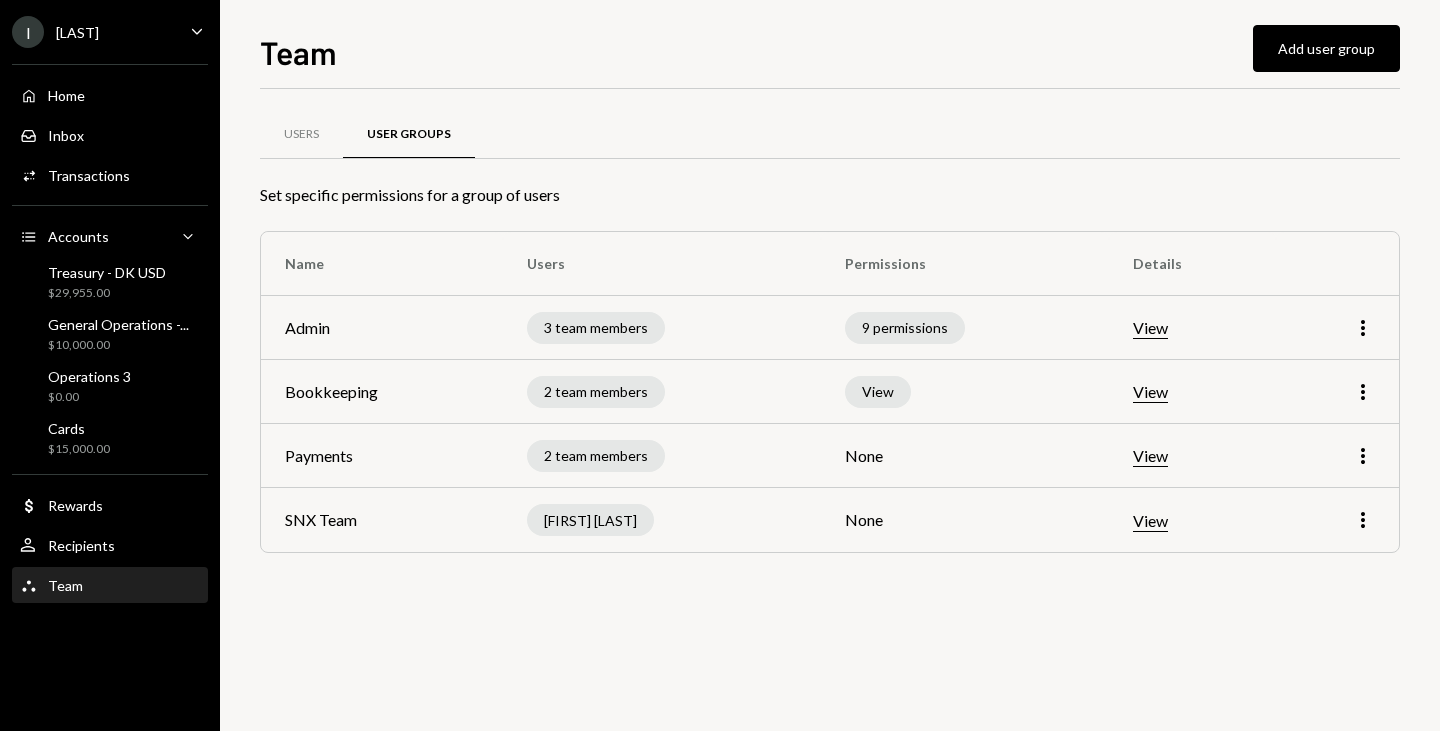click on "Home Home Inbox Inbox Activities Transactions Accounts Accounts Caret Down Treasury - [LOCATION] USD $29,955.00 General Operations -... $10,000.00 Operations 3 $0.00 Cards $15,000.00 Dollar Rewards User Recipients Team Team" at bounding box center (110, 329) 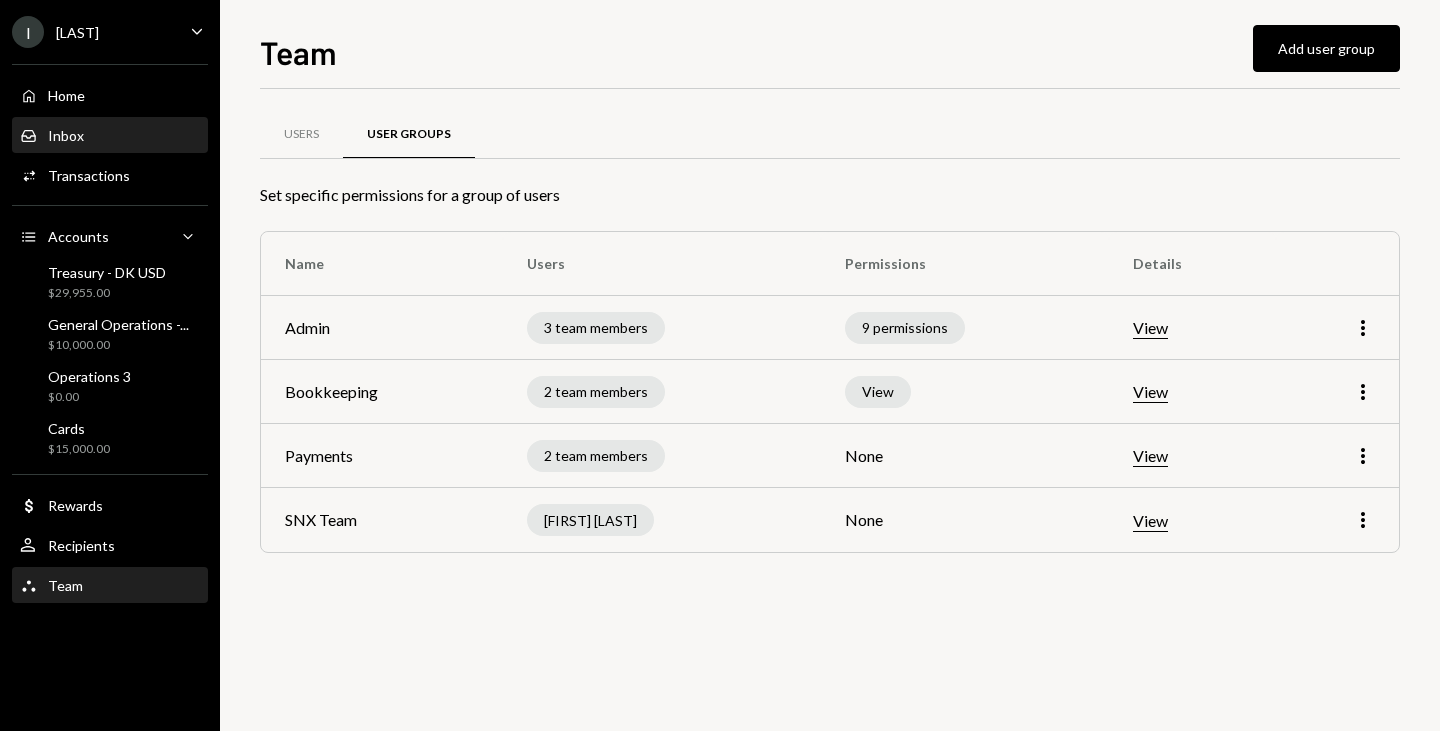 click on "Inbox Inbox" at bounding box center [110, 136] 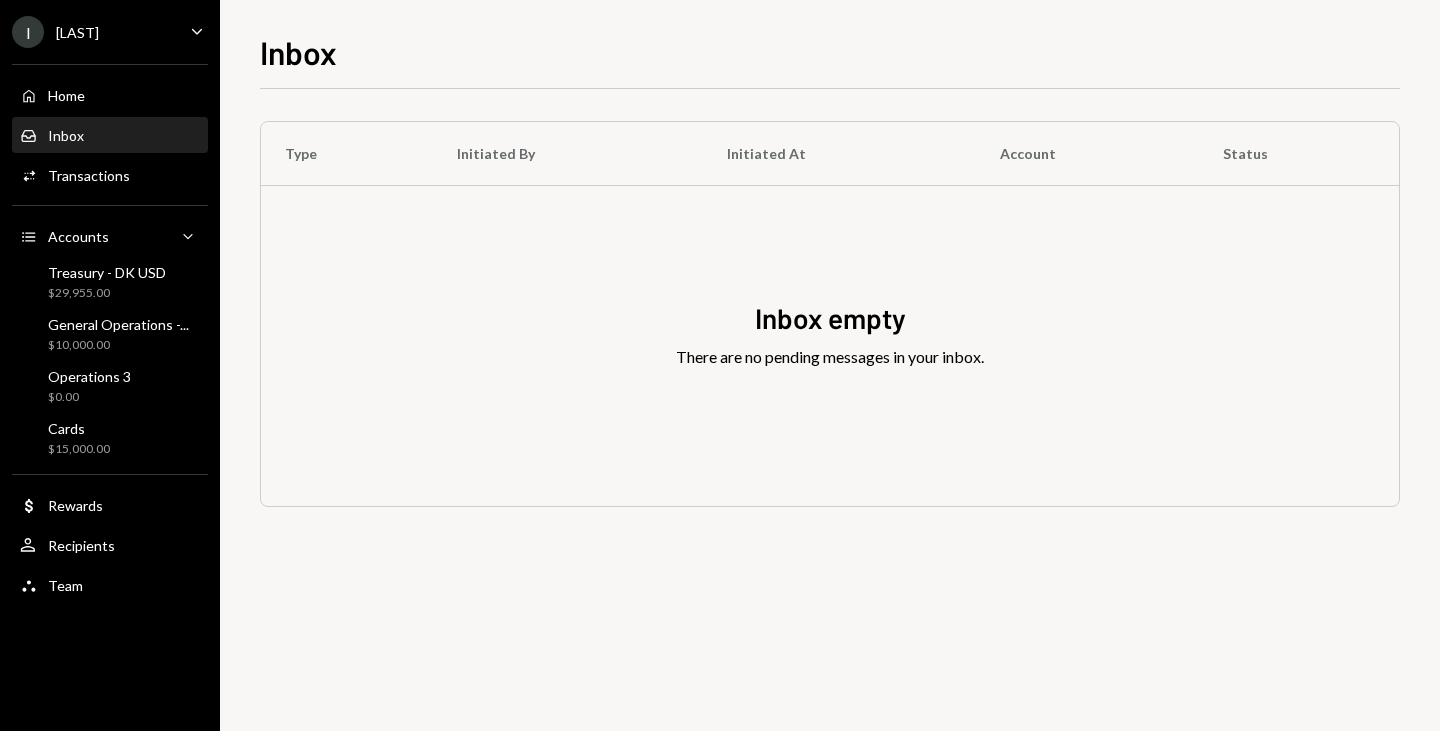 click on "Inbox Inbox" at bounding box center [110, 136] 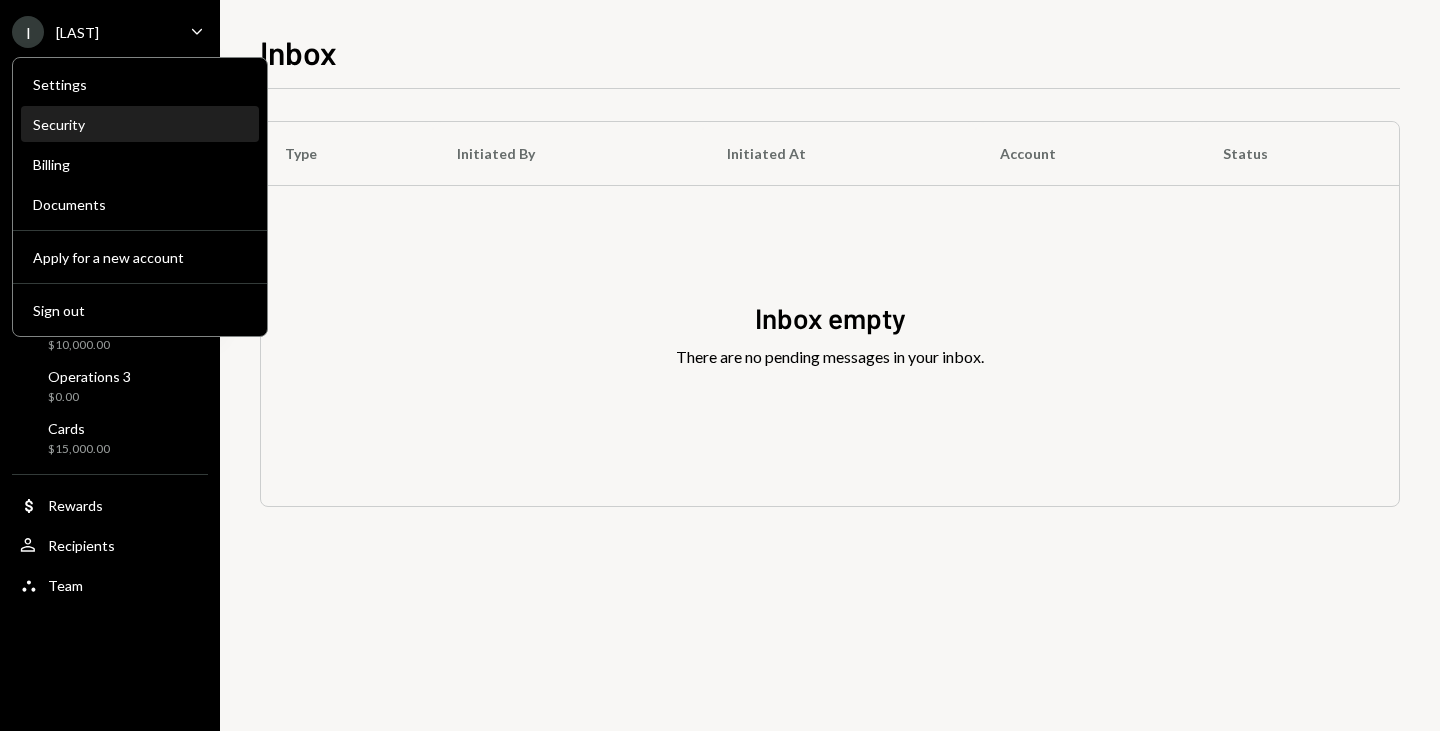 click on "Security" at bounding box center (140, 124) 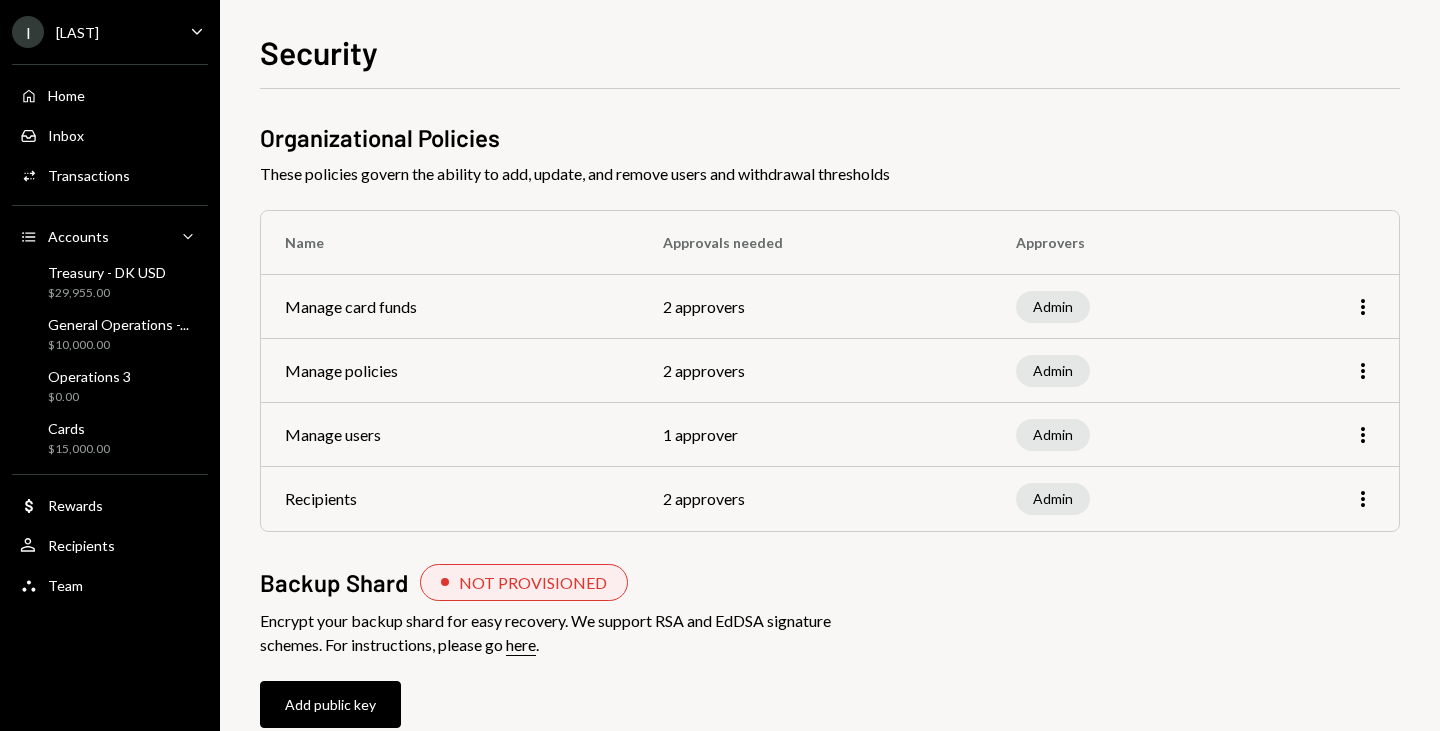 scroll, scrollTop: 37, scrollLeft: 0, axis: vertical 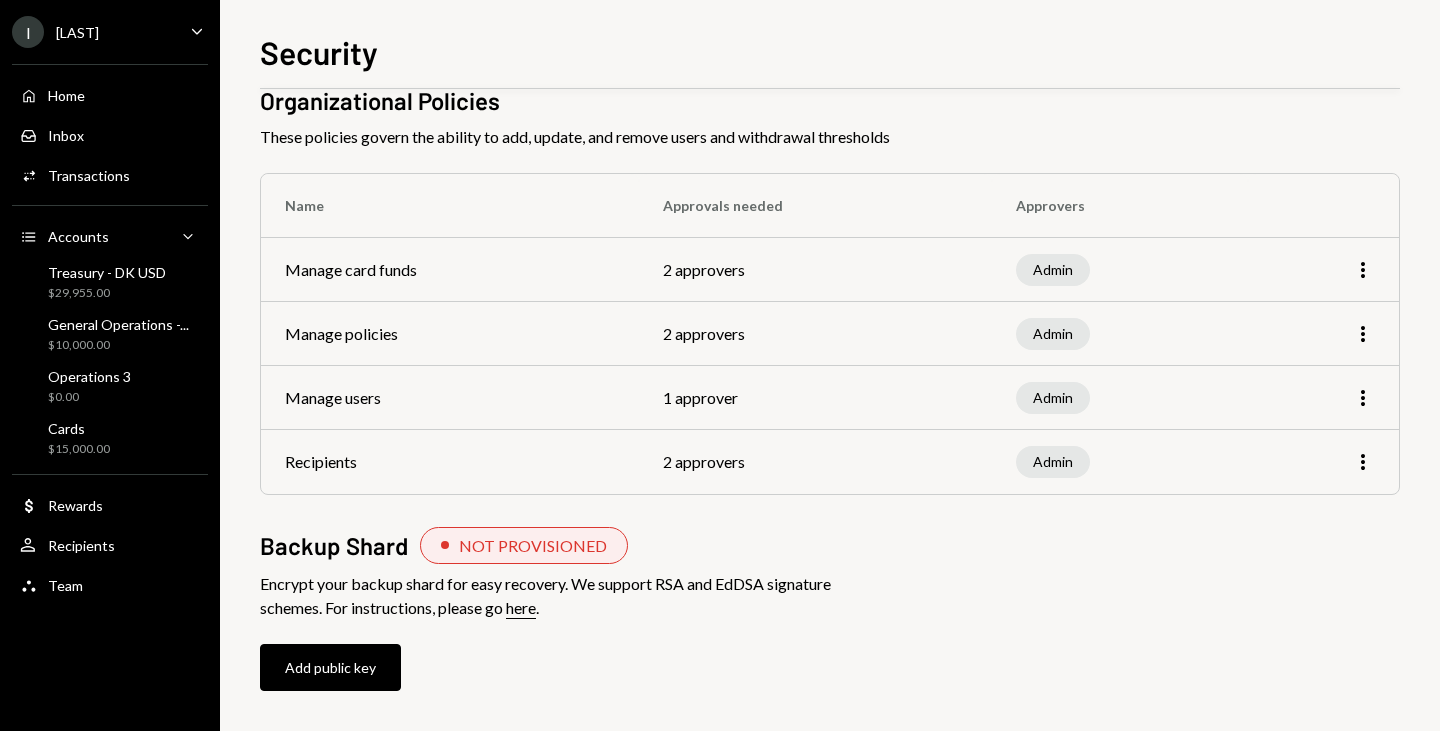 click on "I" at bounding box center (28, 32) 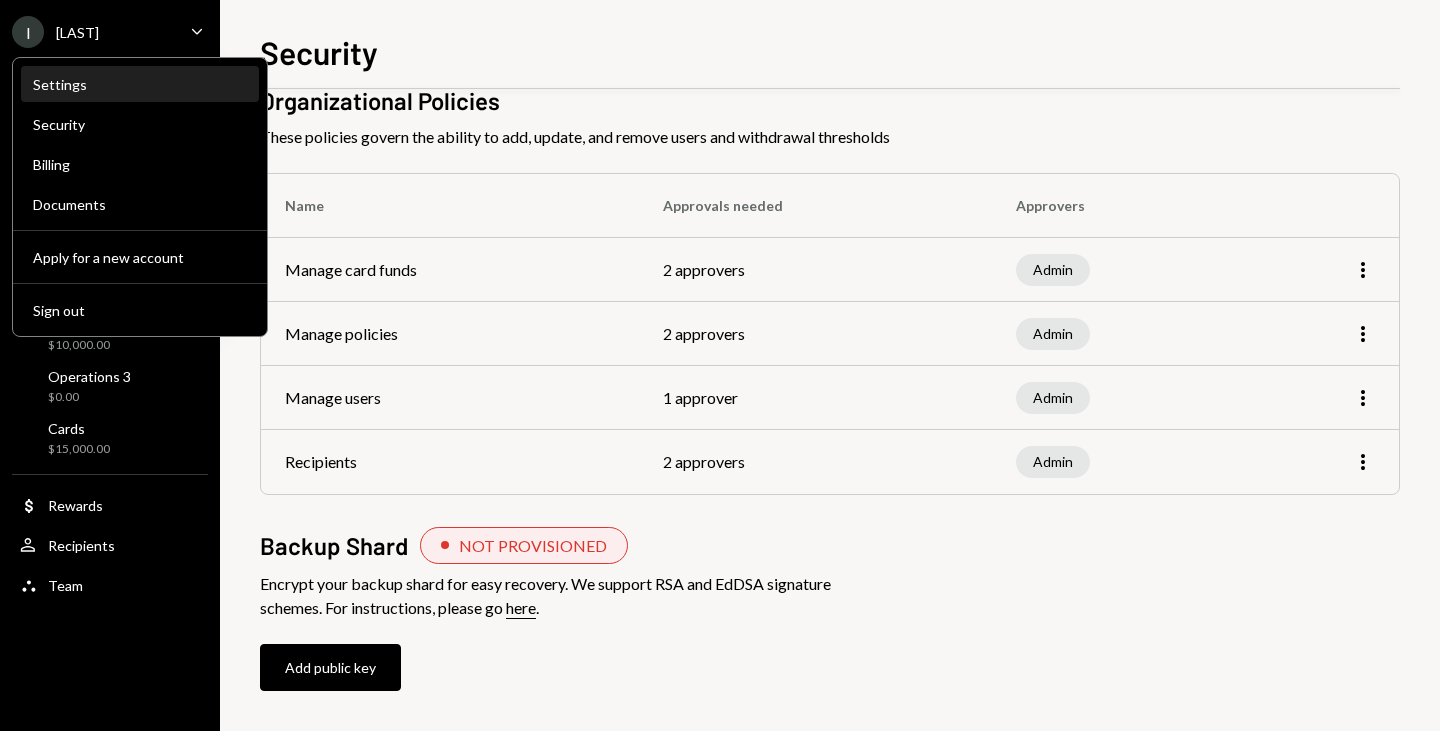 click on "Settings" at bounding box center [140, 84] 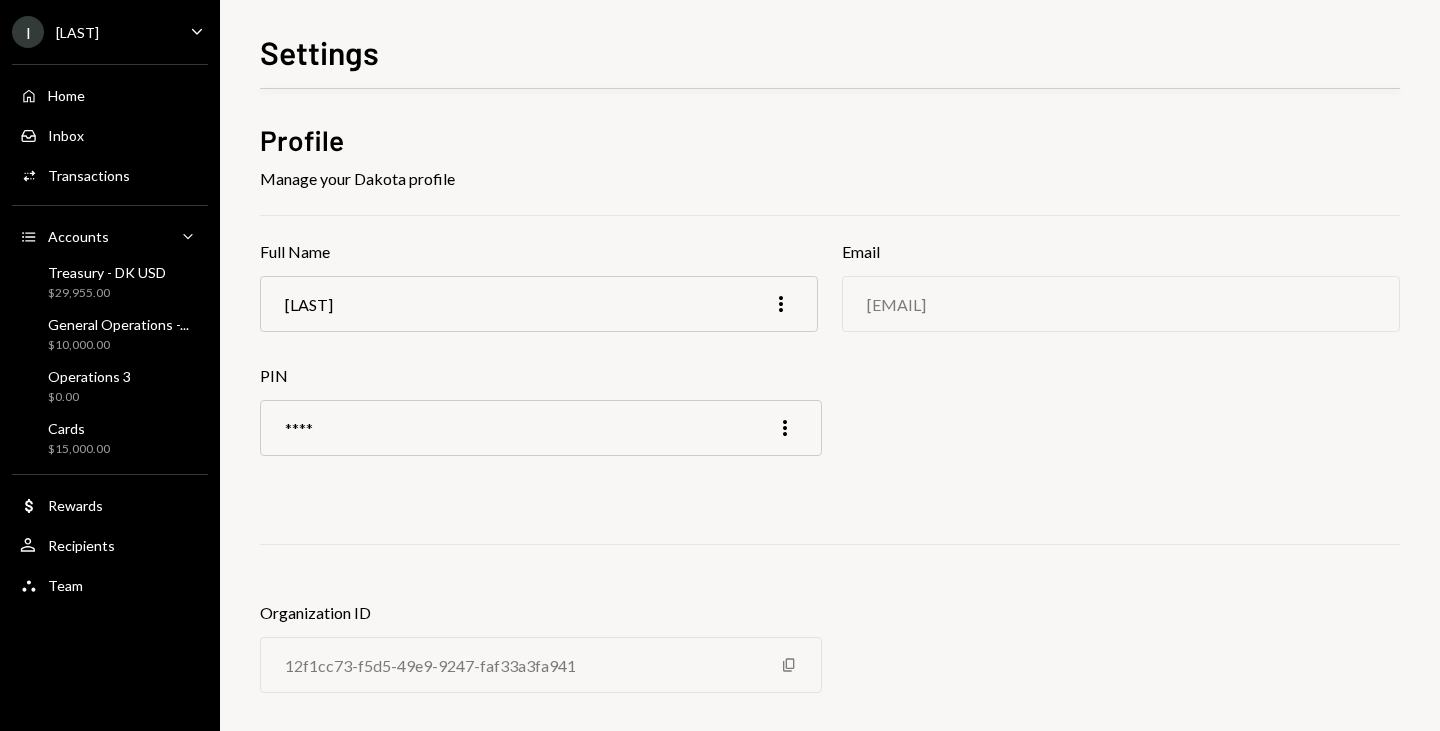 scroll, scrollTop: 34, scrollLeft: 0, axis: vertical 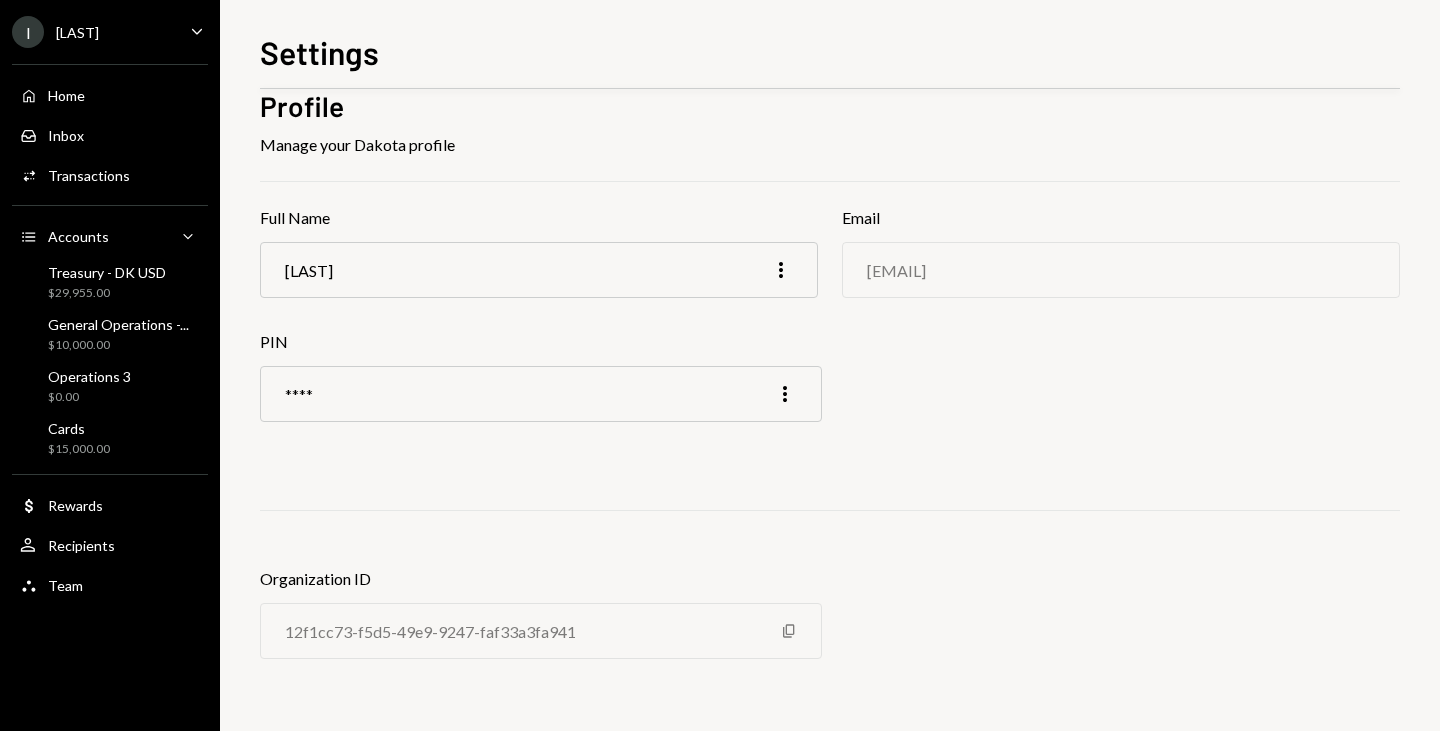 click on "Home Home Inbox Inbox Activities Transactions Accounts Accounts Caret Down Treasury - [LOCATION] USD $29,955.00 General Operations -... $10,000.00 Operations 3 $0.00 Cards $15,000.00 Dollar Rewards User Recipients Team Team" at bounding box center [110, 329] 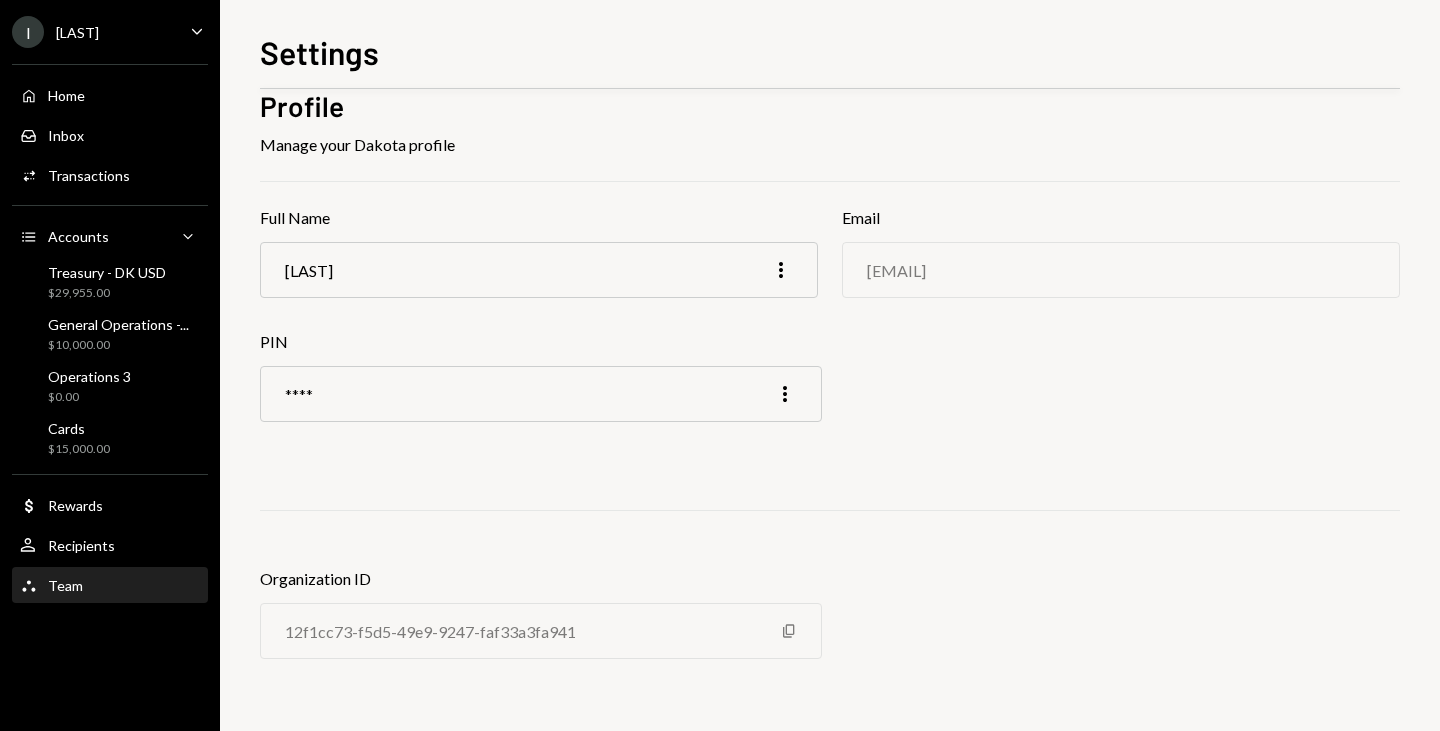 click on "Team" at bounding box center [65, 585] 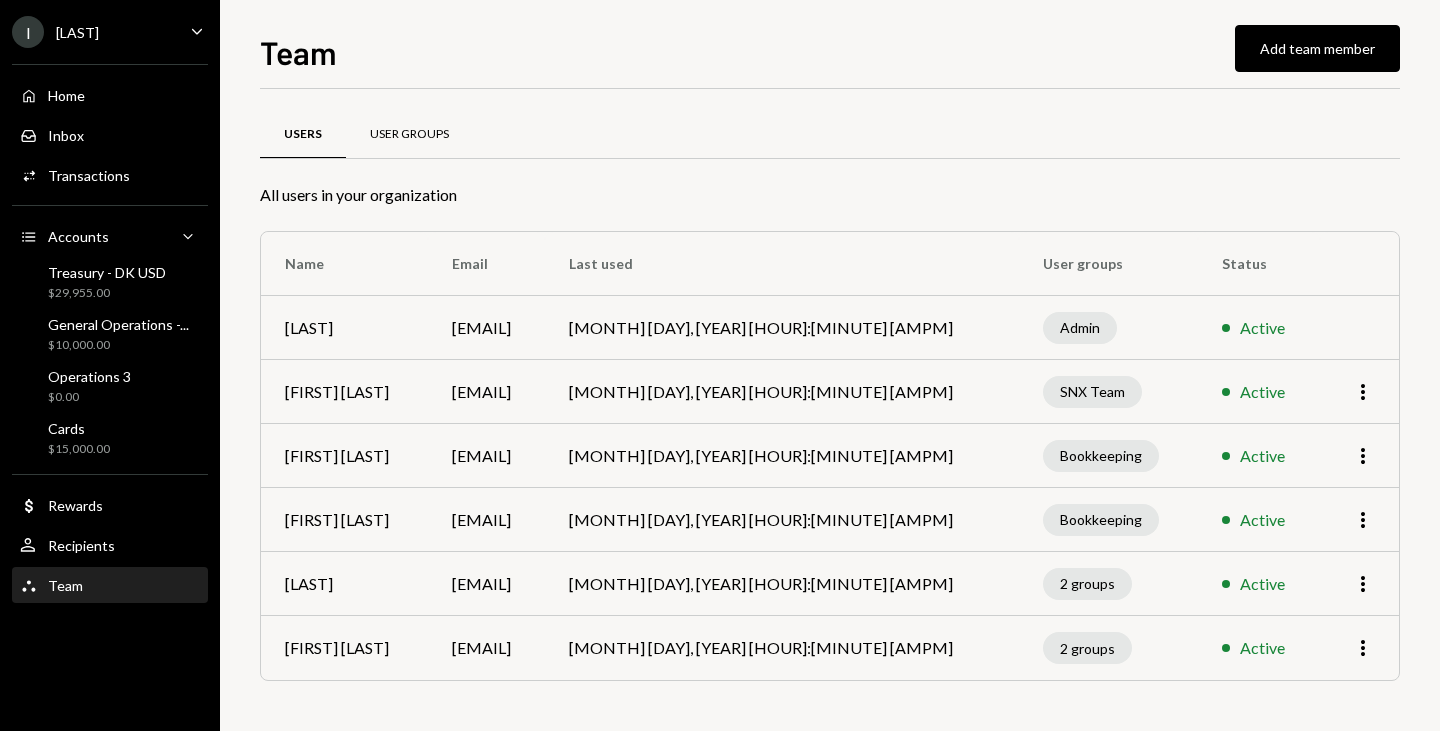click on "User Groups" at bounding box center [409, 135] 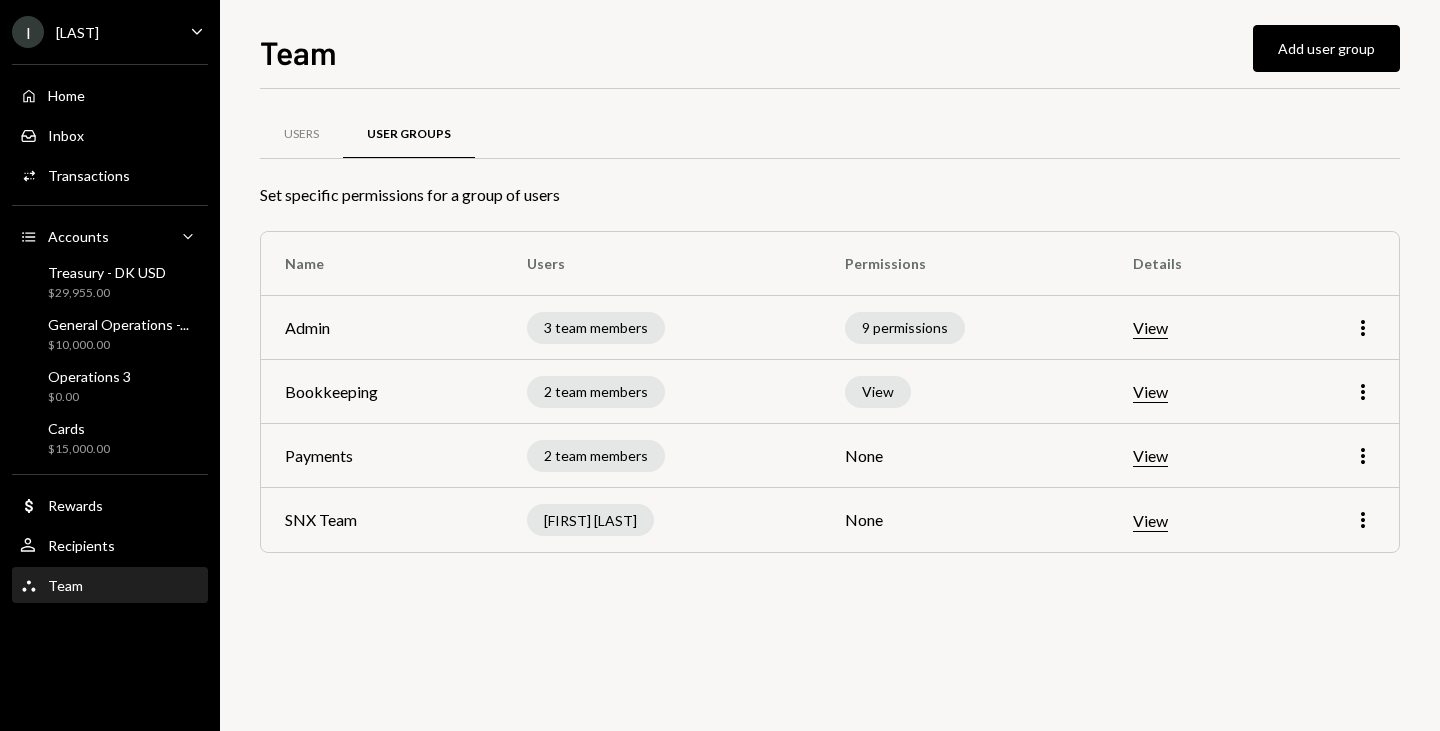 click on "View" at bounding box center (1150, 521) 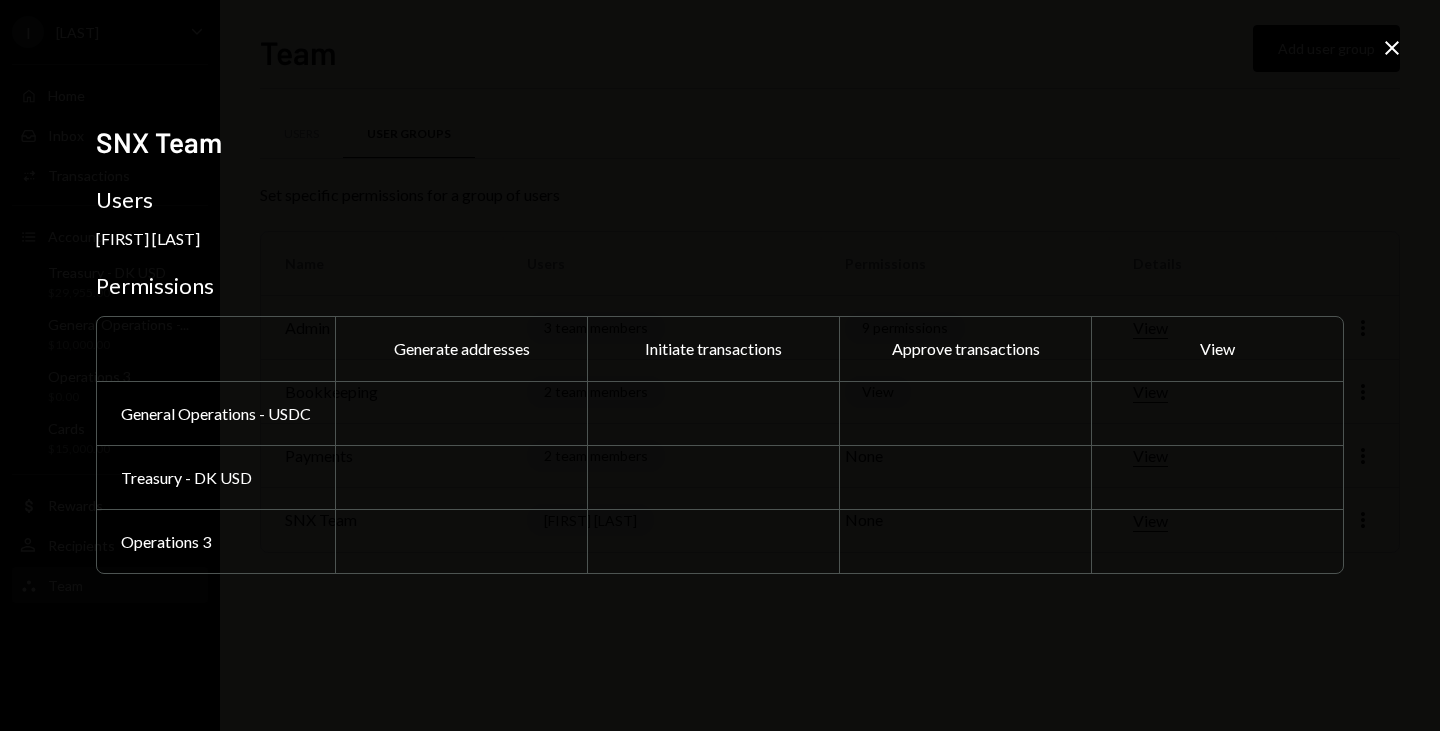 click at bounding box center [965, 413] 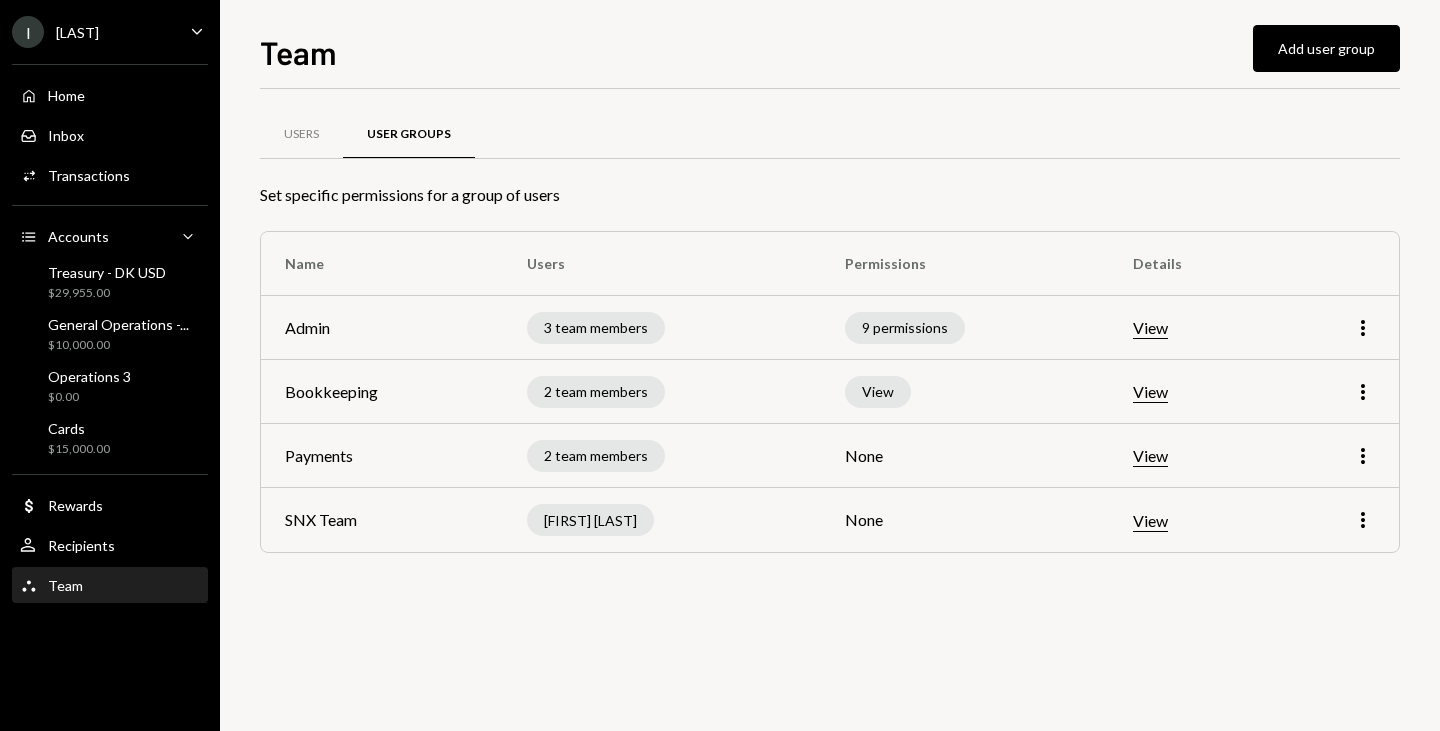 click on "I Itani Epitas Caret Down Home Home Inbox Inbox Activities Transactions Accounts Accounts Caret Down Treasury - DK USD $29,955.00 General Operations -... $10,000.00 Operations 3 $0.00 Cards $15,000.00 Dollar Rewards User Recipients Team Team" at bounding box center (110, 303) 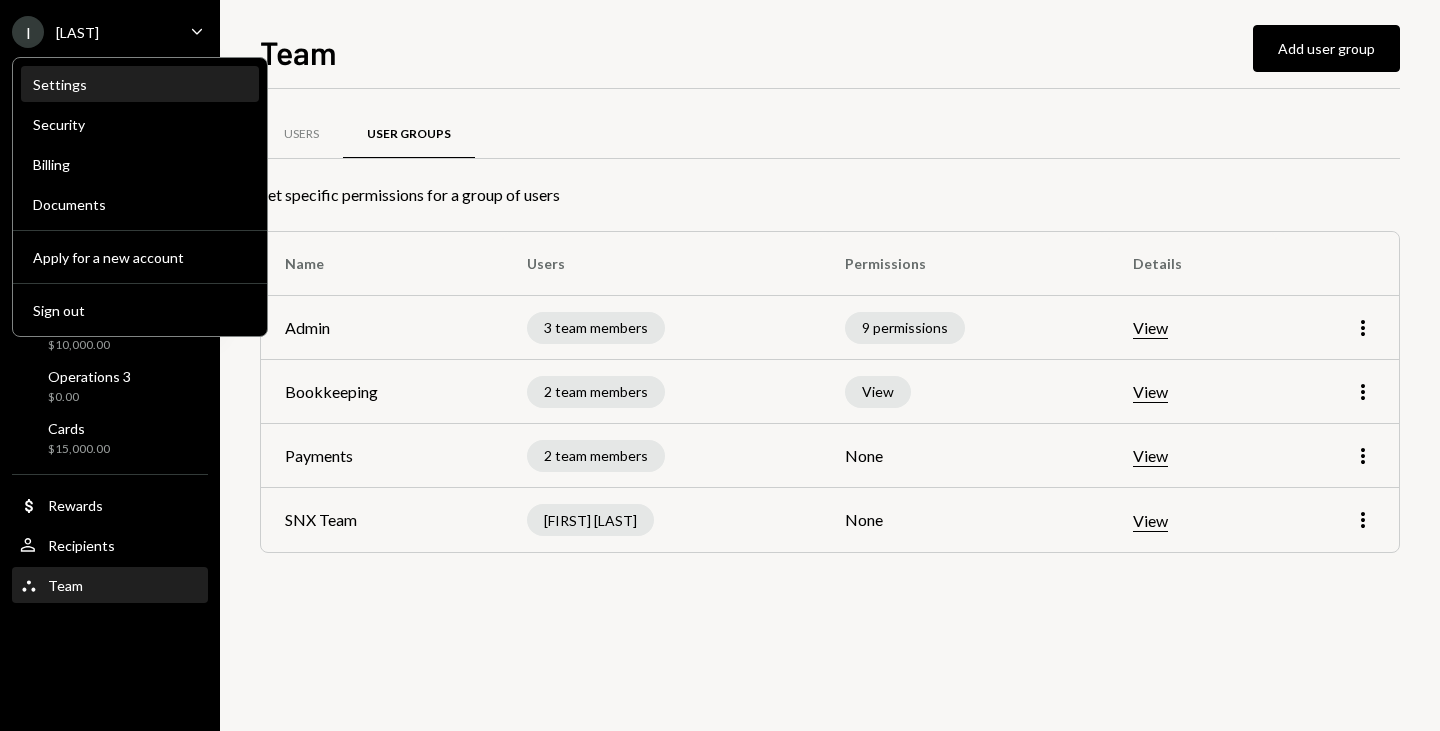 click on "Settings" at bounding box center [140, 84] 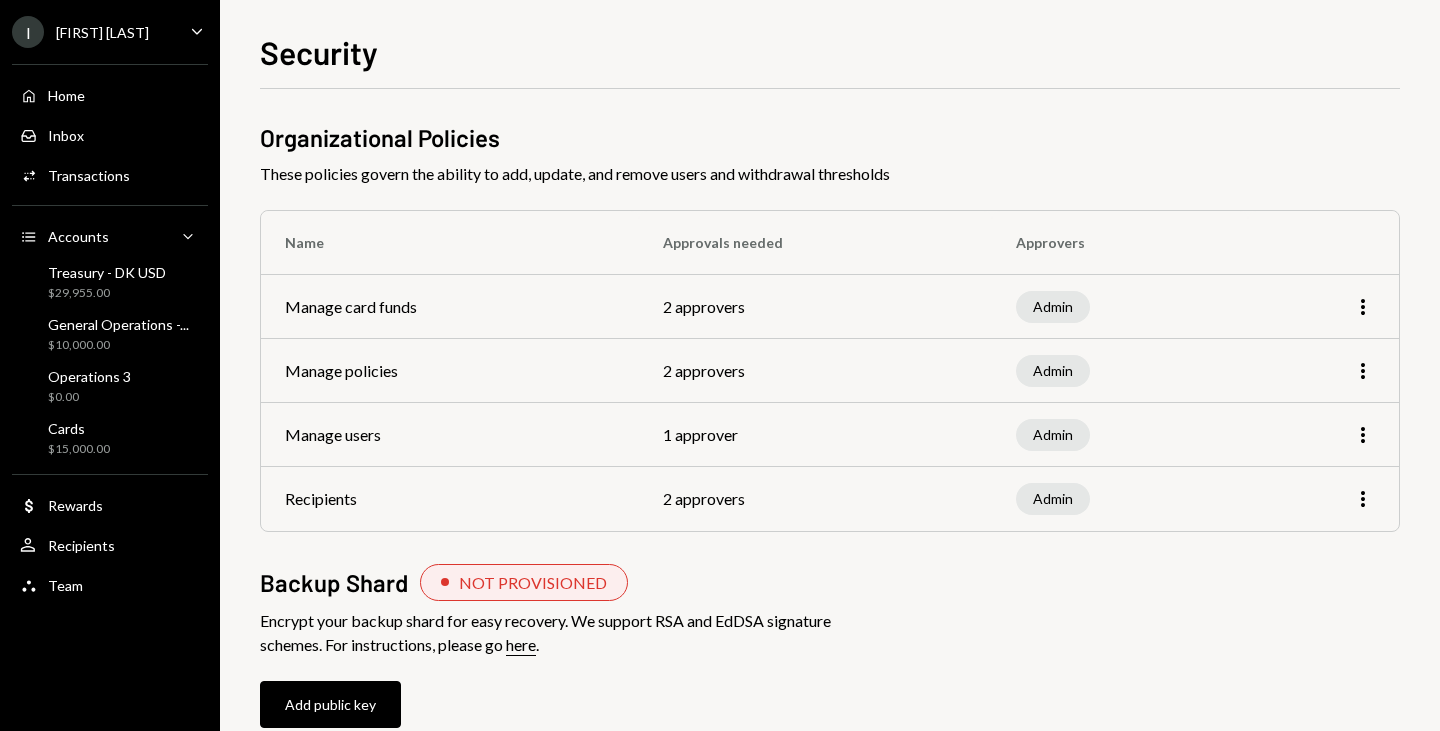 scroll, scrollTop: 0, scrollLeft: 0, axis: both 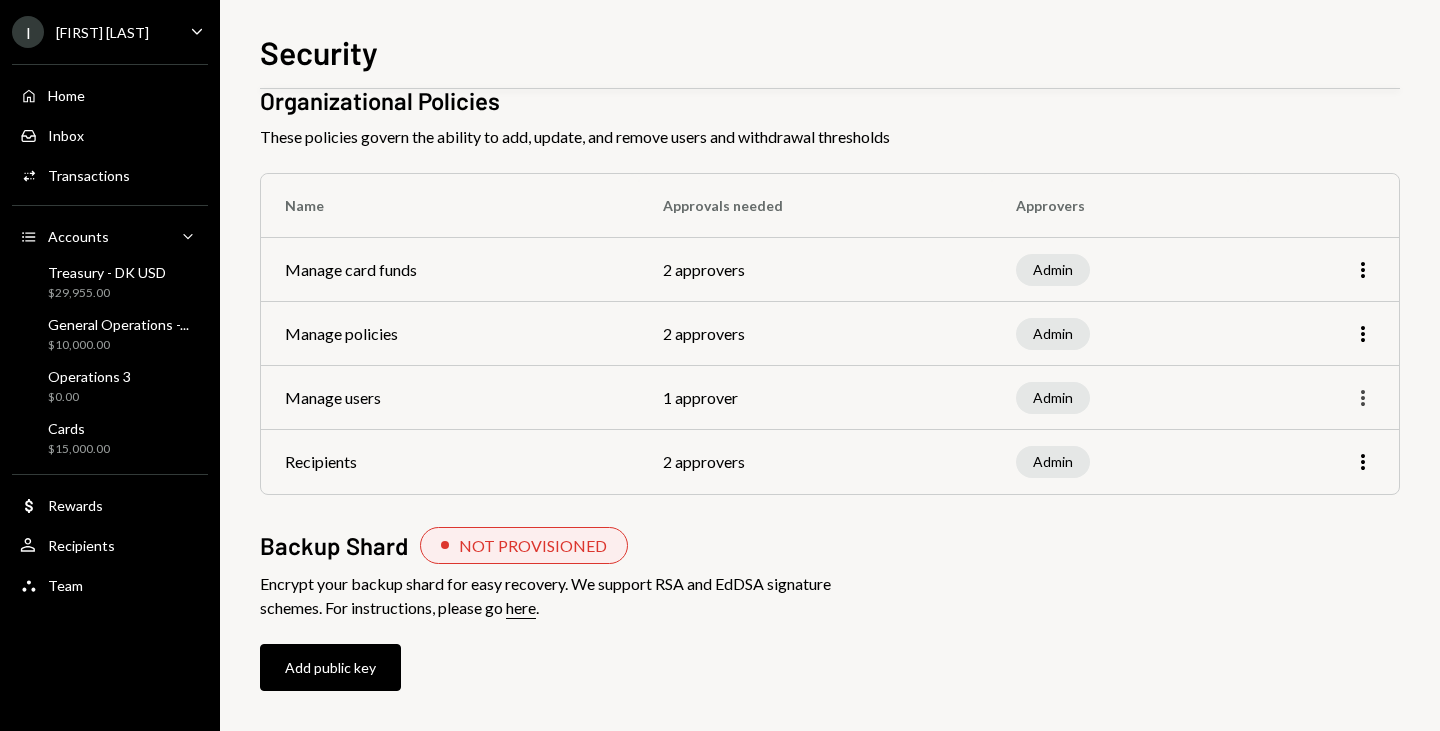 click on "More" 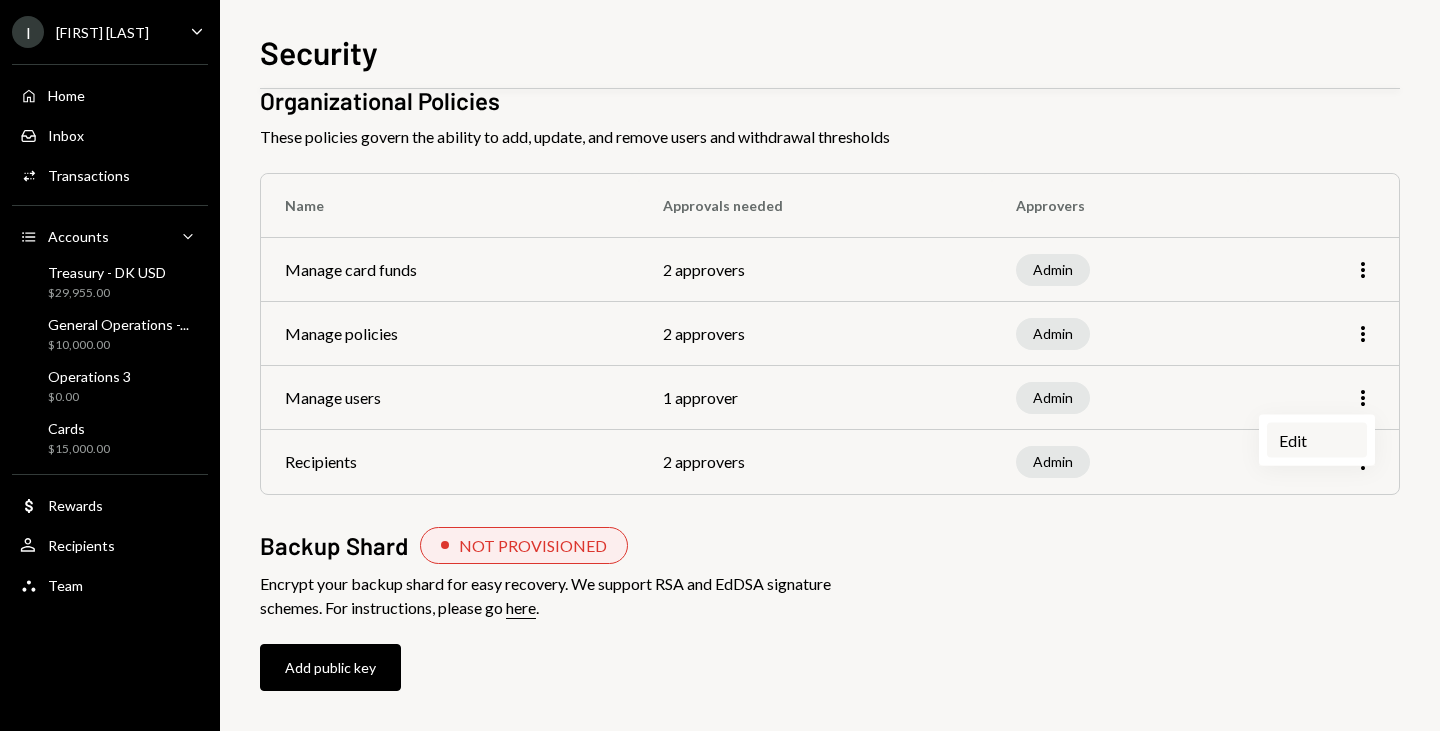 click on "Edit" at bounding box center [1317, 440] 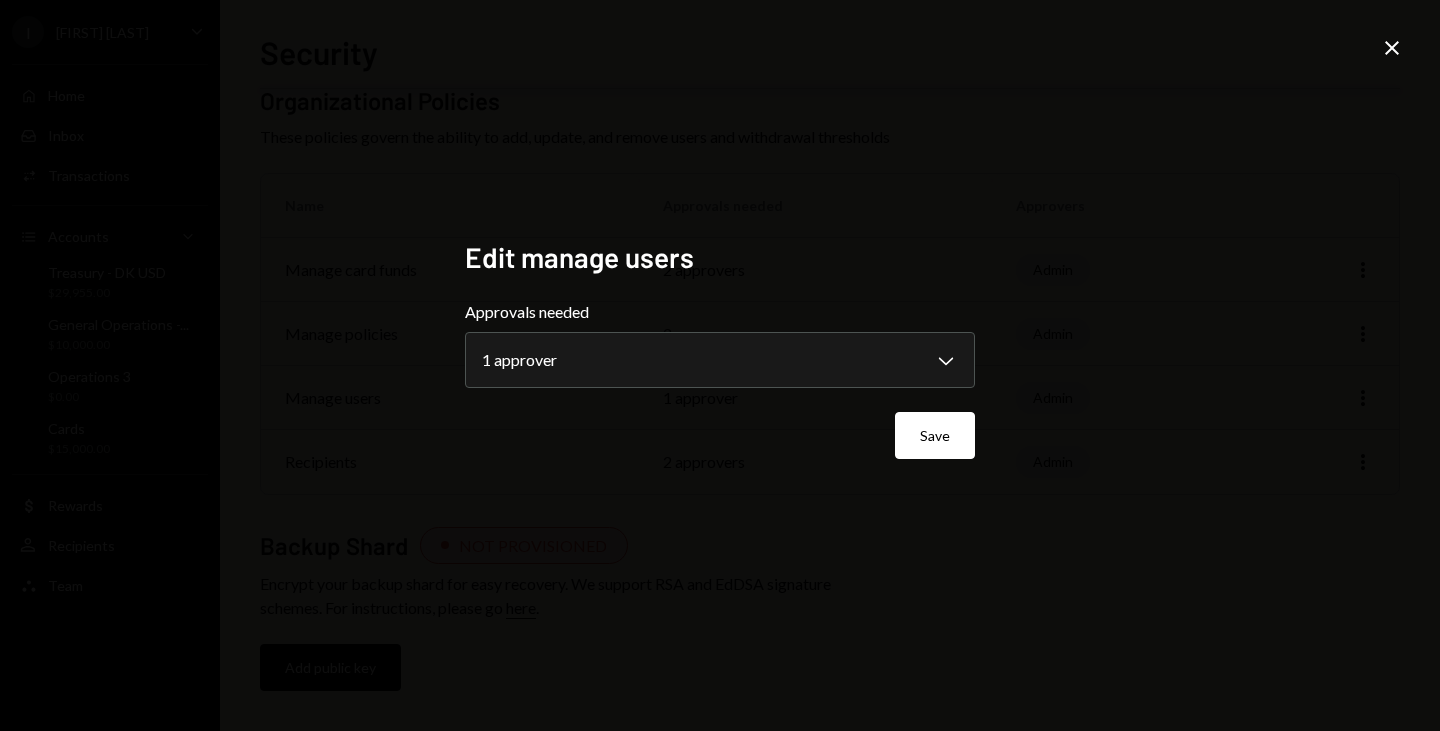 click 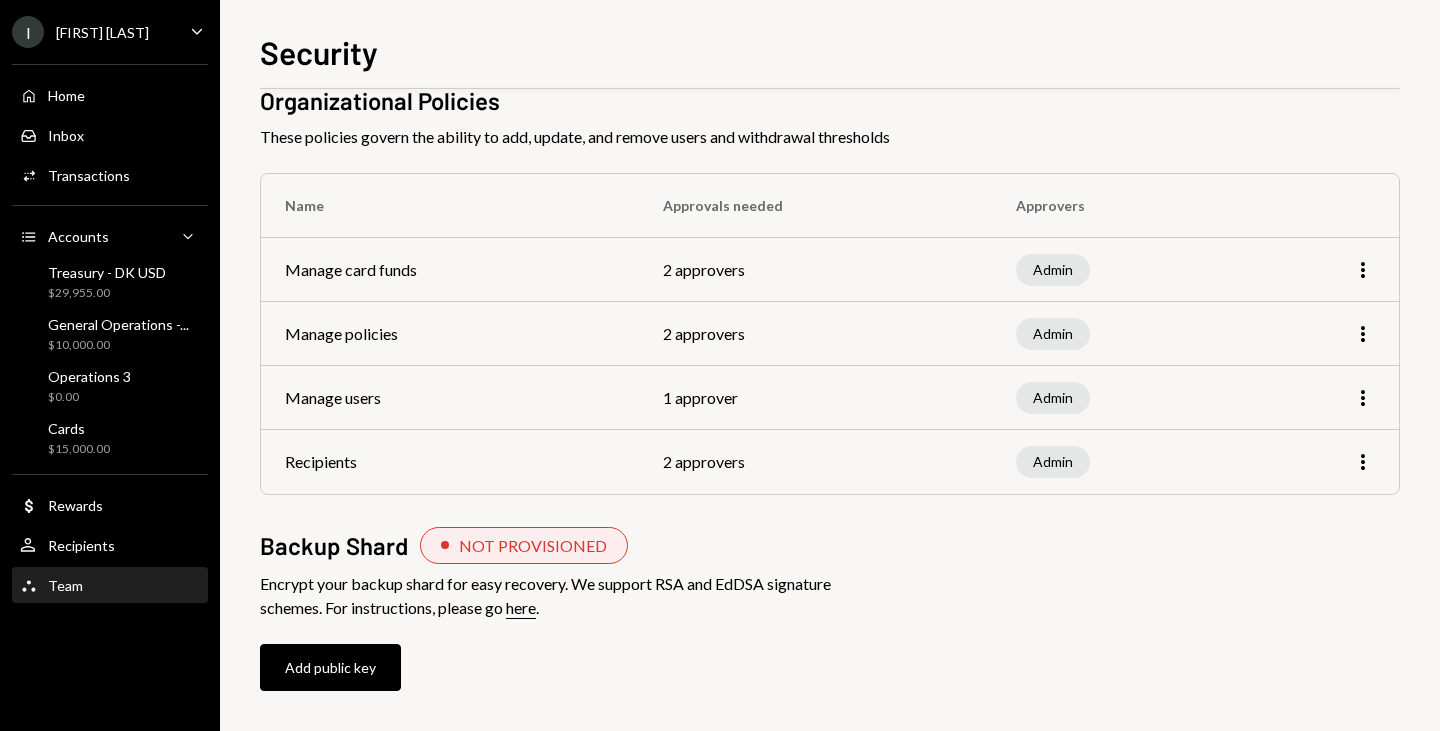 click on "Team Team" at bounding box center (110, 586) 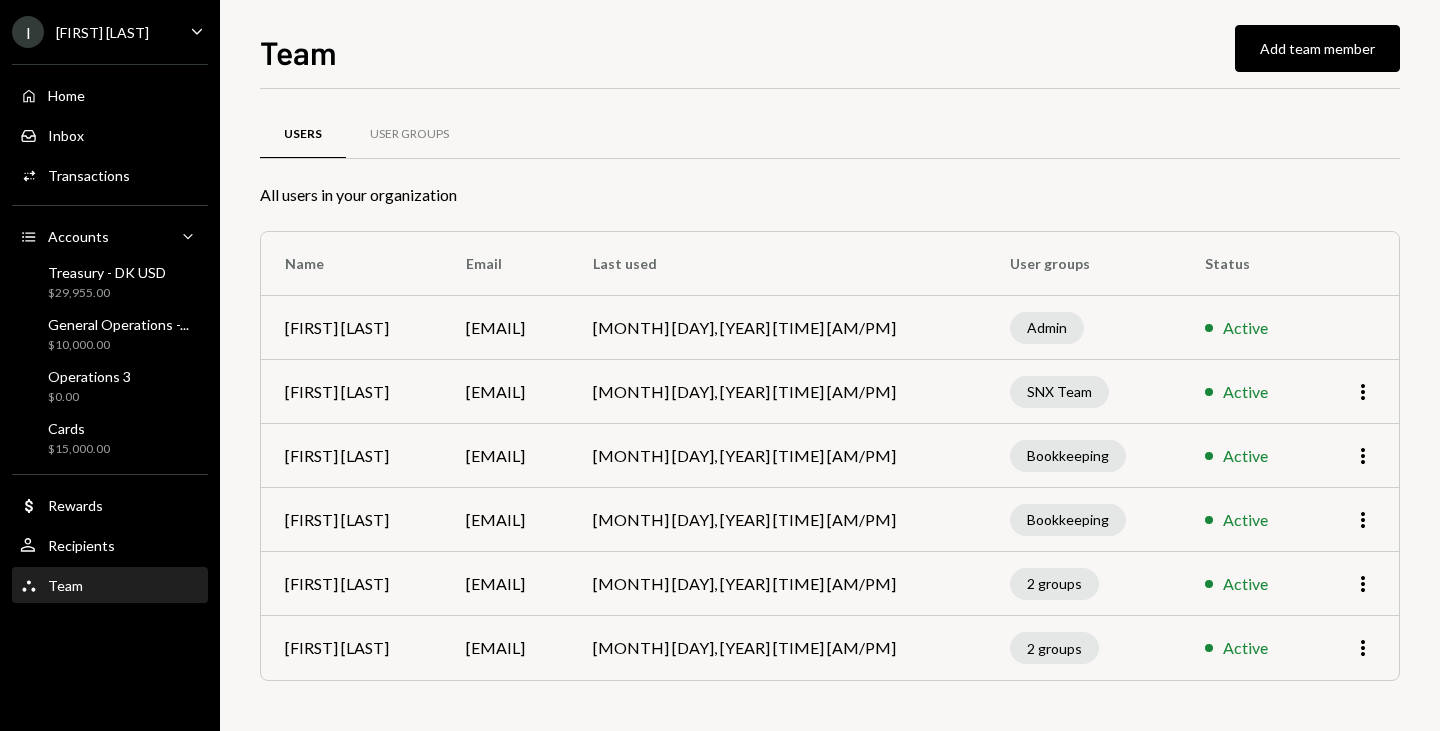 click on "[FIRST] [LAST]" at bounding box center (351, 328) 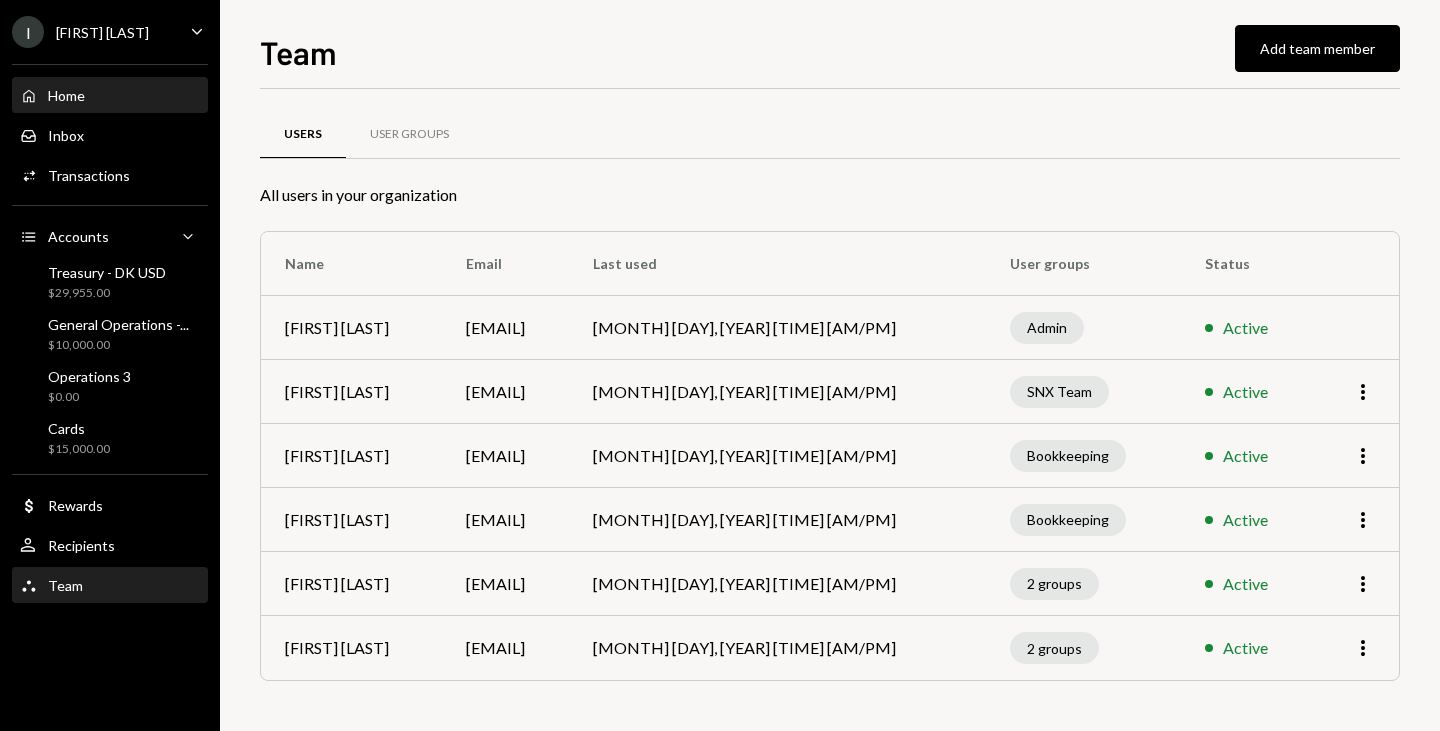 click on "Home Home" at bounding box center (110, 96) 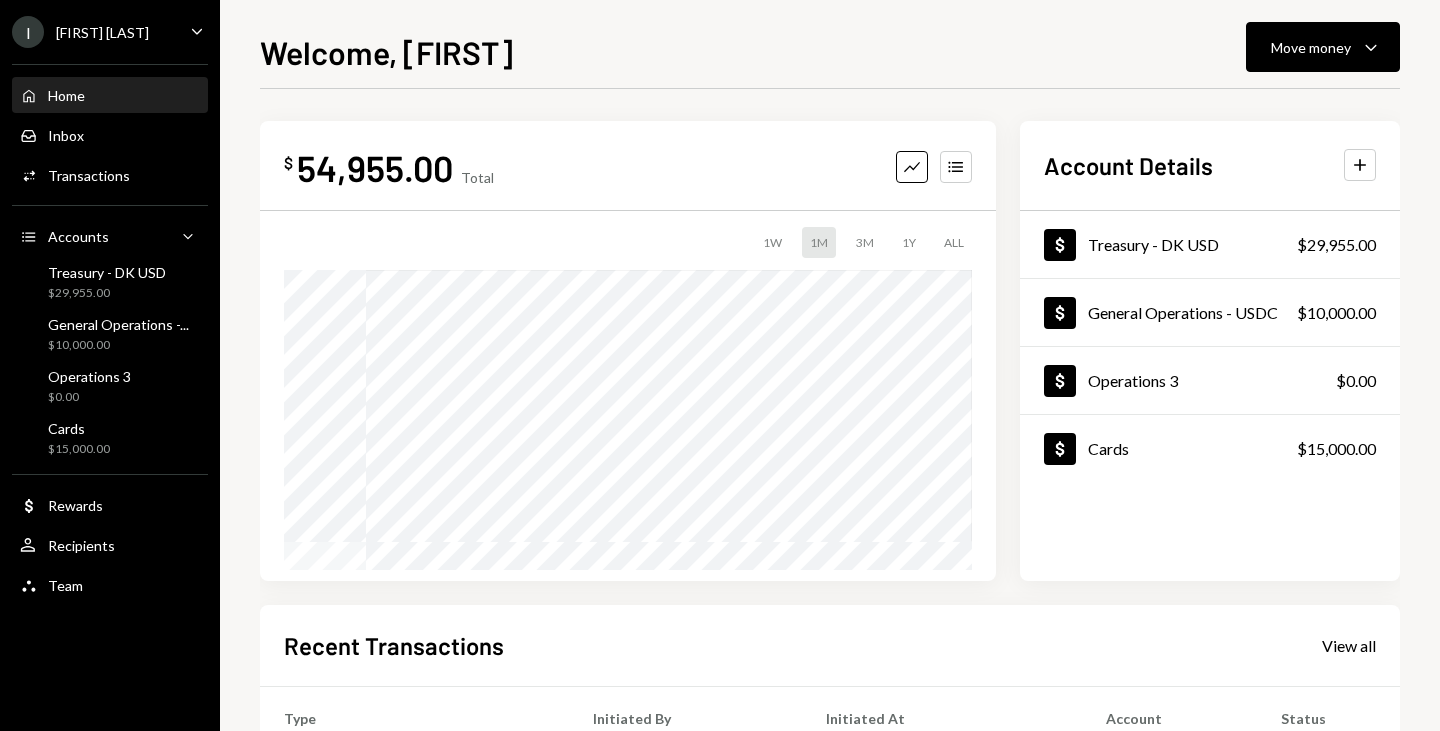 click on "[FIRST] [LAST]" at bounding box center (102, 32) 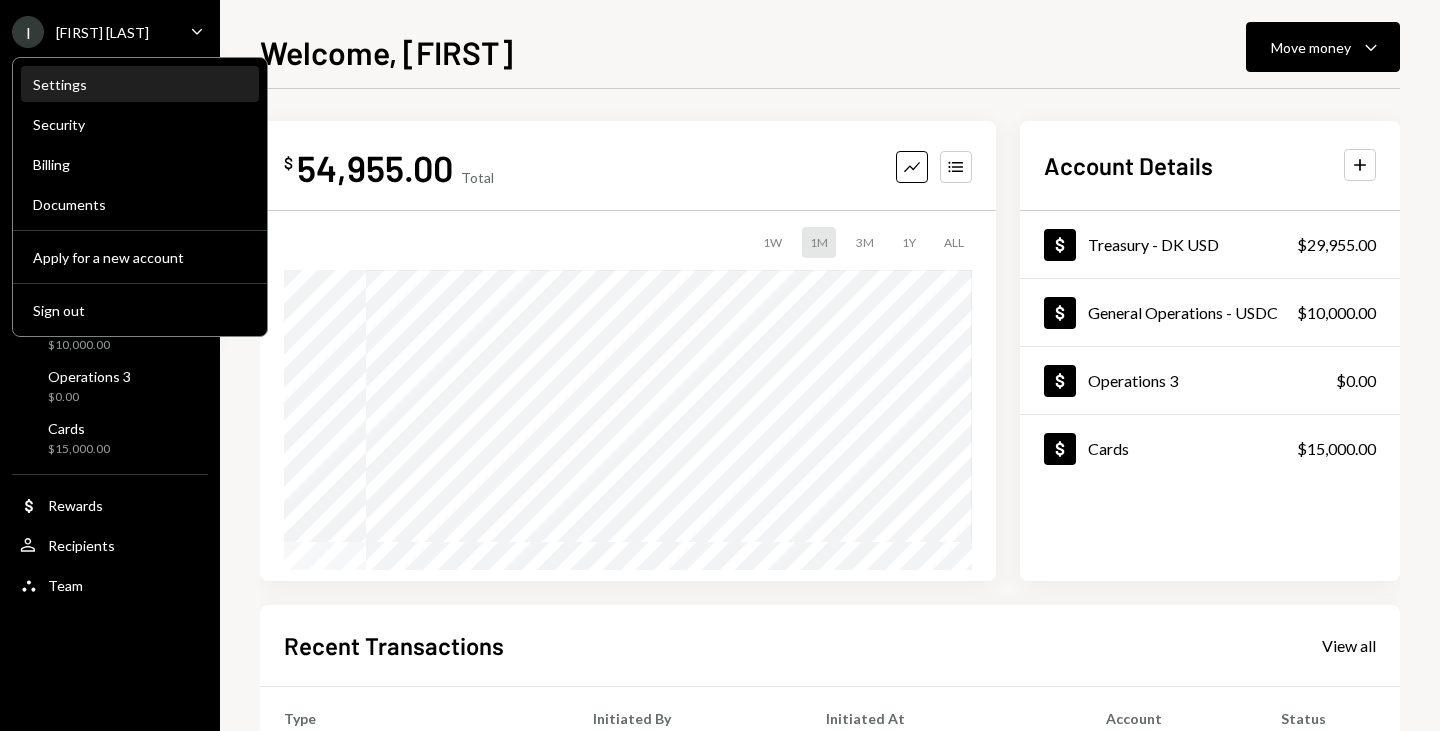 click on "Settings" at bounding box center (140, 84) 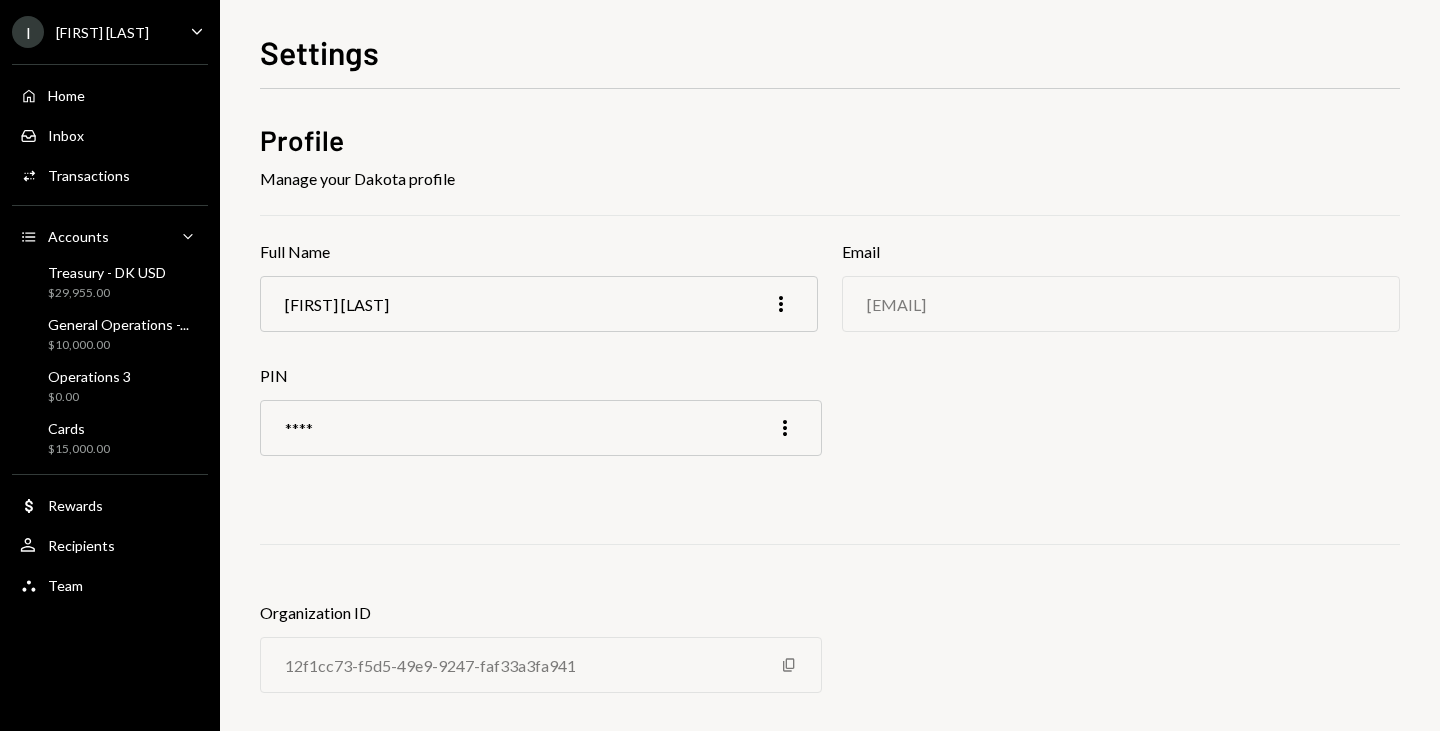 scroll, scrollTop: 34, scrollLeft: 0, axis: vertical 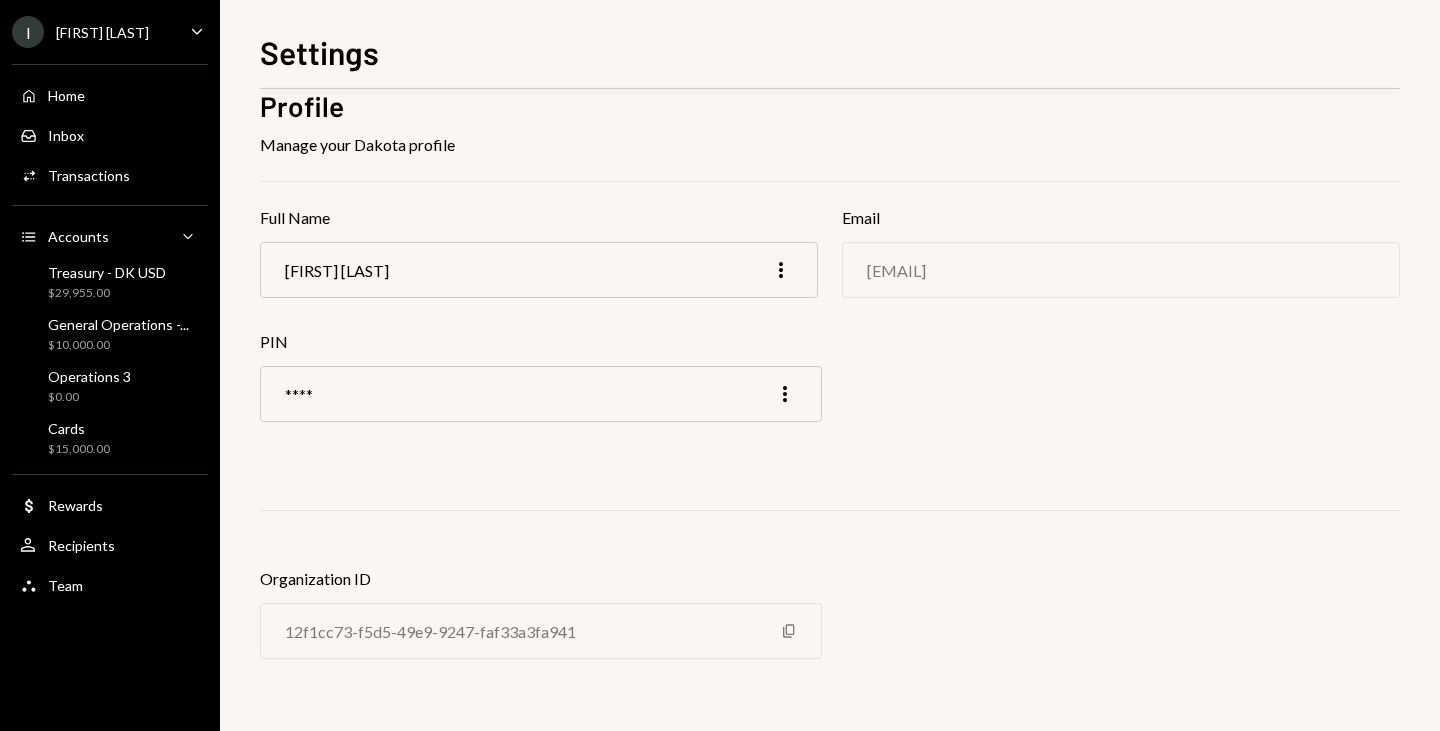 click on "[FIRST] [LAST]" at bounding box center (539, 270) 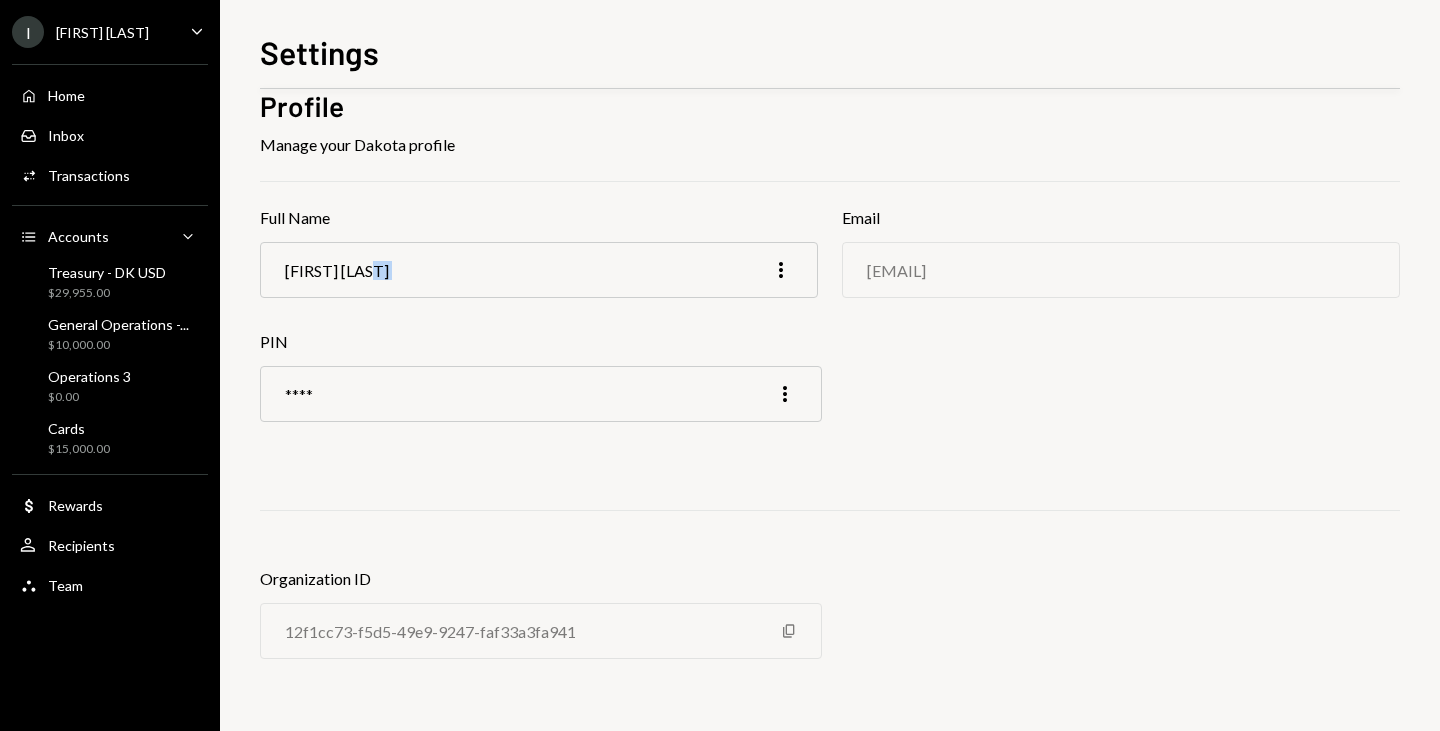 click on "[FIRST] [LAST]" at bounding box center (539, 270) 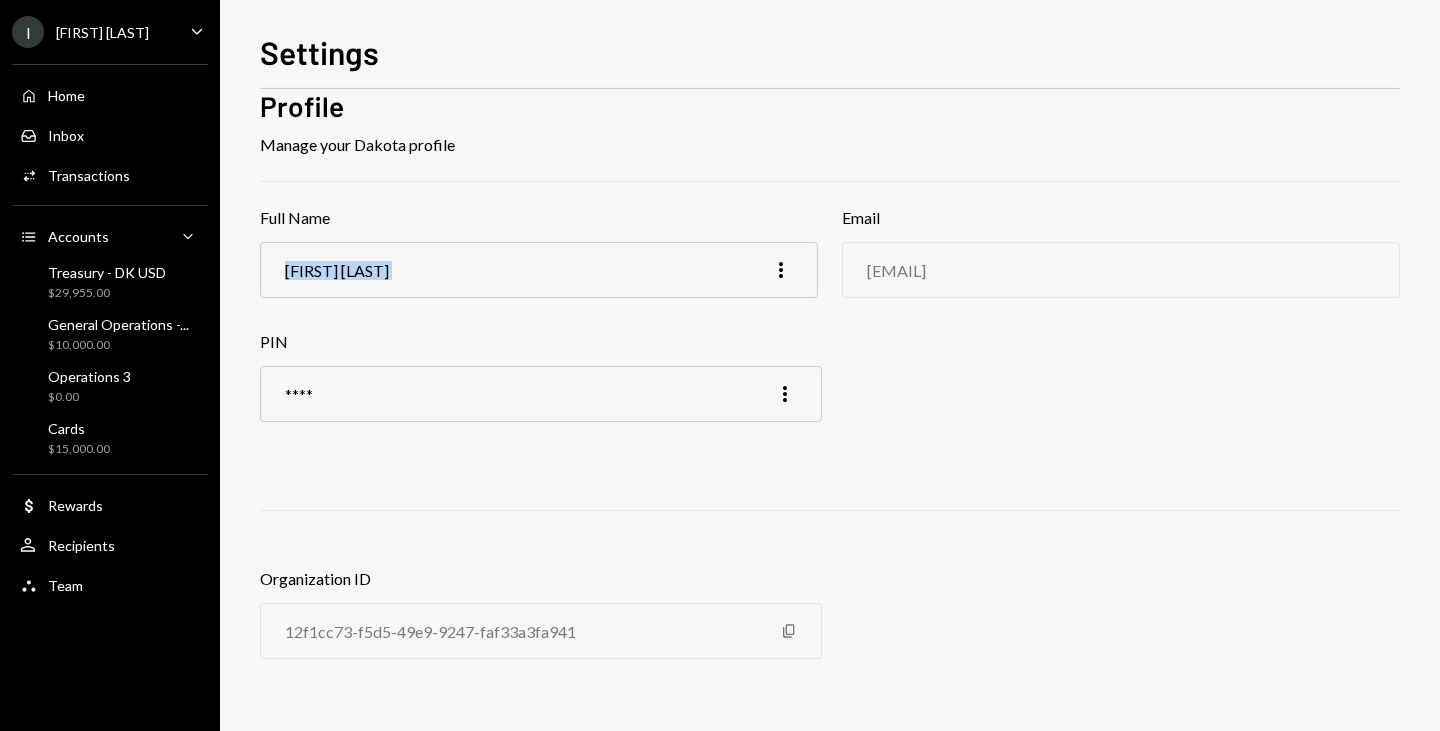click on "[FIRST] [LAST]" at bounding box center [539, 270] 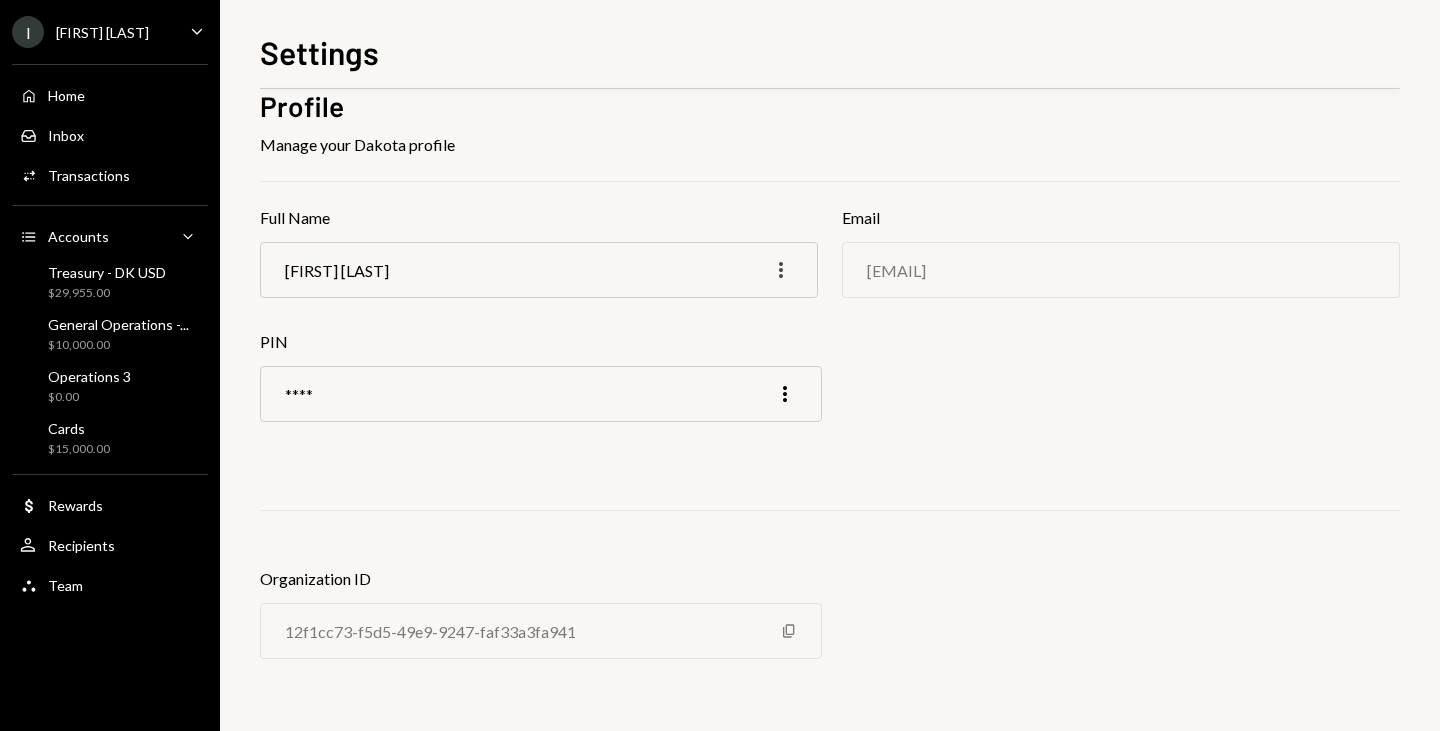 click 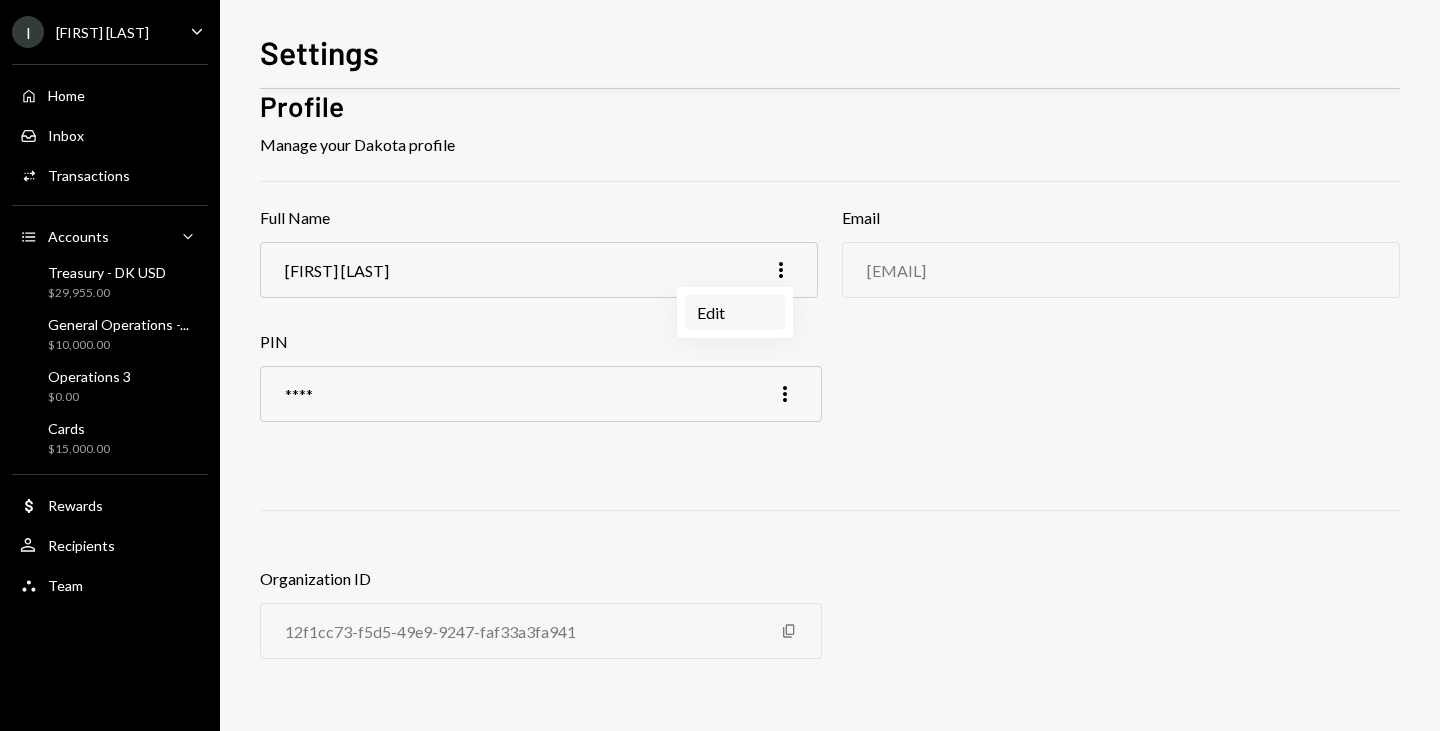 click on "Edit" at bounding box center (735, 312) 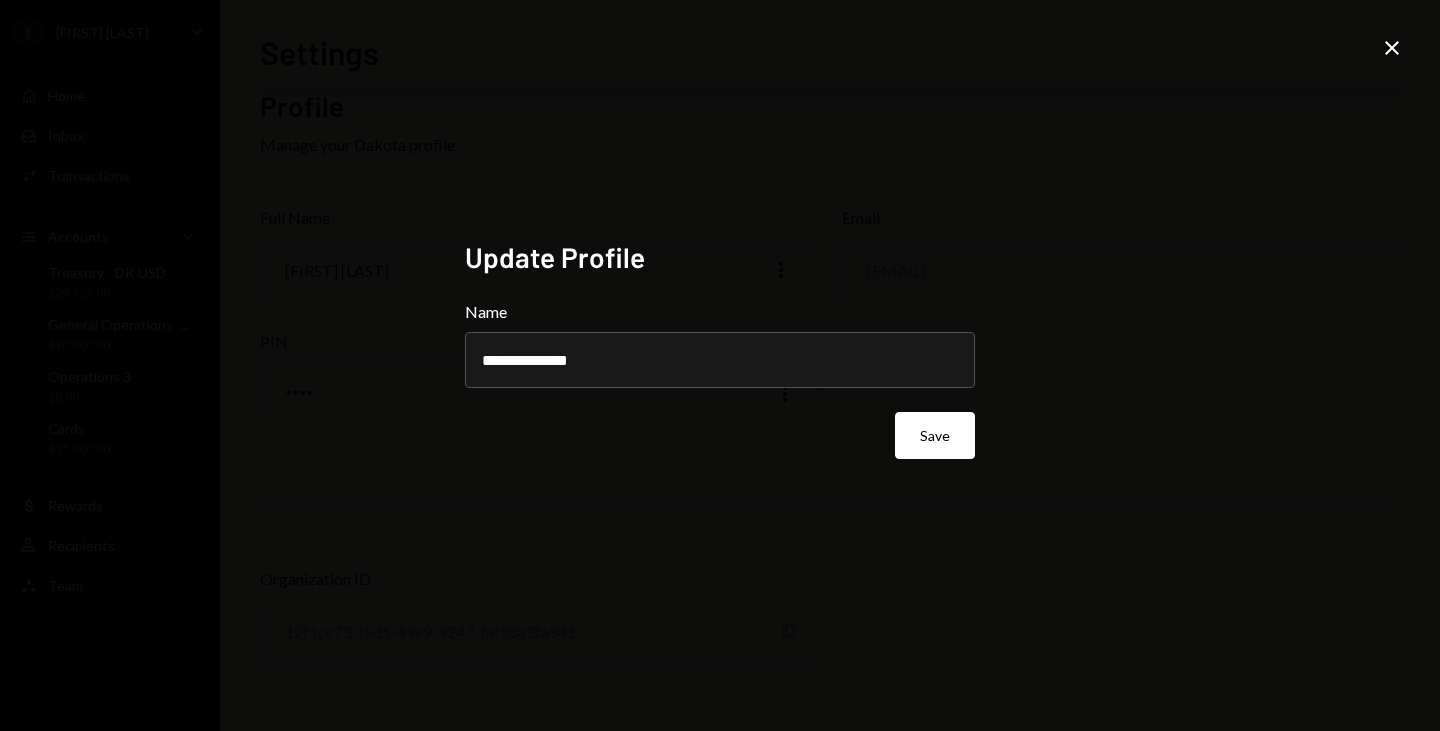 type on "**********" 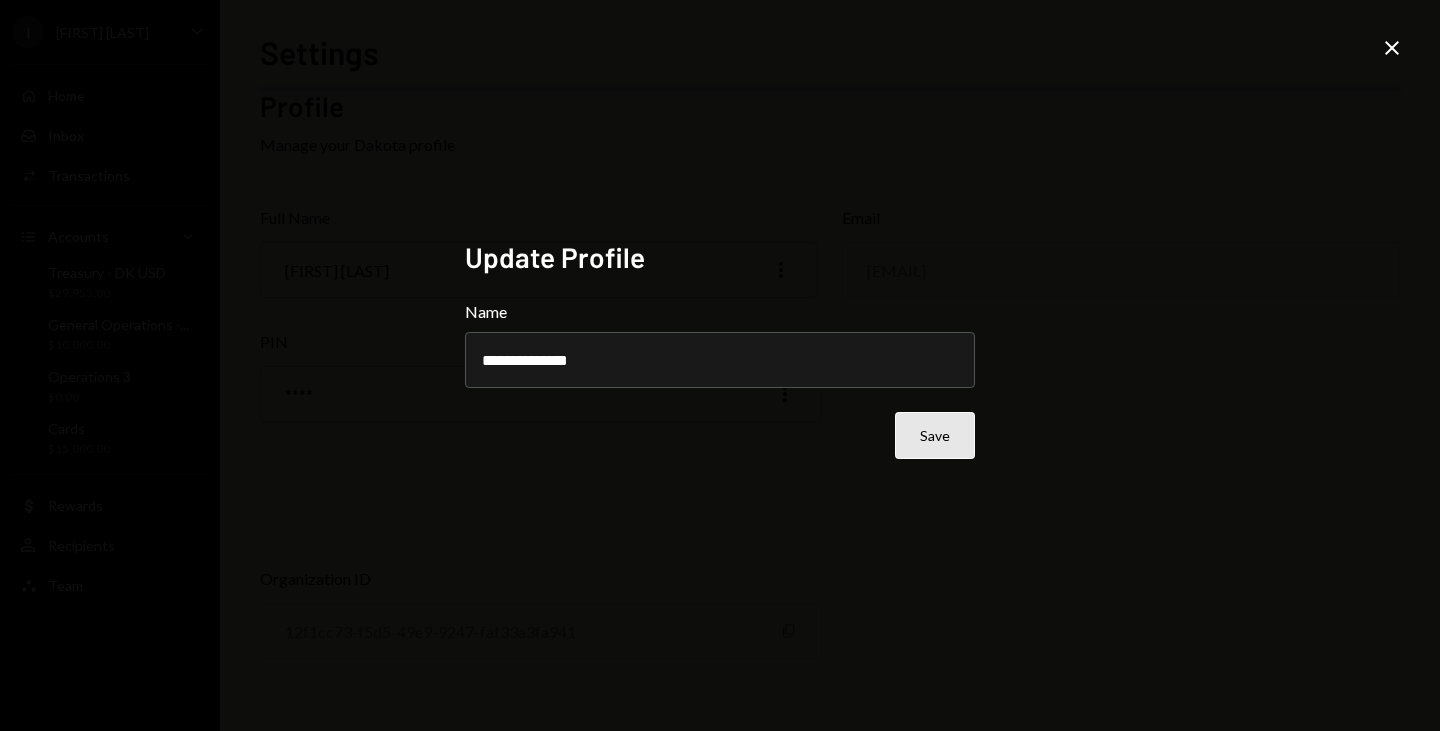 click on "Save" at bounding box center [935, 435] 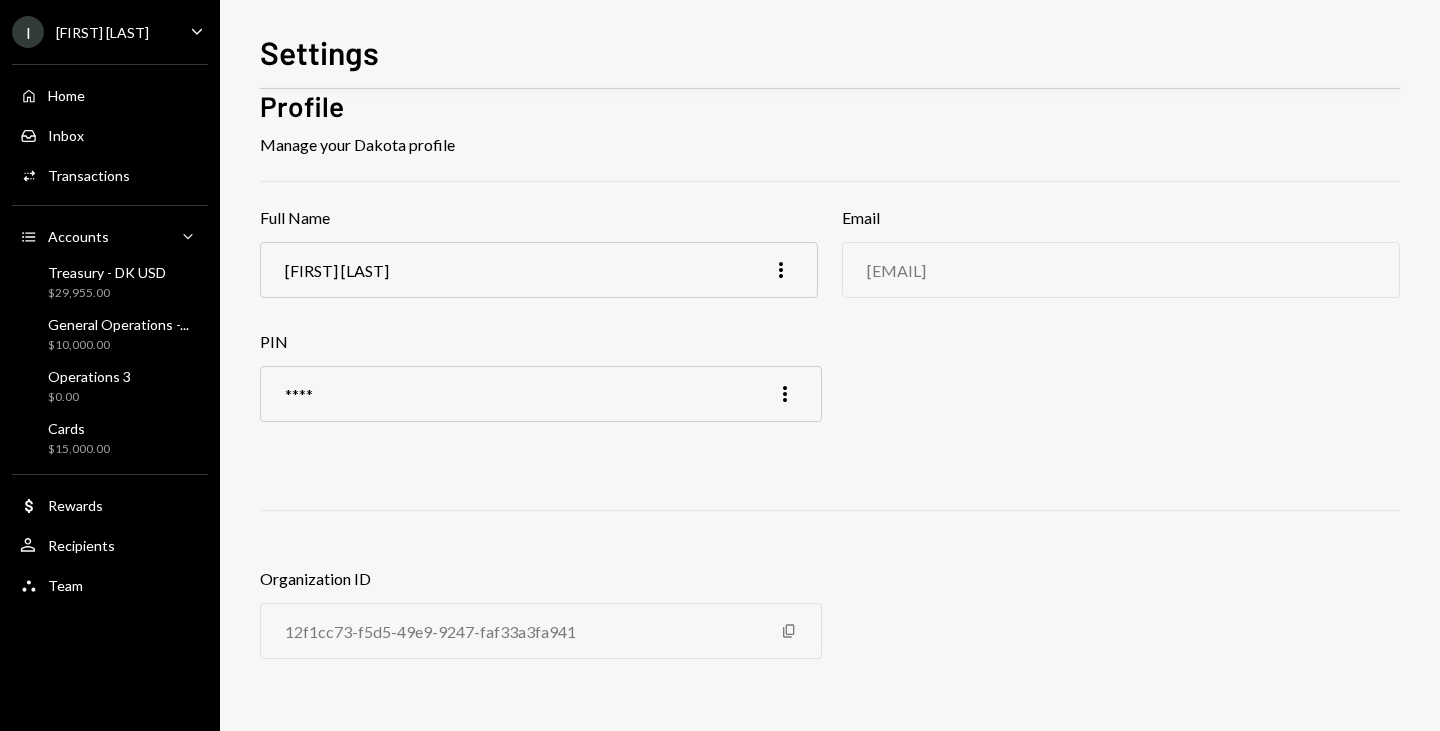 click on "I" at bounding box center [28, 32] 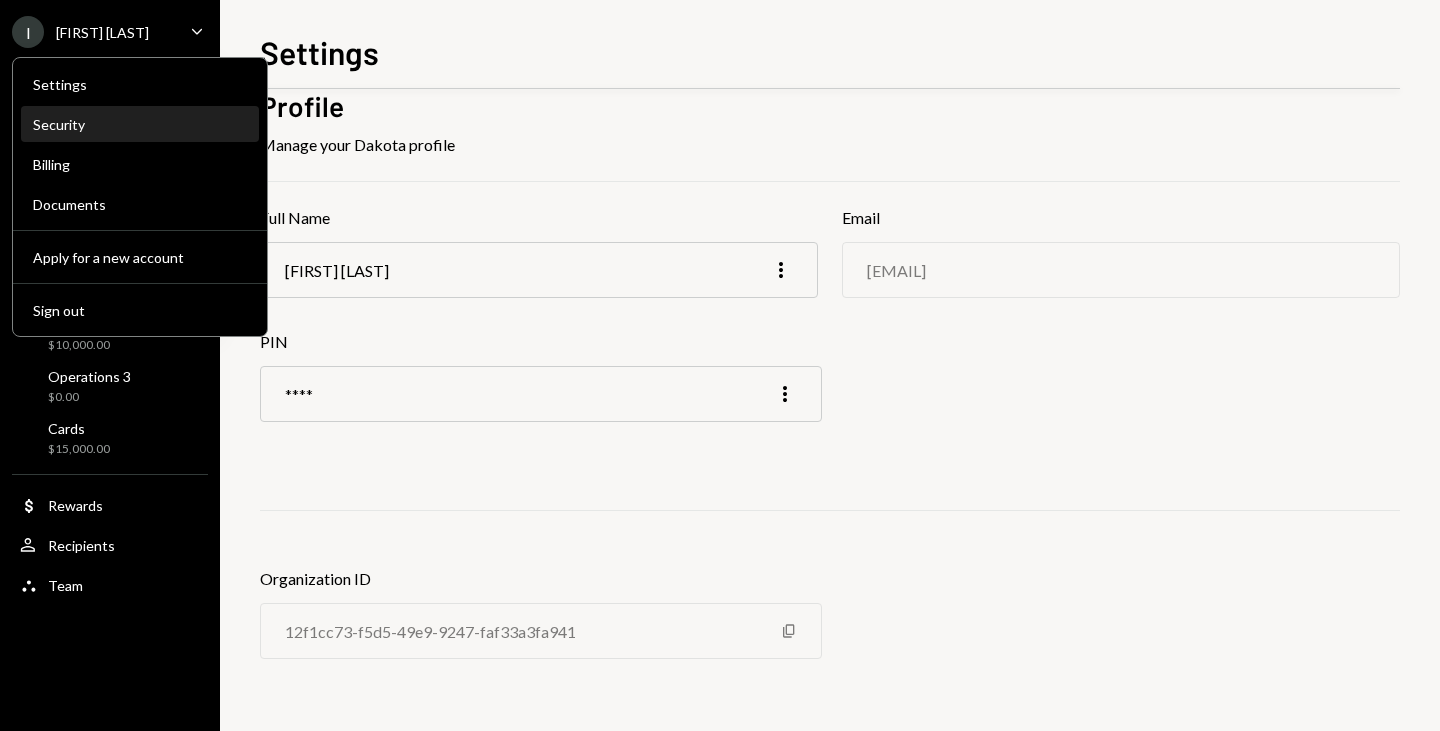 click on "Security" at bounding box center (140, 124) 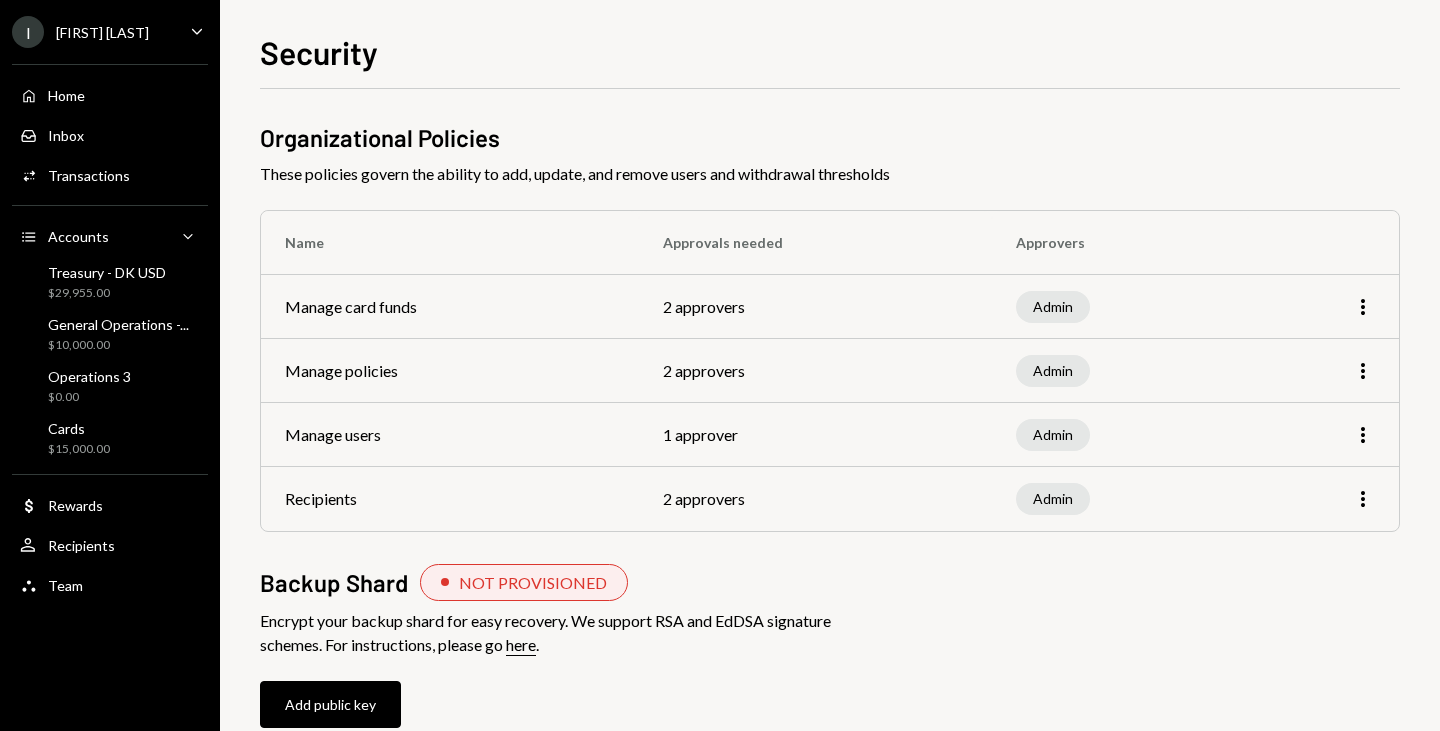 scroll, scrollTop: 37, scrollLeft: 0, axis: vertical 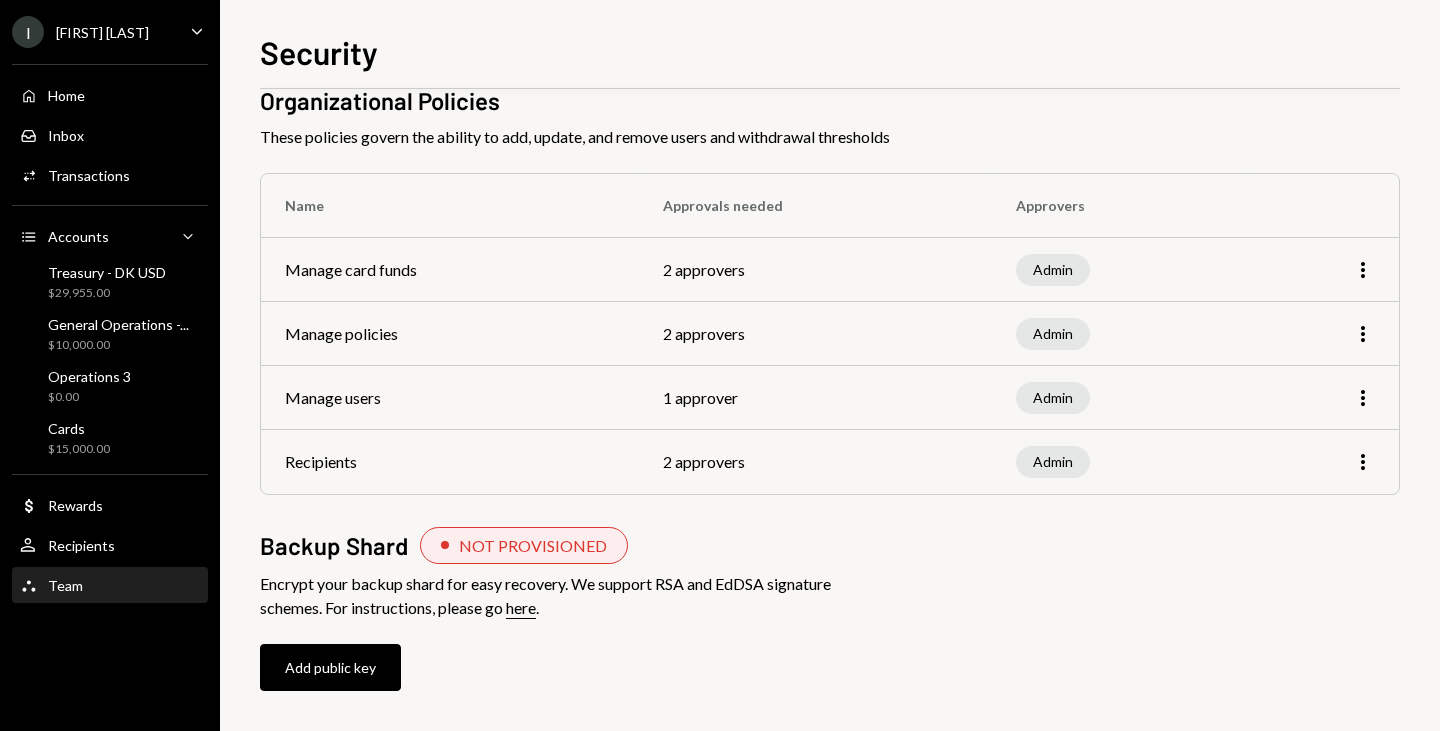 click on "Team Team" at bounding box center (110, 585) 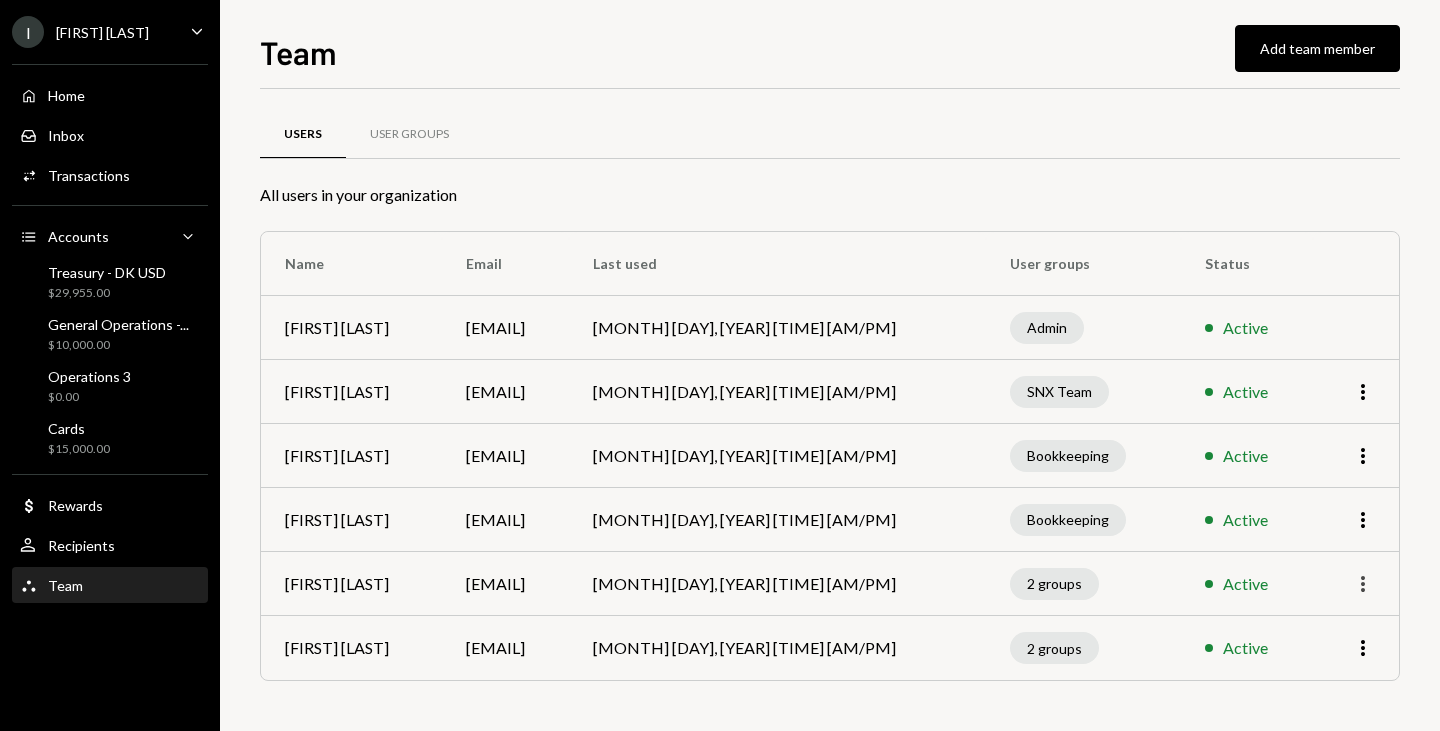 click on "More" 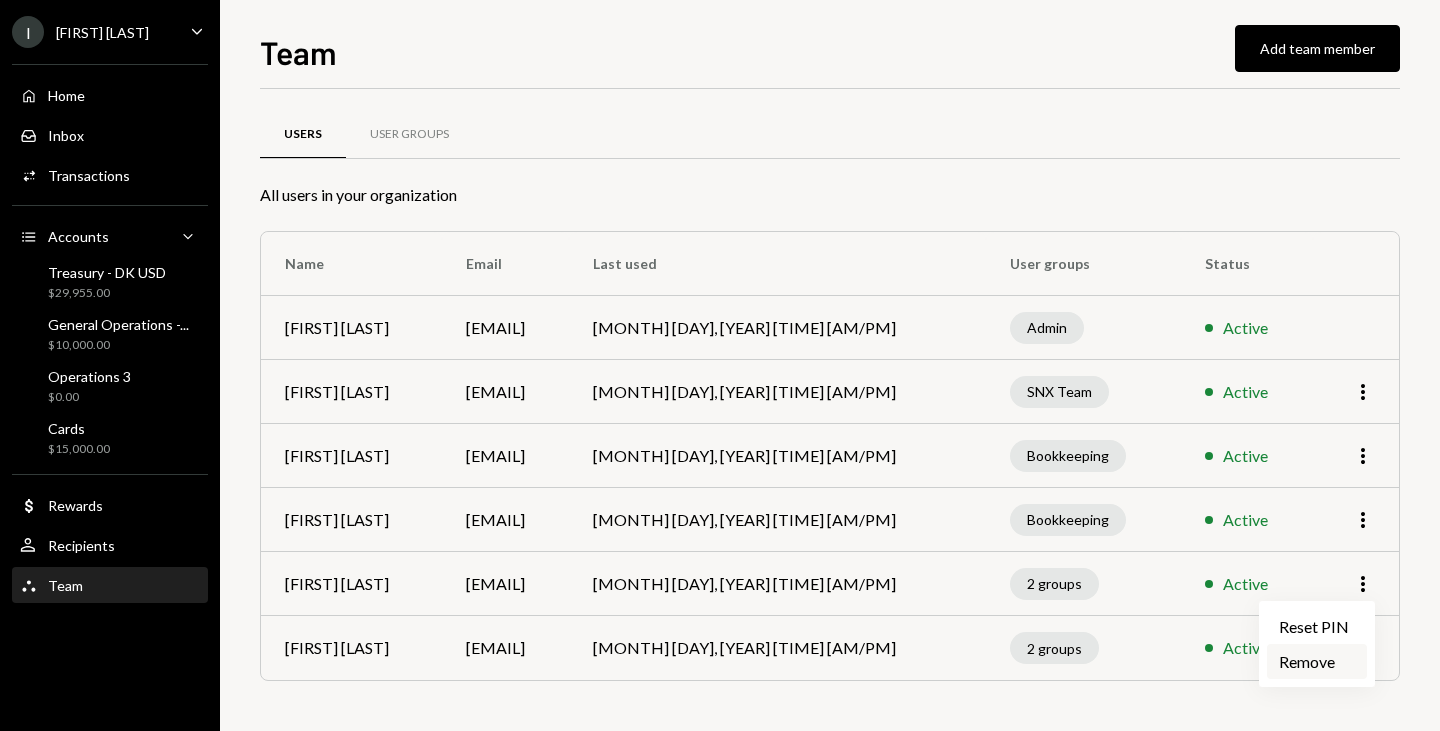 click on "Remove" at bounding box center (1317, 661) 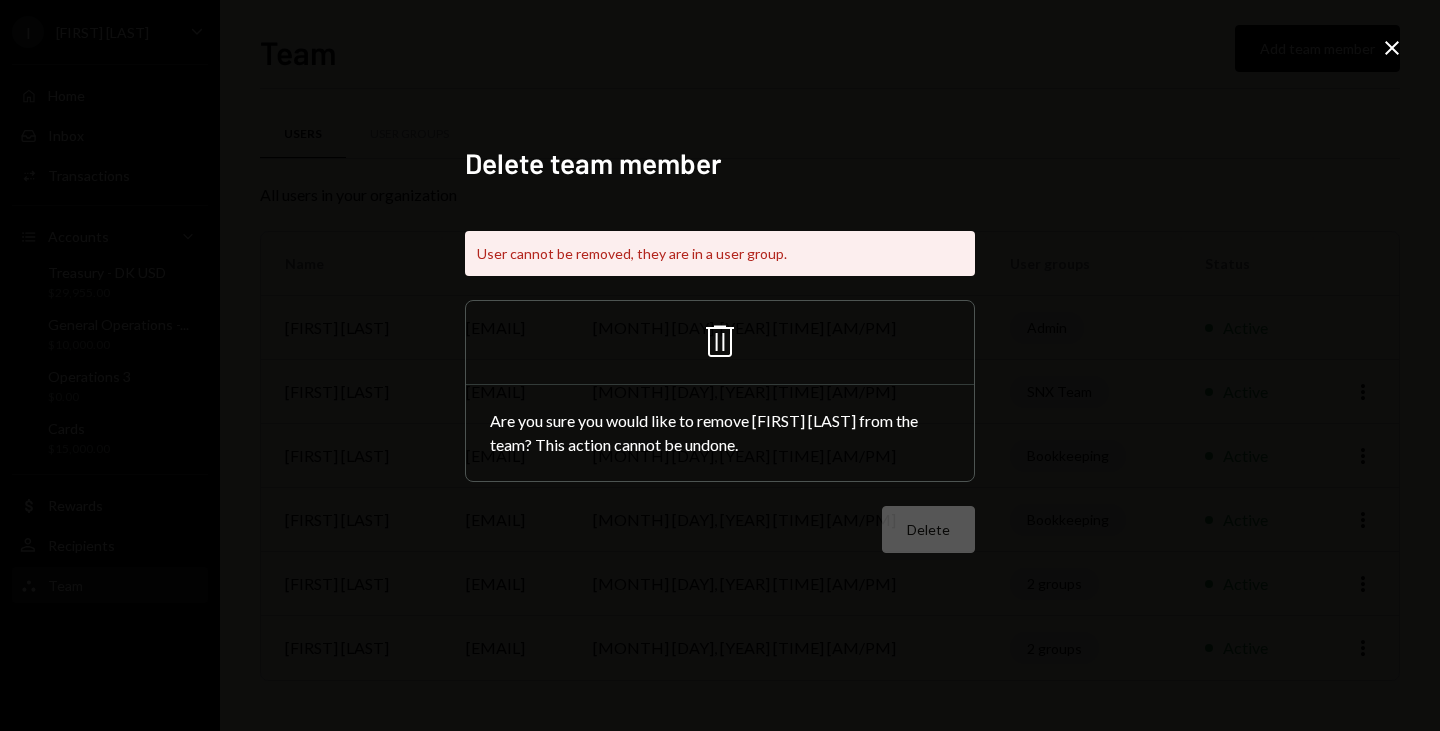 click on "Trash" 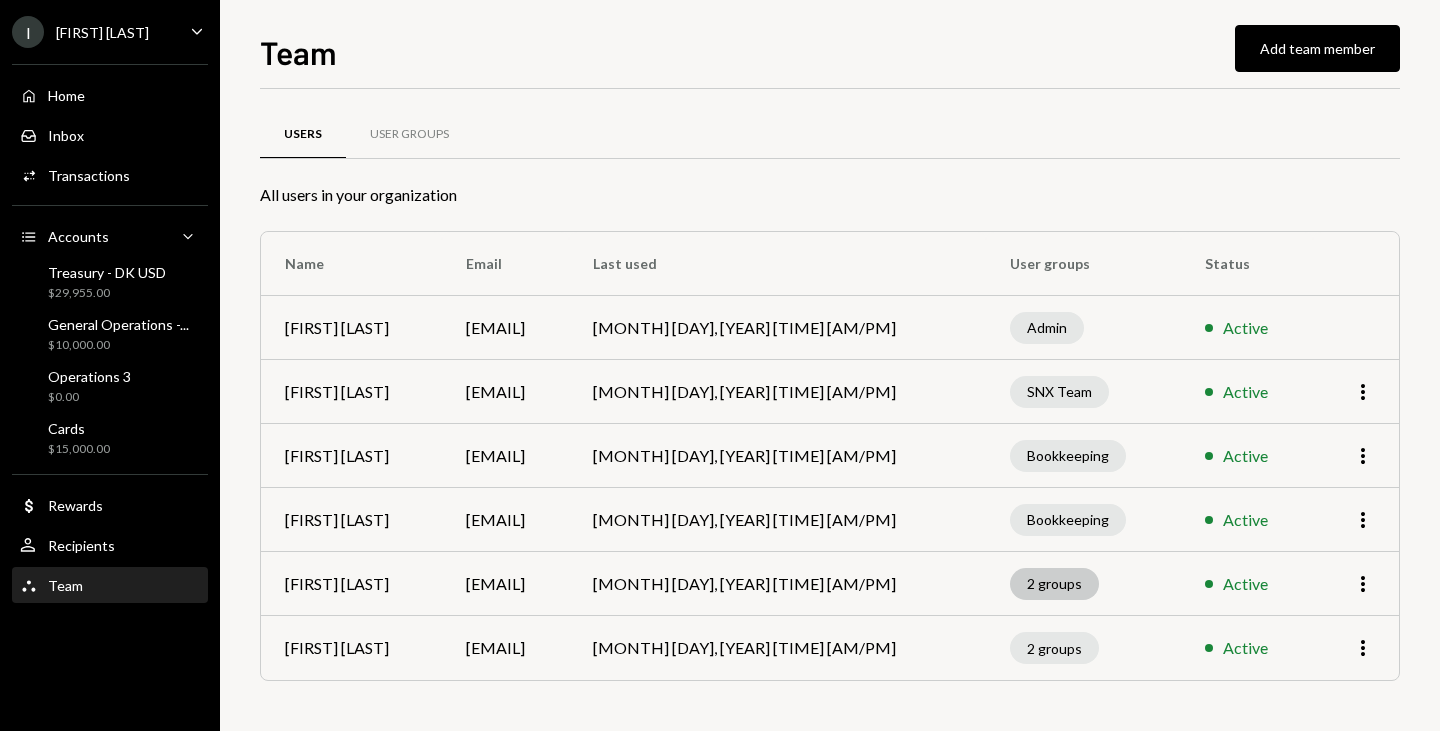 click on "2 groups" at bounding box center (1054, 584) 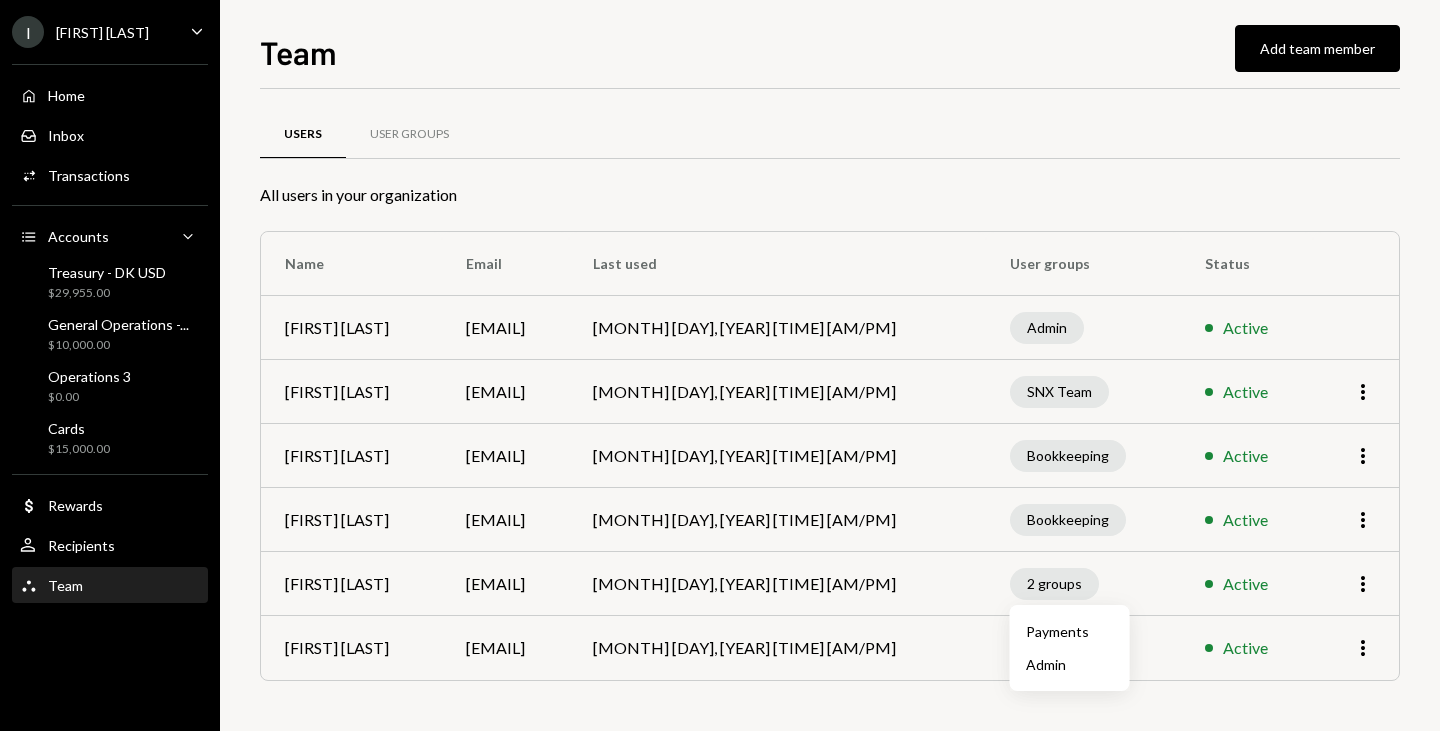 click on "Payments" at bounding box center (1070, 631) 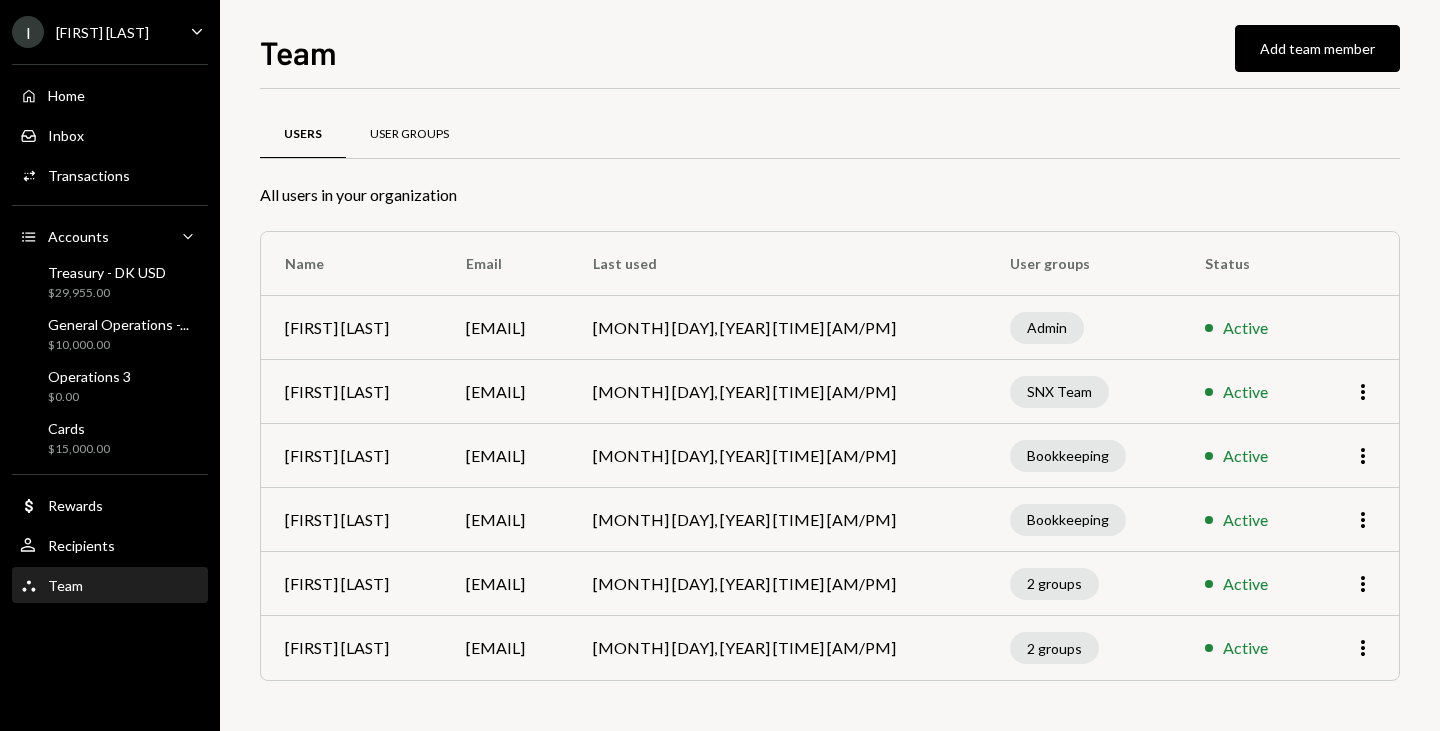 click on "User Groups" at bounding box center (409, 134) 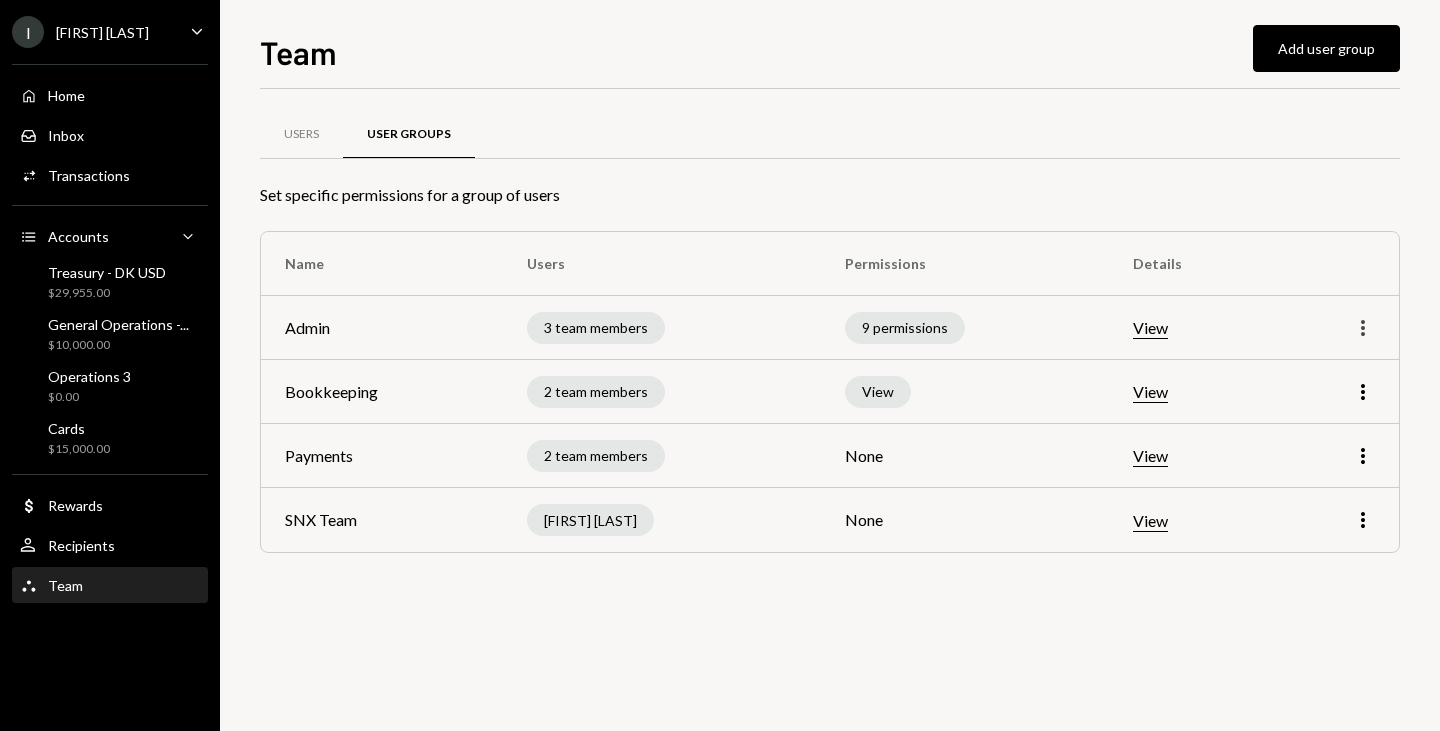 click on "More" 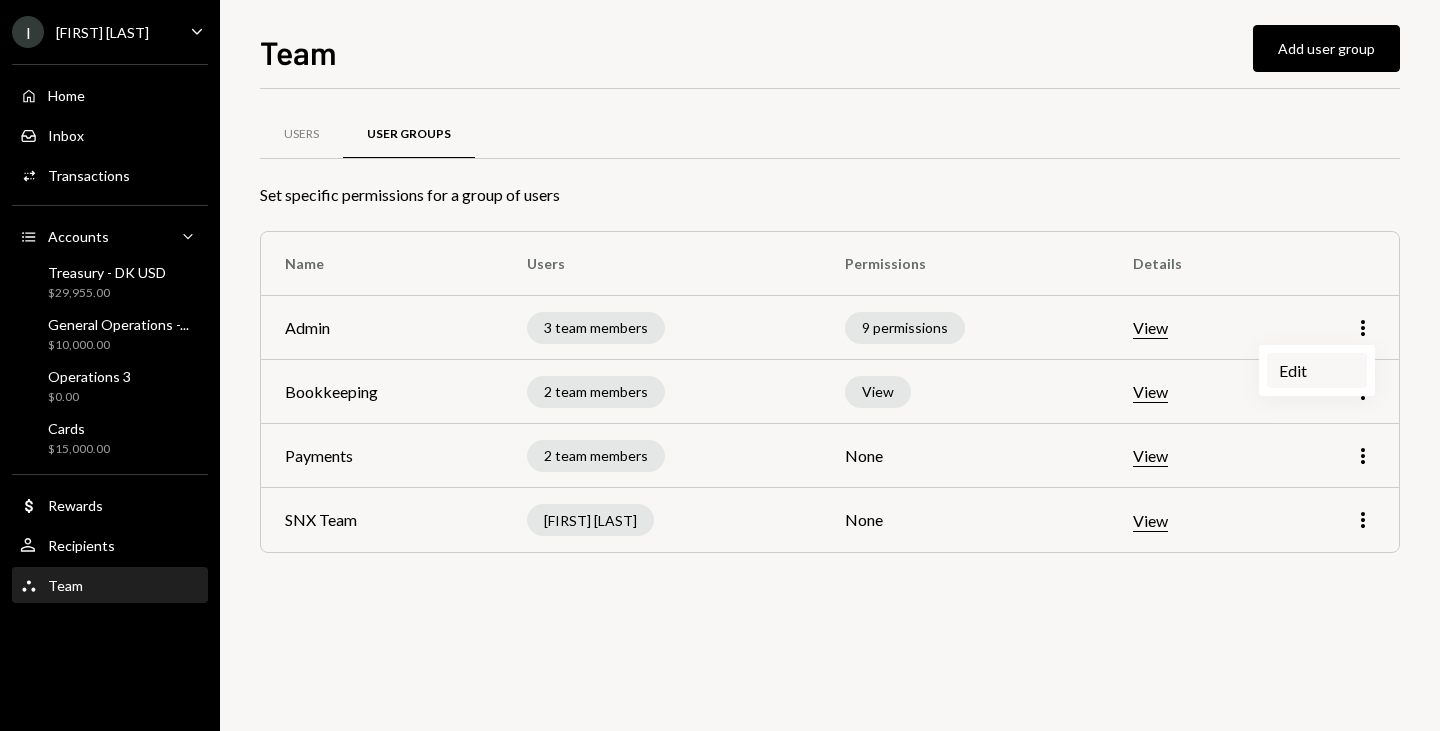 click on "Edit" at bounding box center (1317, 370) 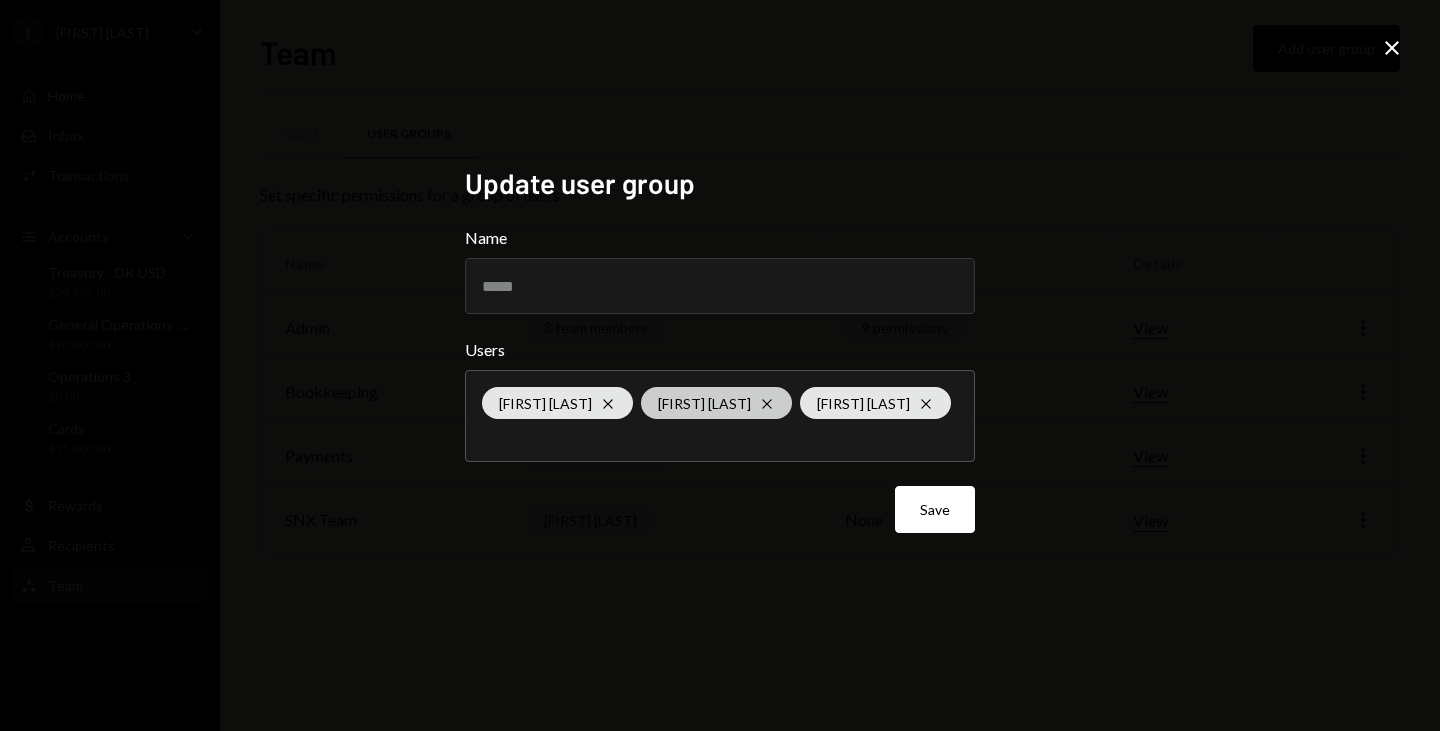 click on "Cross" at bounding box center [767, 406] 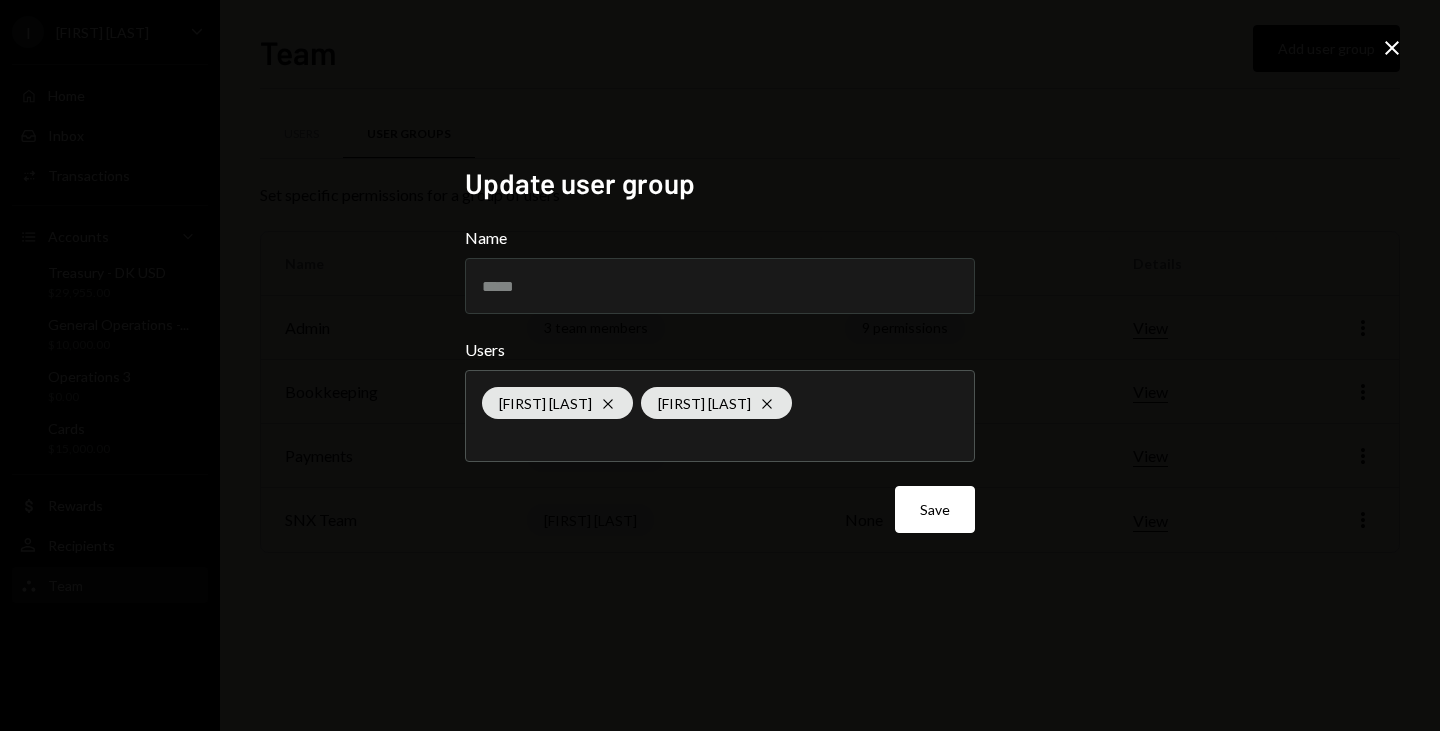 click on "Update user group Name ***** Users Itani Epitas Cross Tiaan van Wyk Cross Save Close" at bounding box center [720, 365] 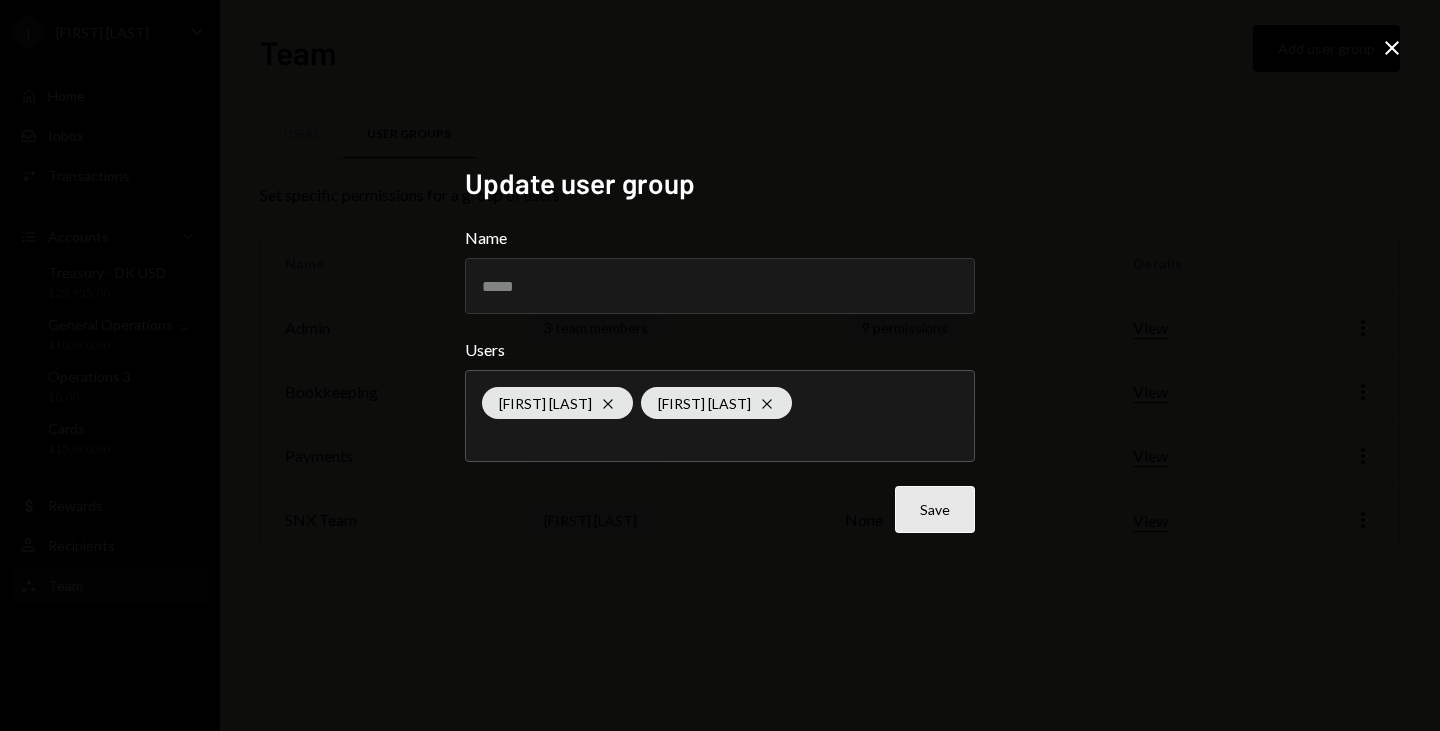 click on "Save" at bounding box center (935, 509) 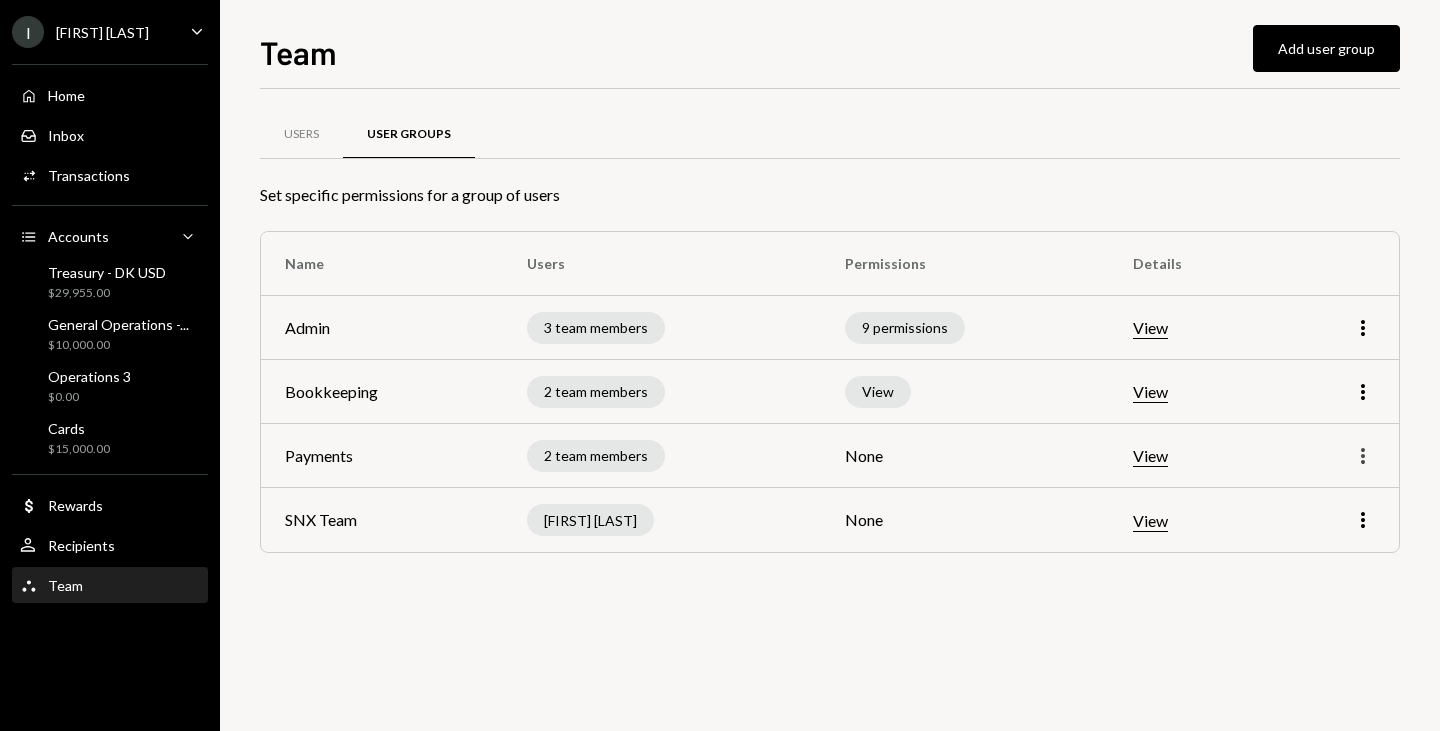 click on "More" 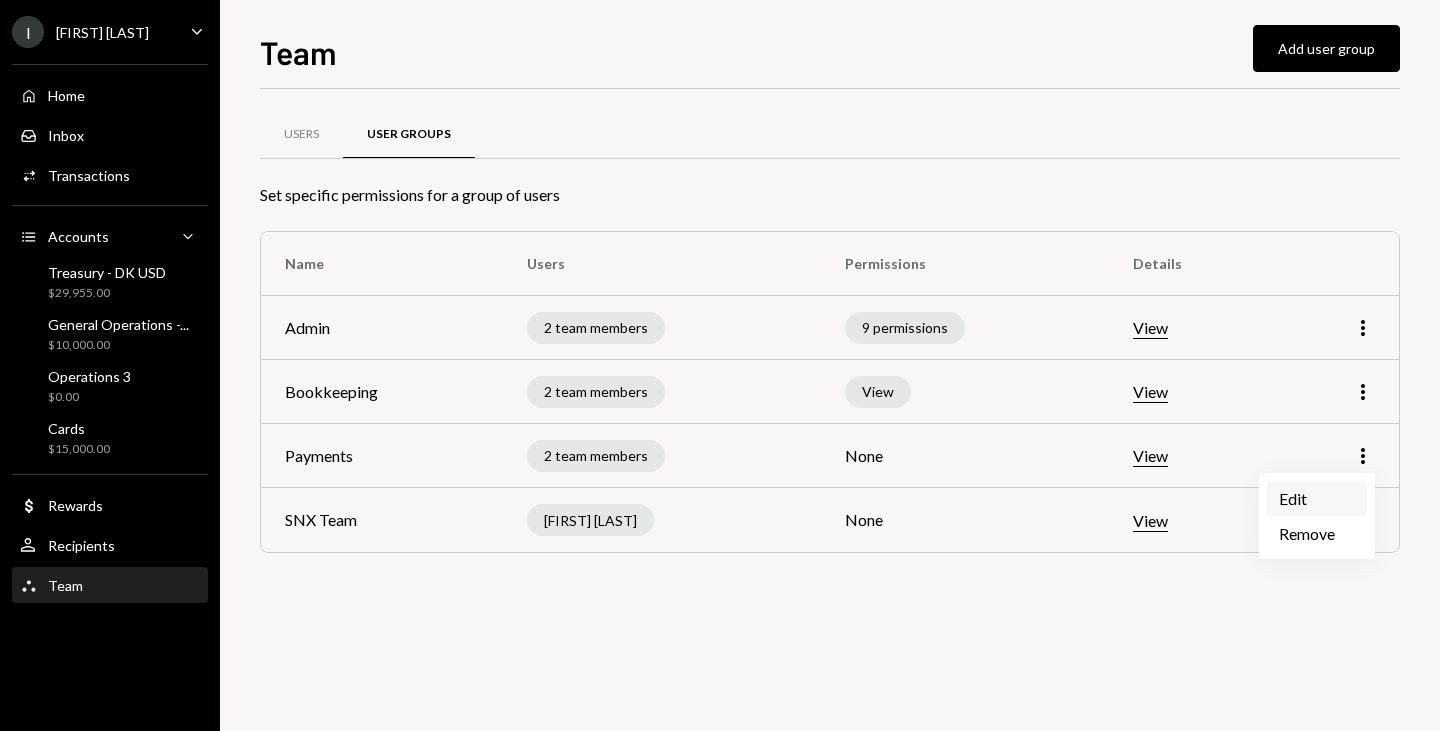 click on "Edit" at bounding box center [1317, 498] 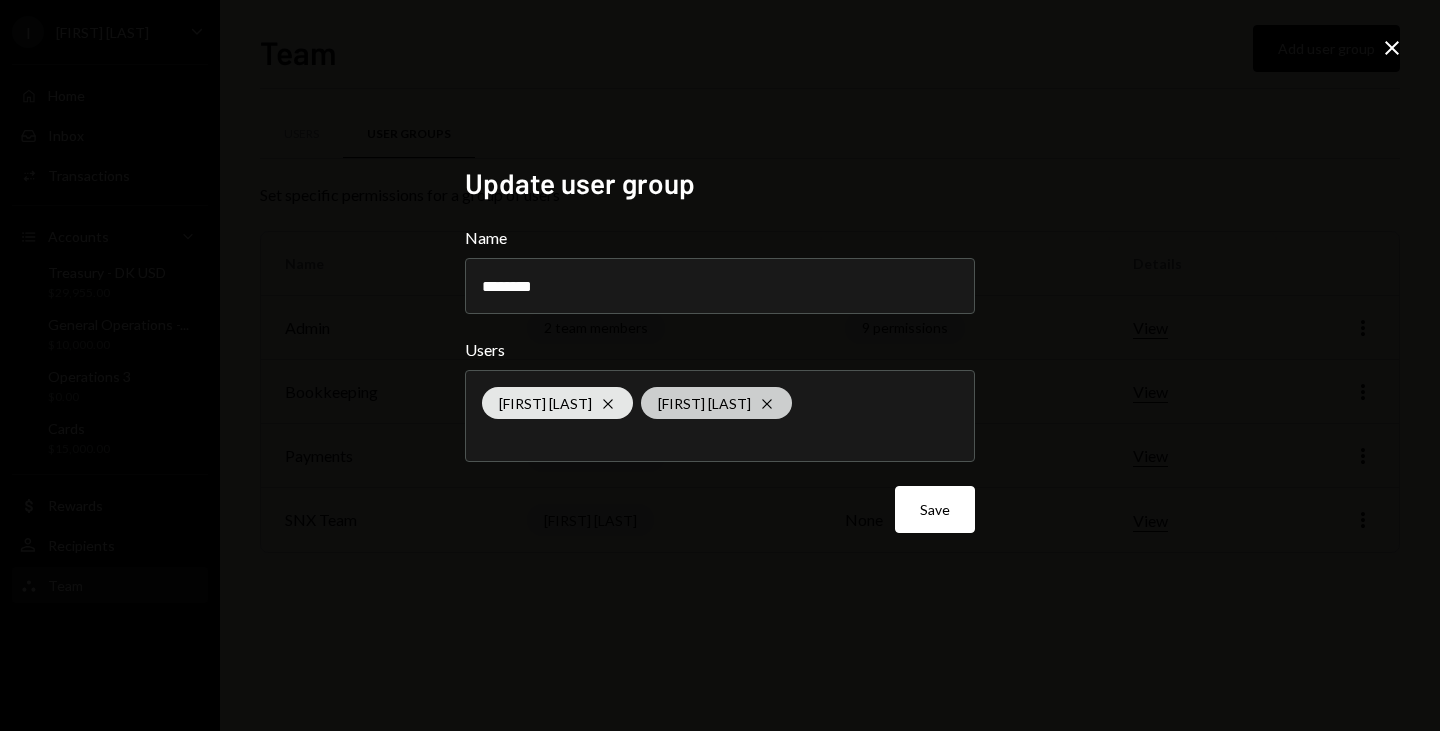 click on "Cross" 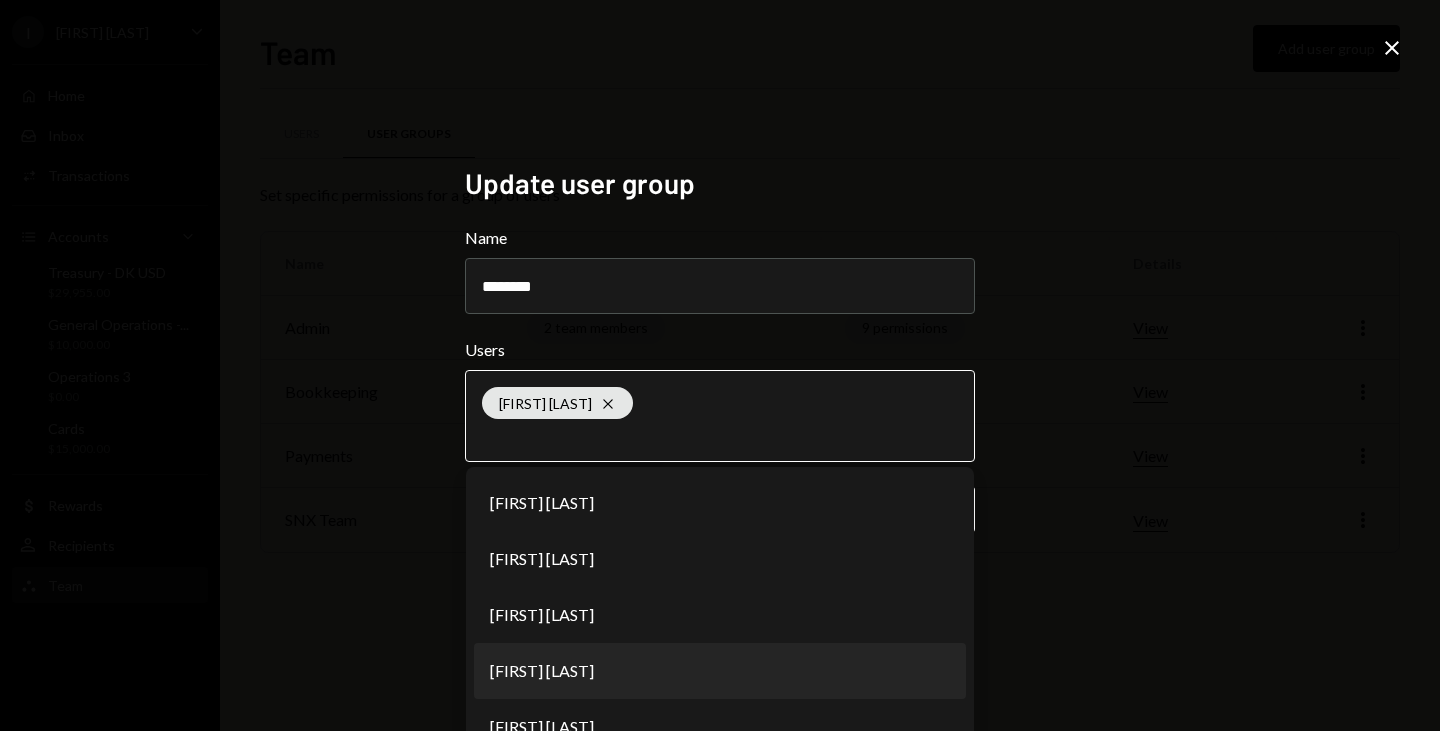 scroll, scrollTop: 33, scrollLeft: 0, axis: vertical 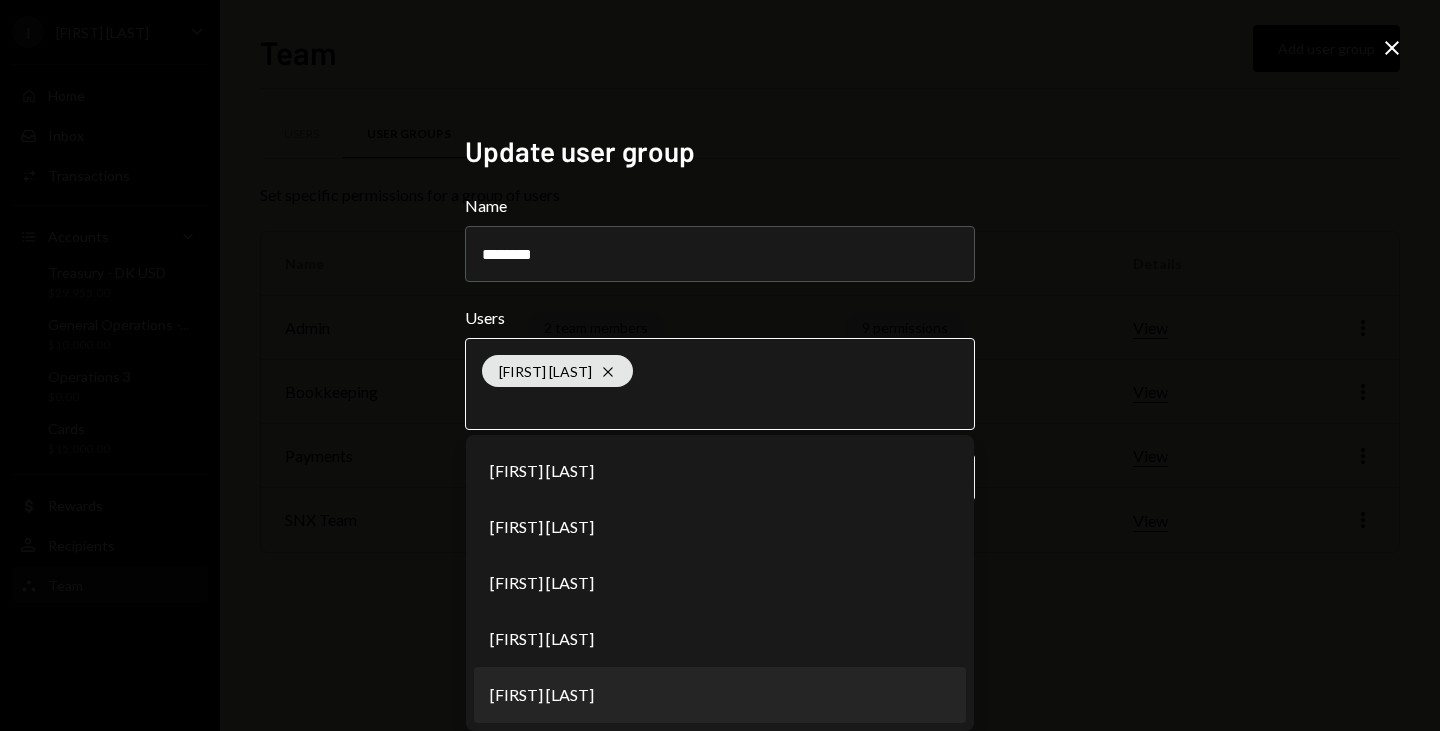 click on "[FIRST] [LAST]" at bounding box center [720, 695] 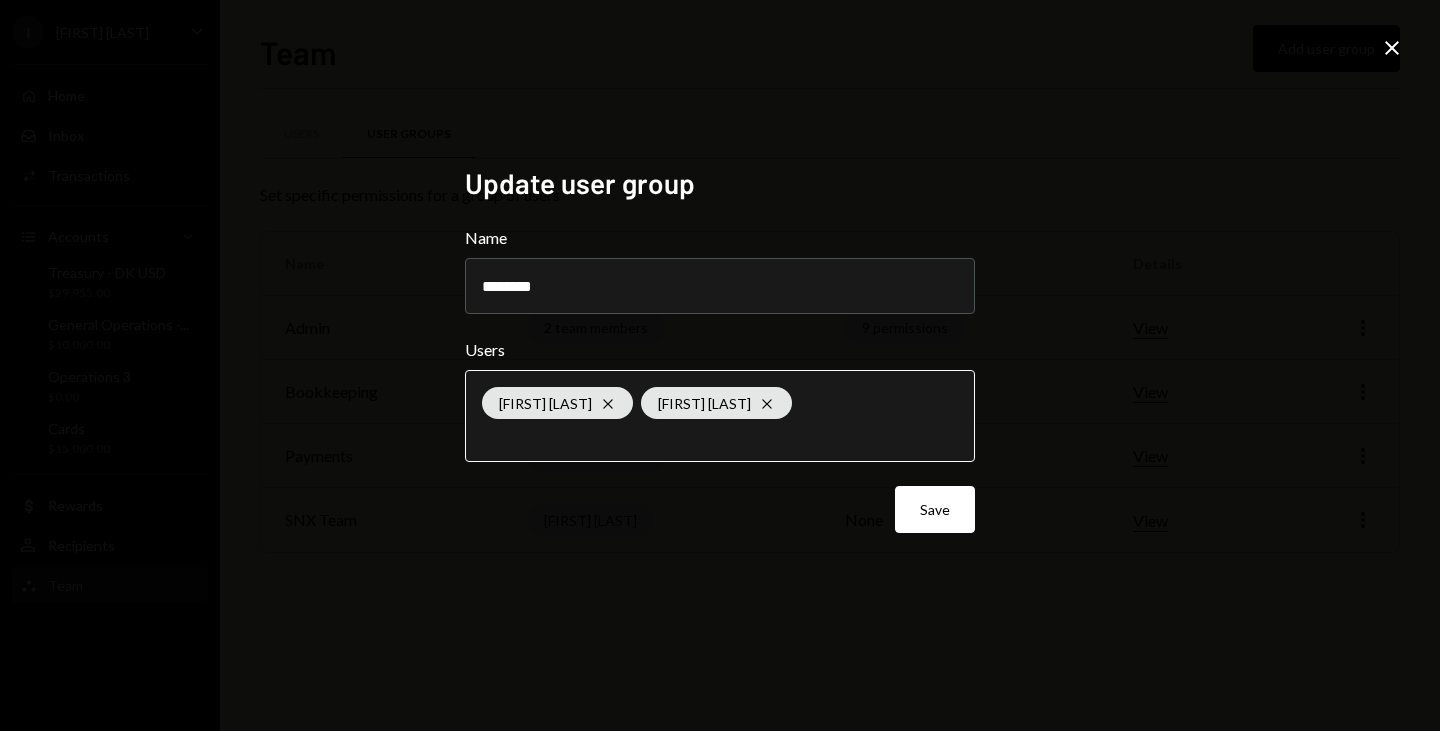 scroll, scrollTop: 0, scrollLeft: 0, axis: both 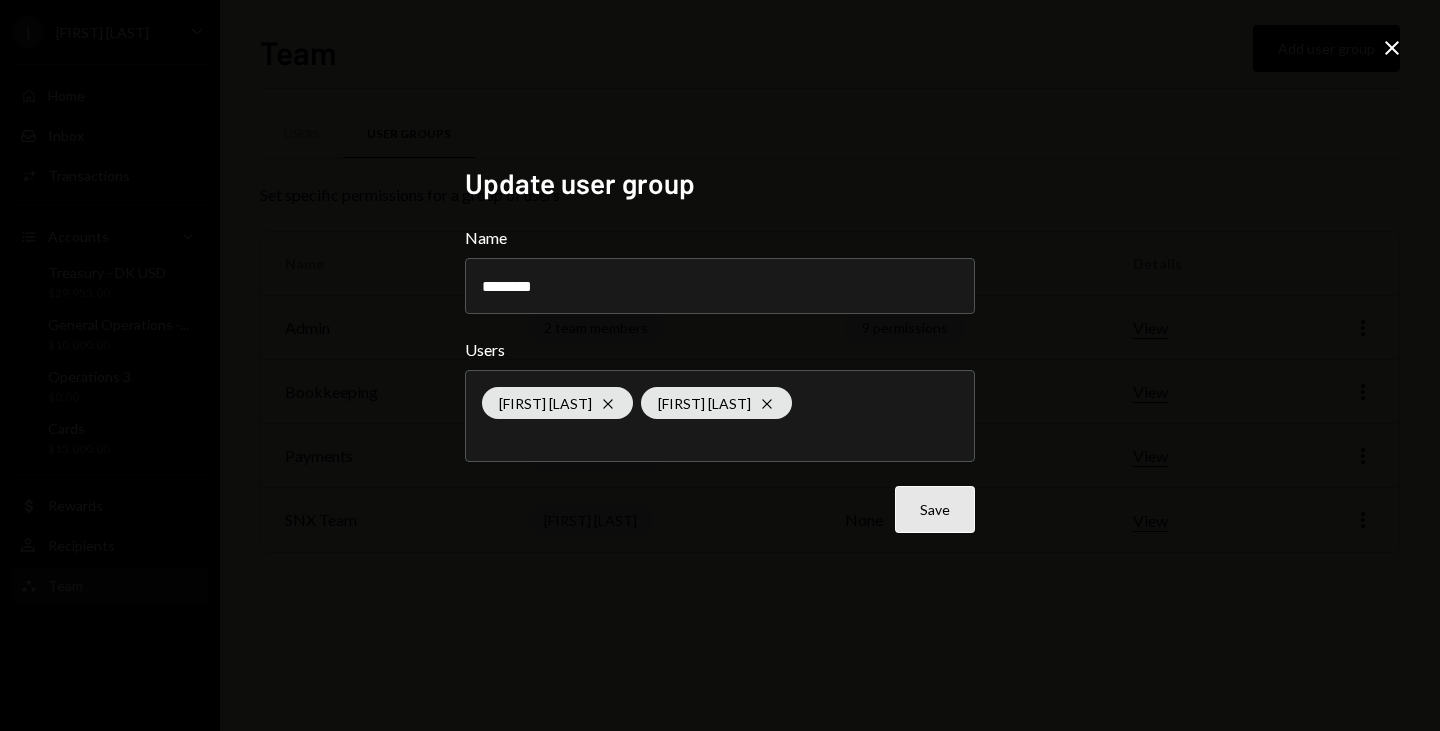 click on "Save" at bounding box center [935, 509] 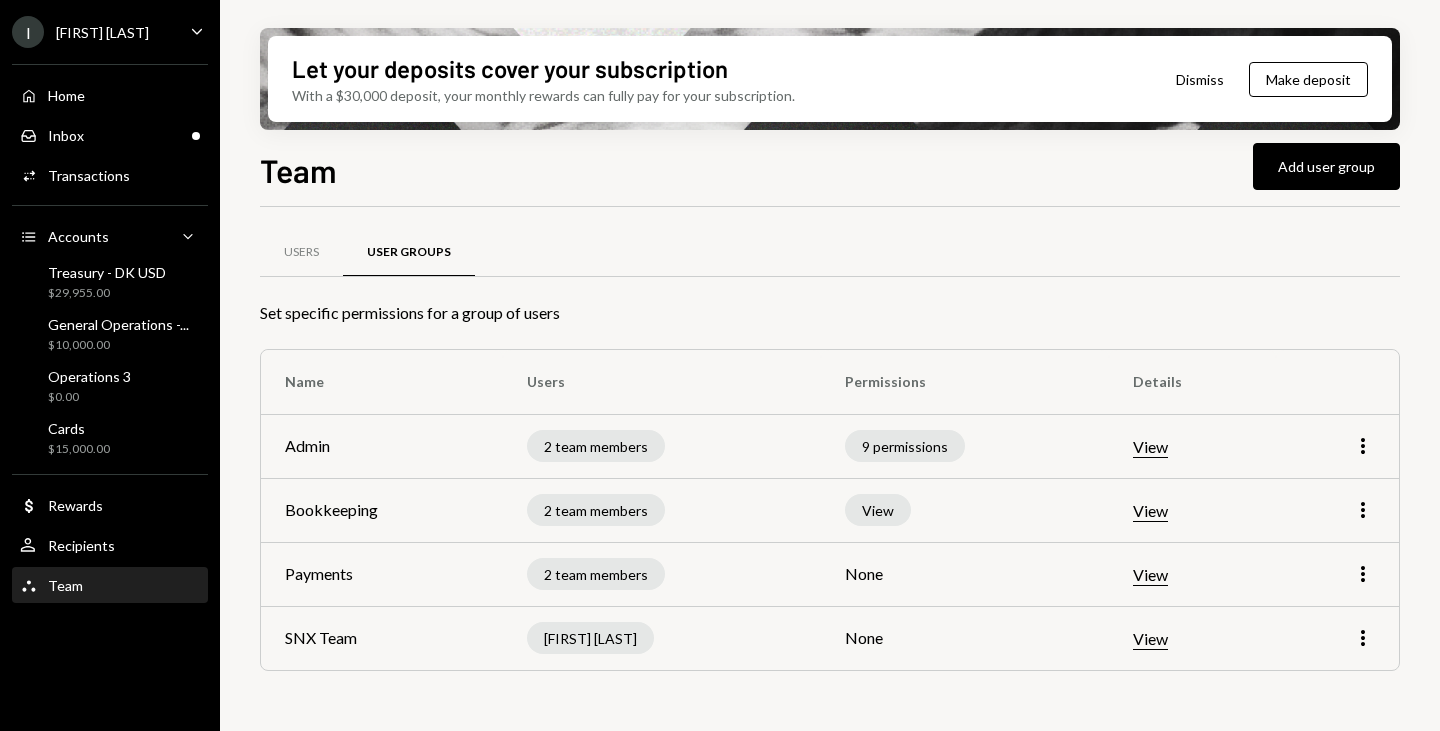 scroll, scrollTop: 0, scrollLeft: 0, axis: both 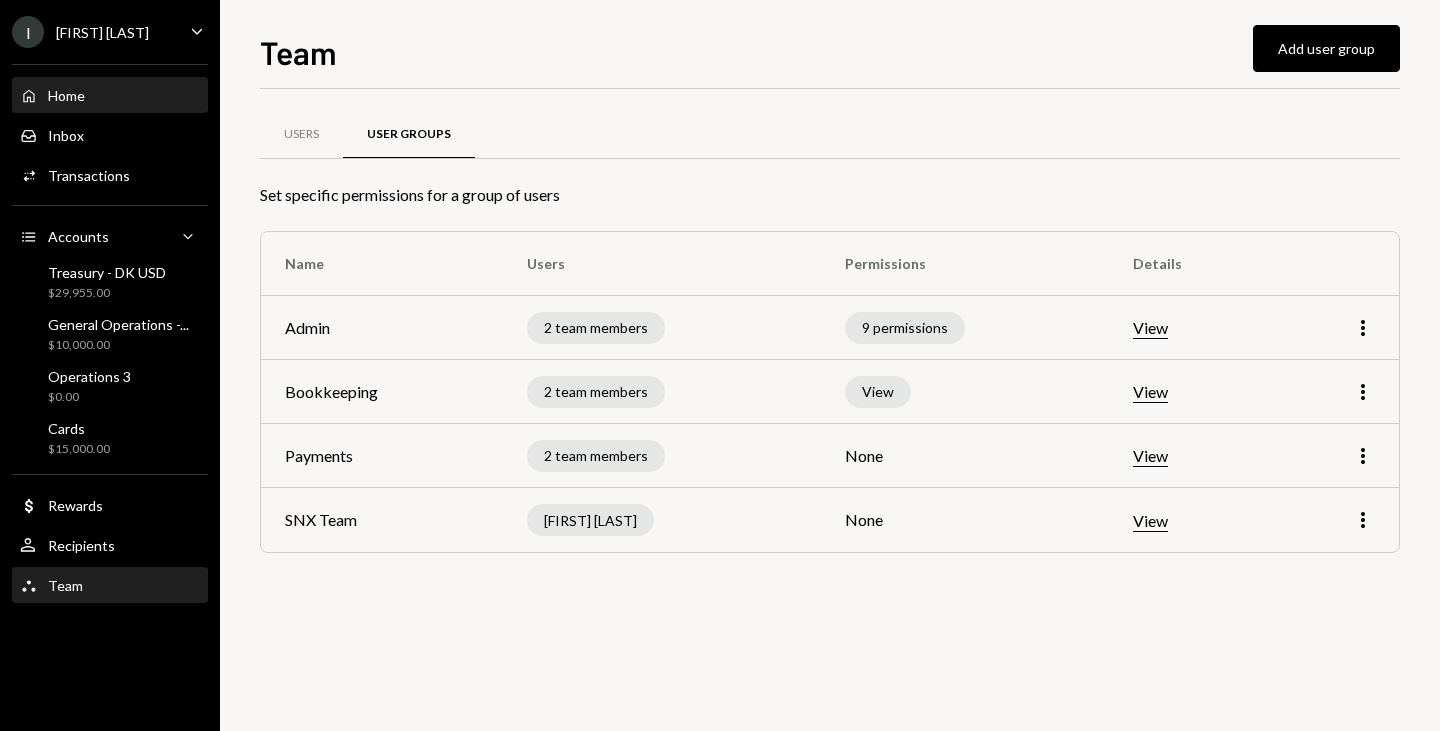 click on "Home Home" at bounding box center [110, 96] 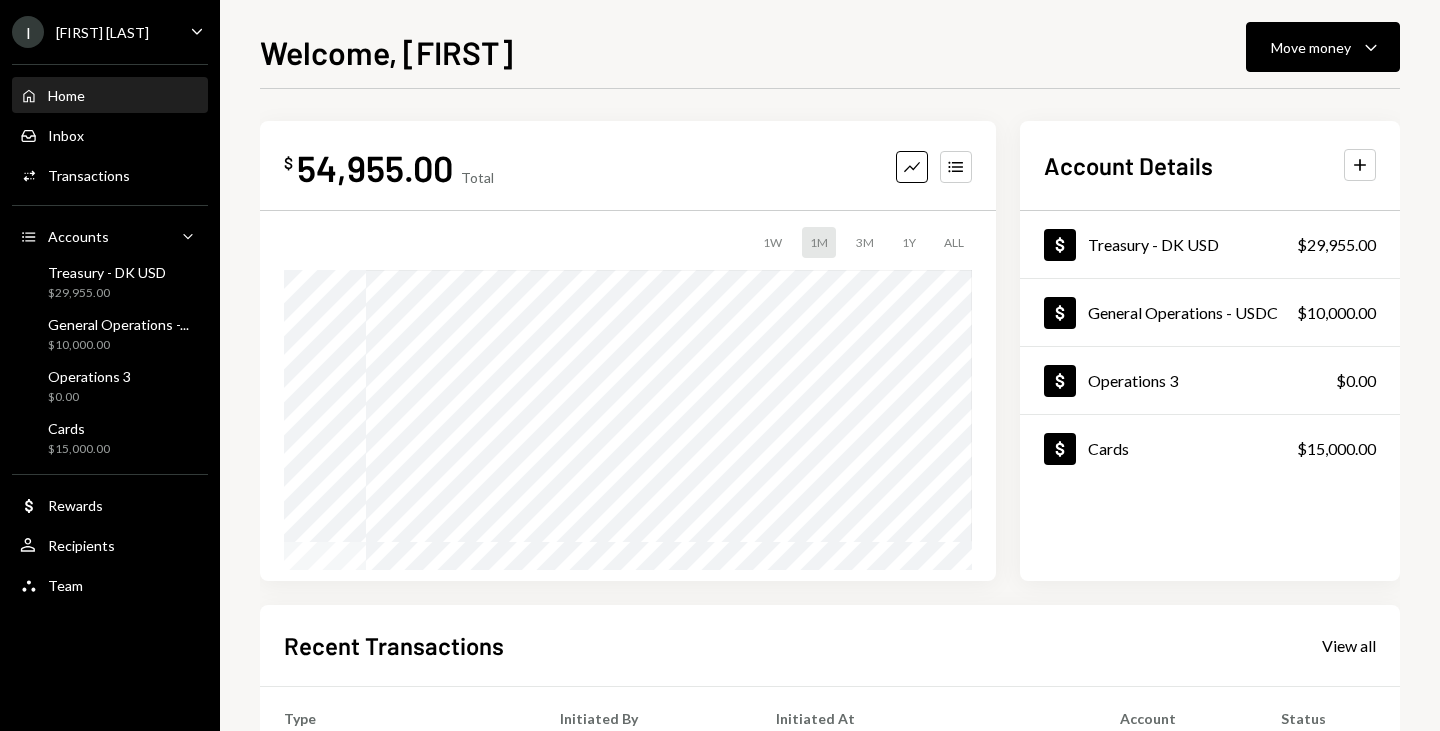 click on "[FIRST] [LAST]" at bounding box center (102, 32) 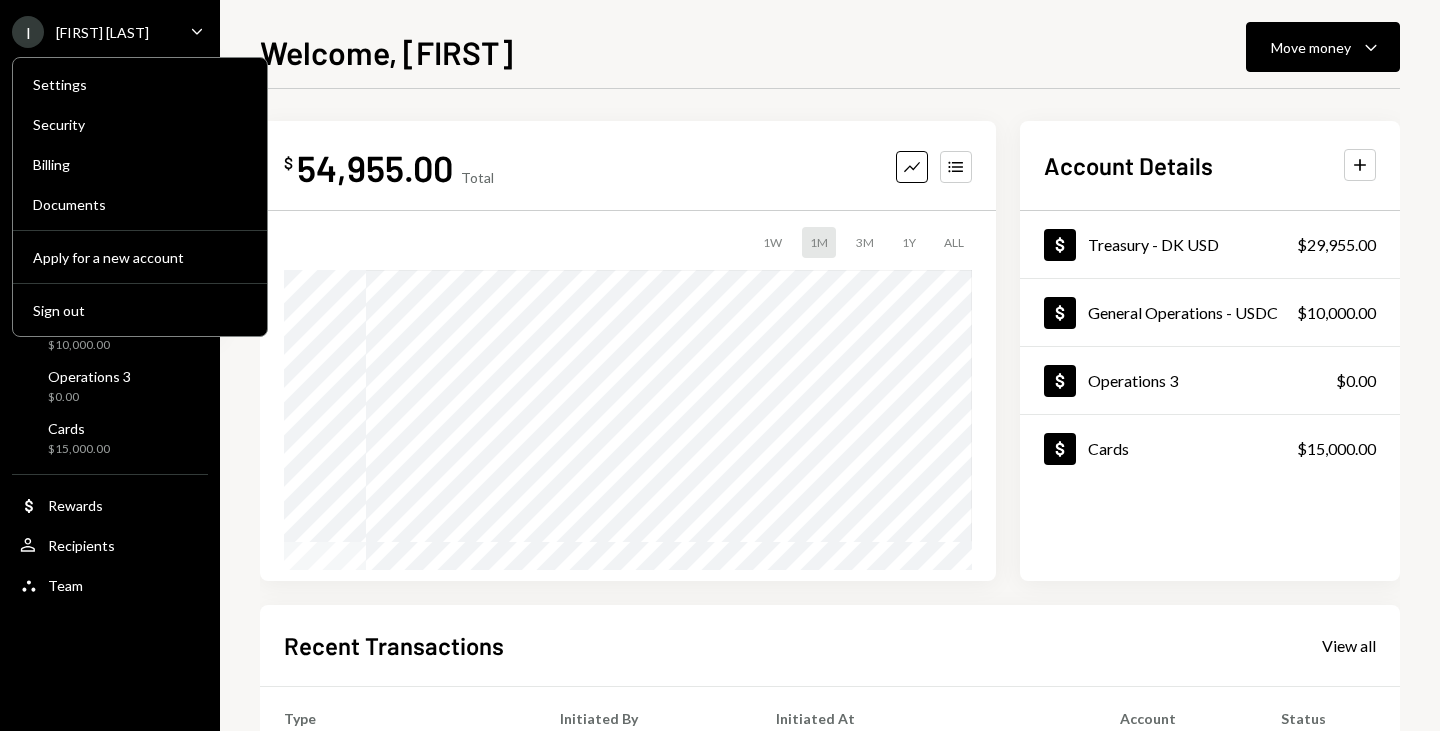 click on "Settings Security Billing Documents Apply for a new account Sign out" at bounding box center [140, 197] 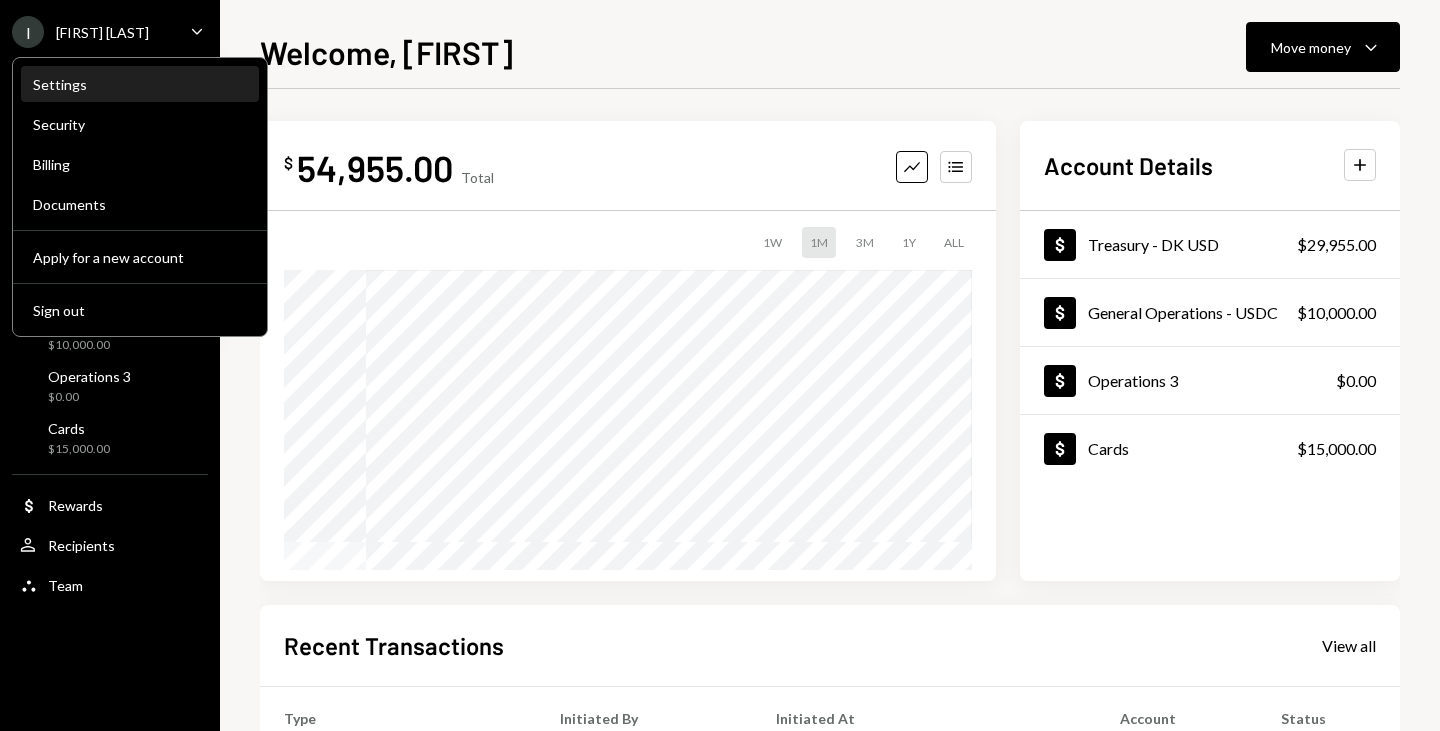 click on "Settings" at bounding box center [140, 84] 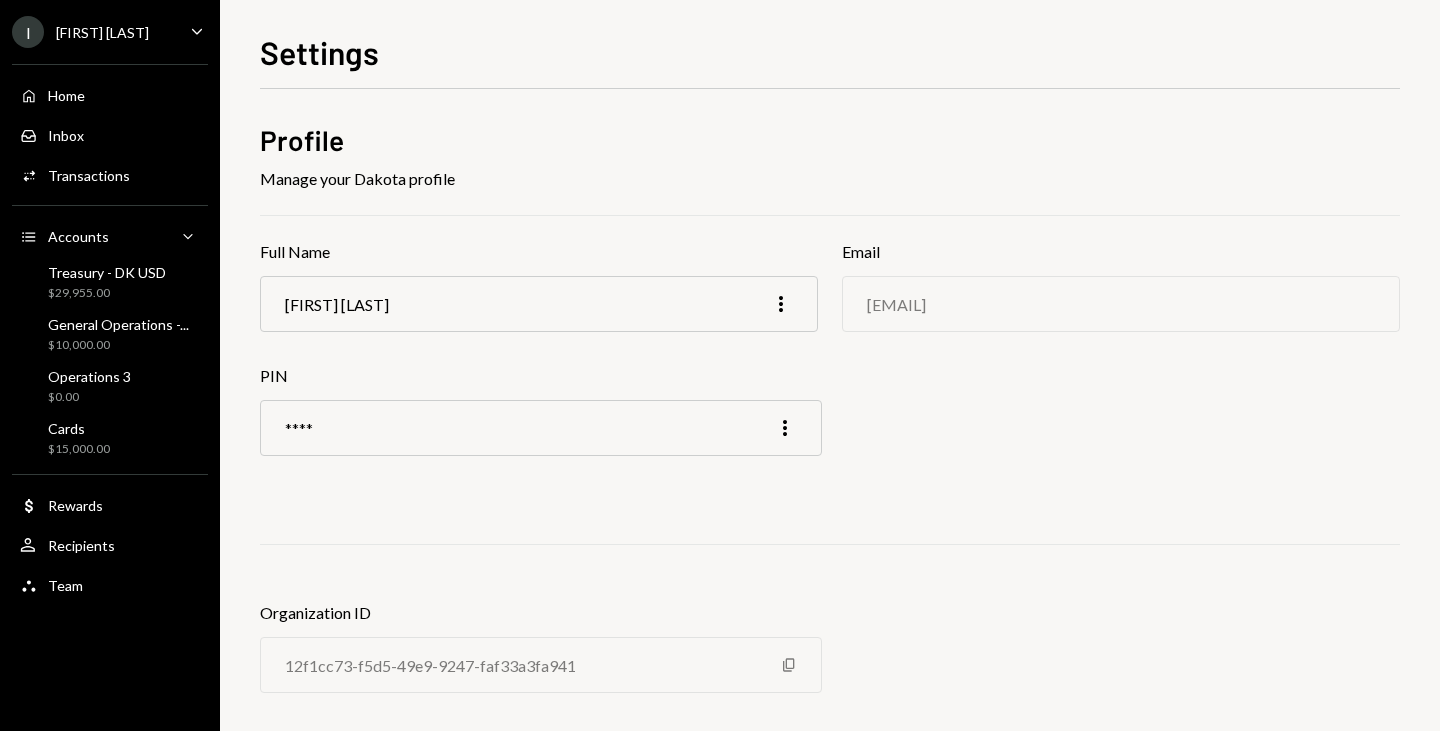 click on "[FIRST] [LAST]" at bounding box center [539, 304] 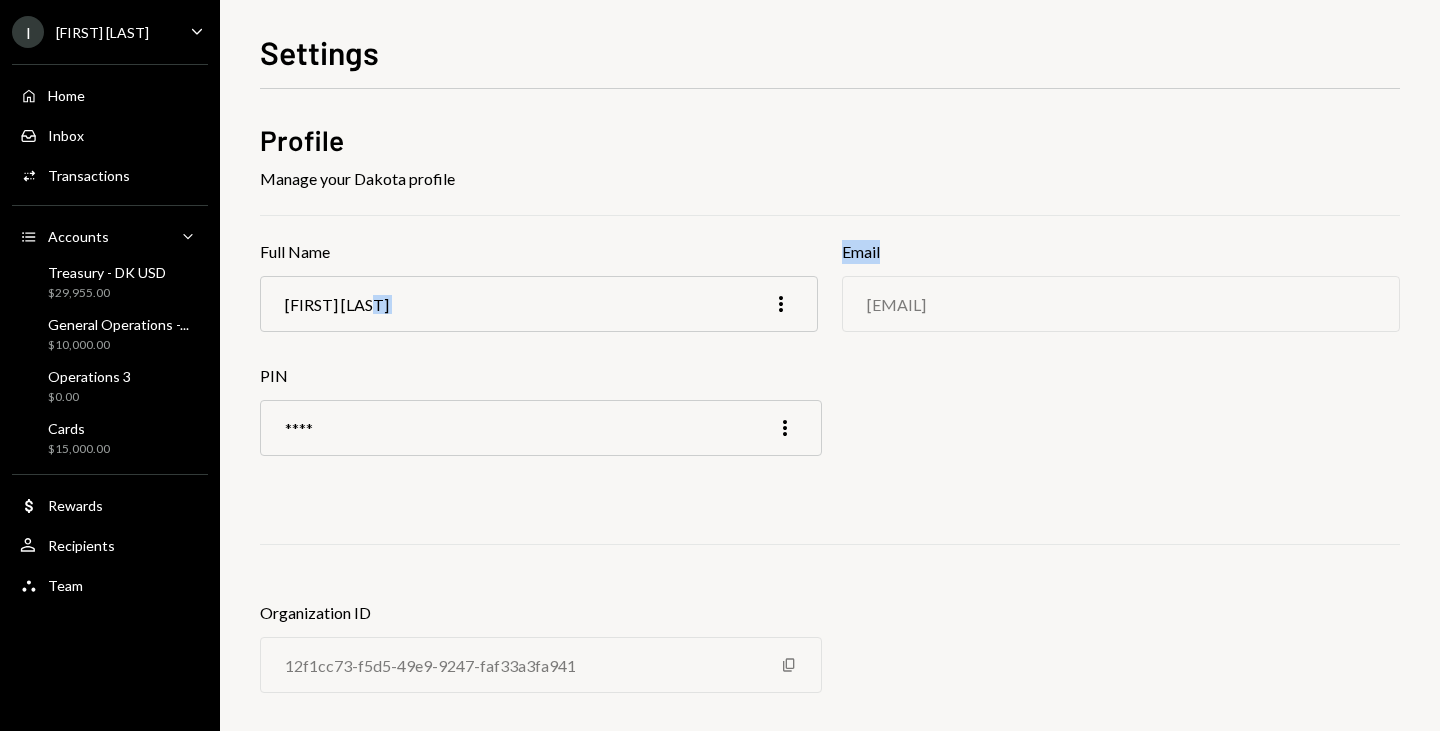 drag, startPoint x: 574, startPoint y: 286, endPoint x: 500, endPoint y: 308, distance: 77.201035 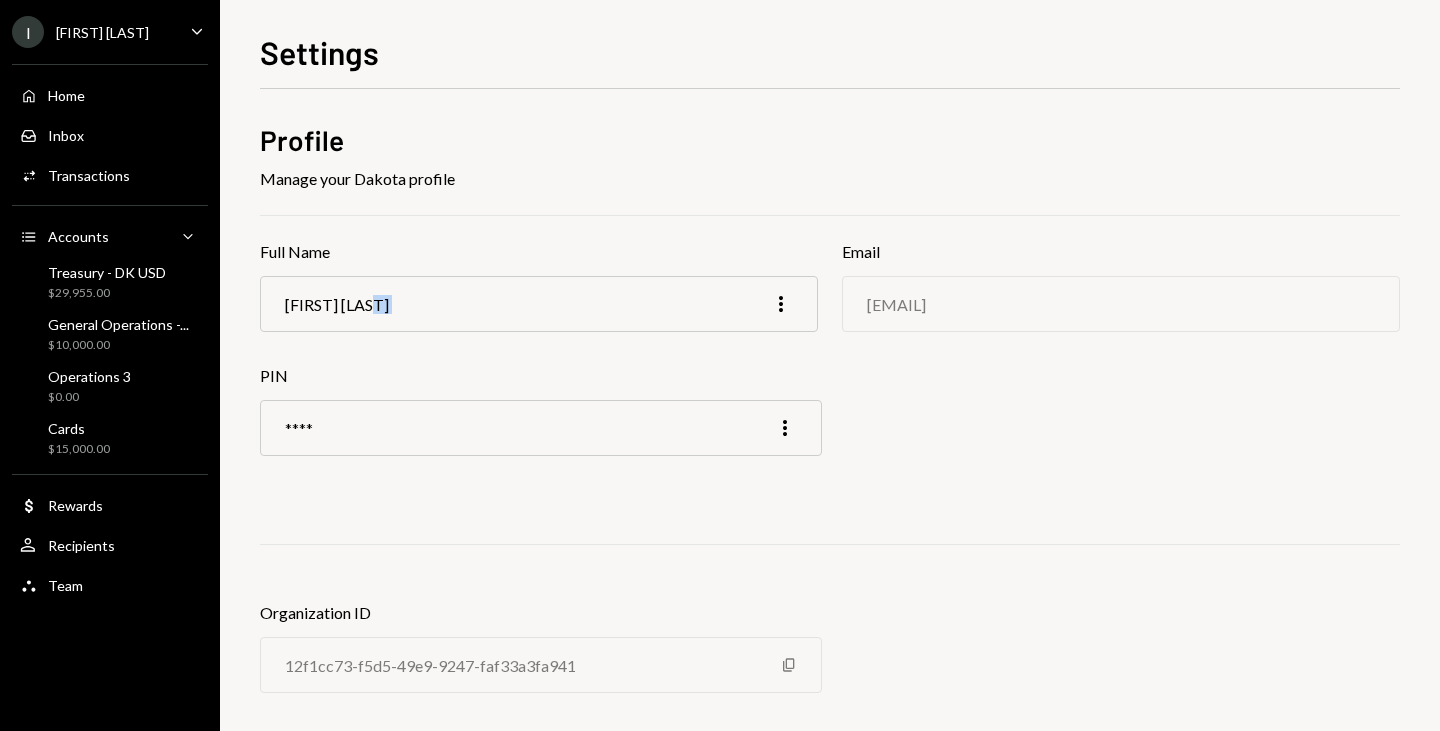 click on "[FIRST] [LAST]" at bounding box center (539, 304) 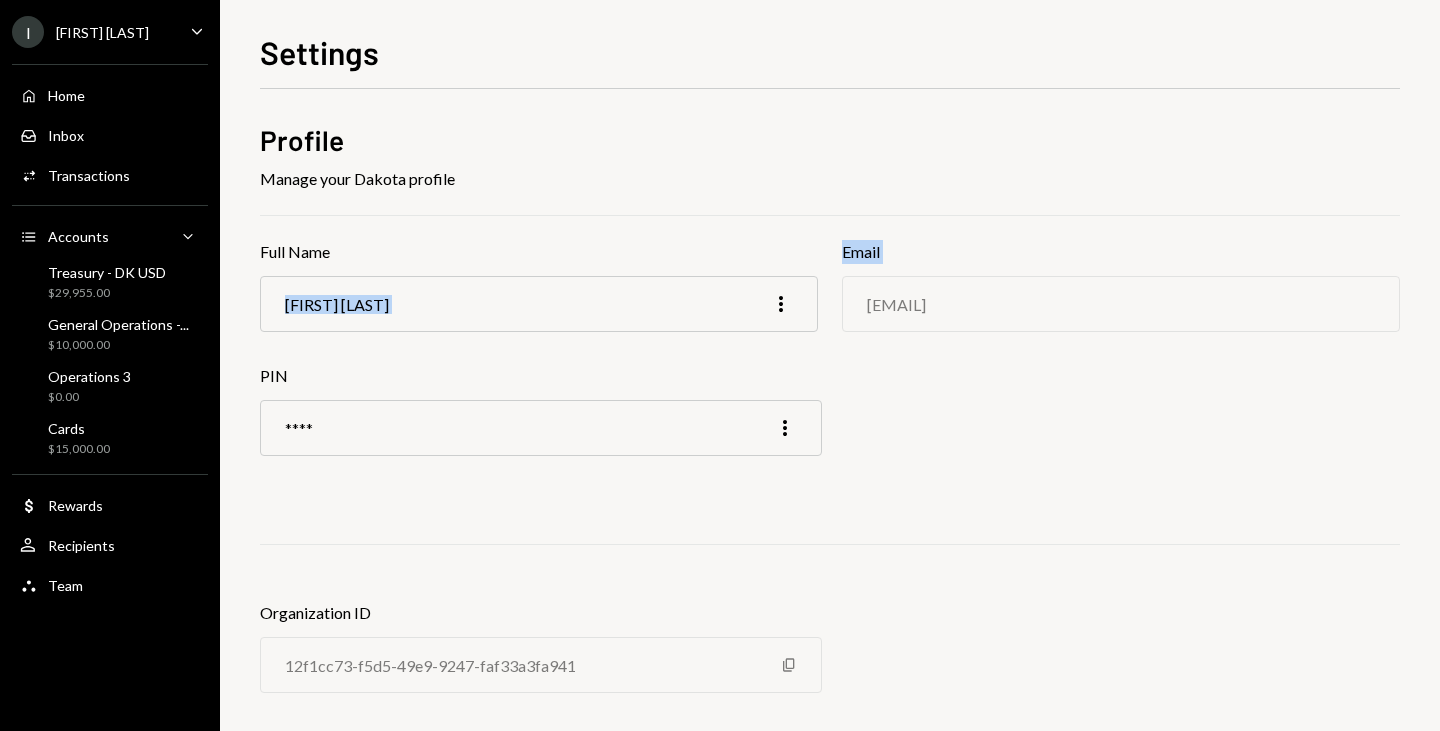 drag, startPoint x: 500, startPoint y: 308, endPoint x: 785, endPoint y: 291, distance: 285.50656 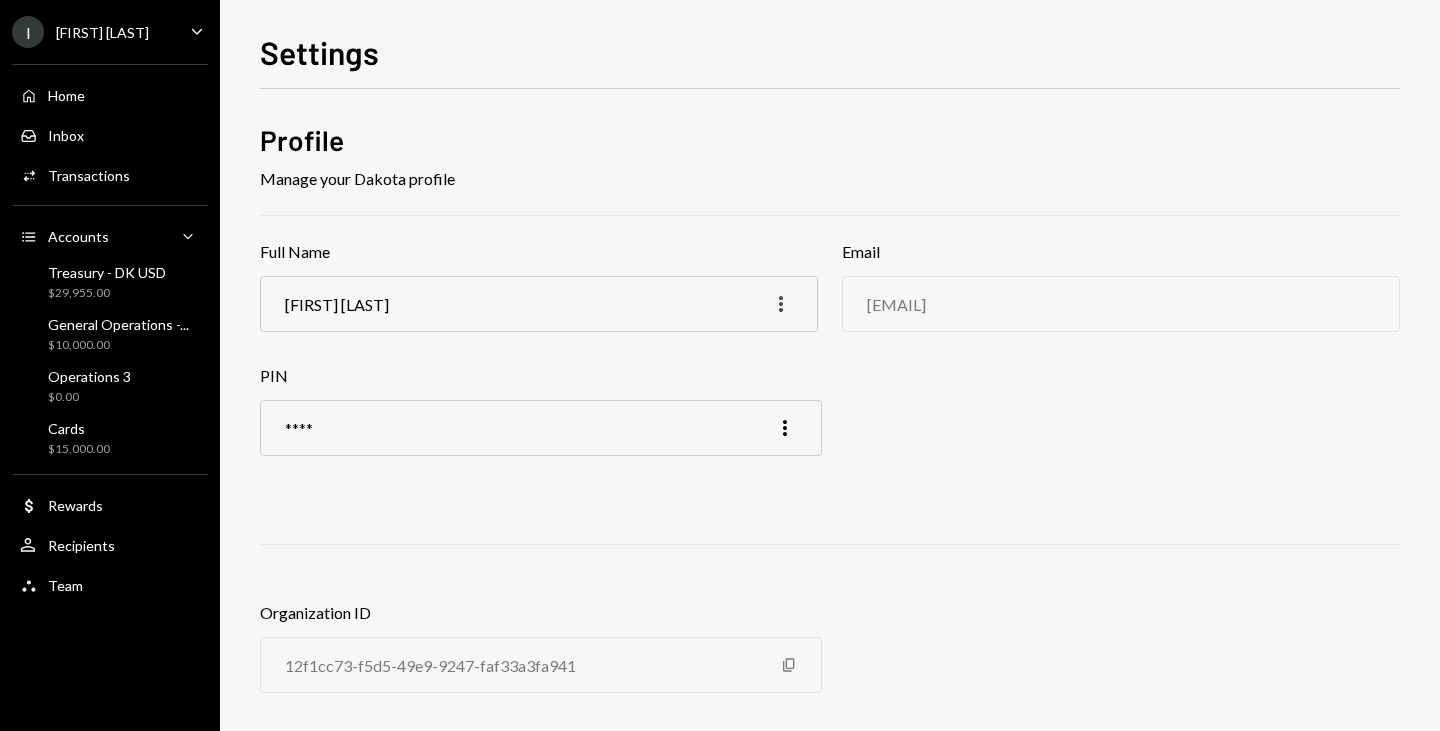 click on "More" 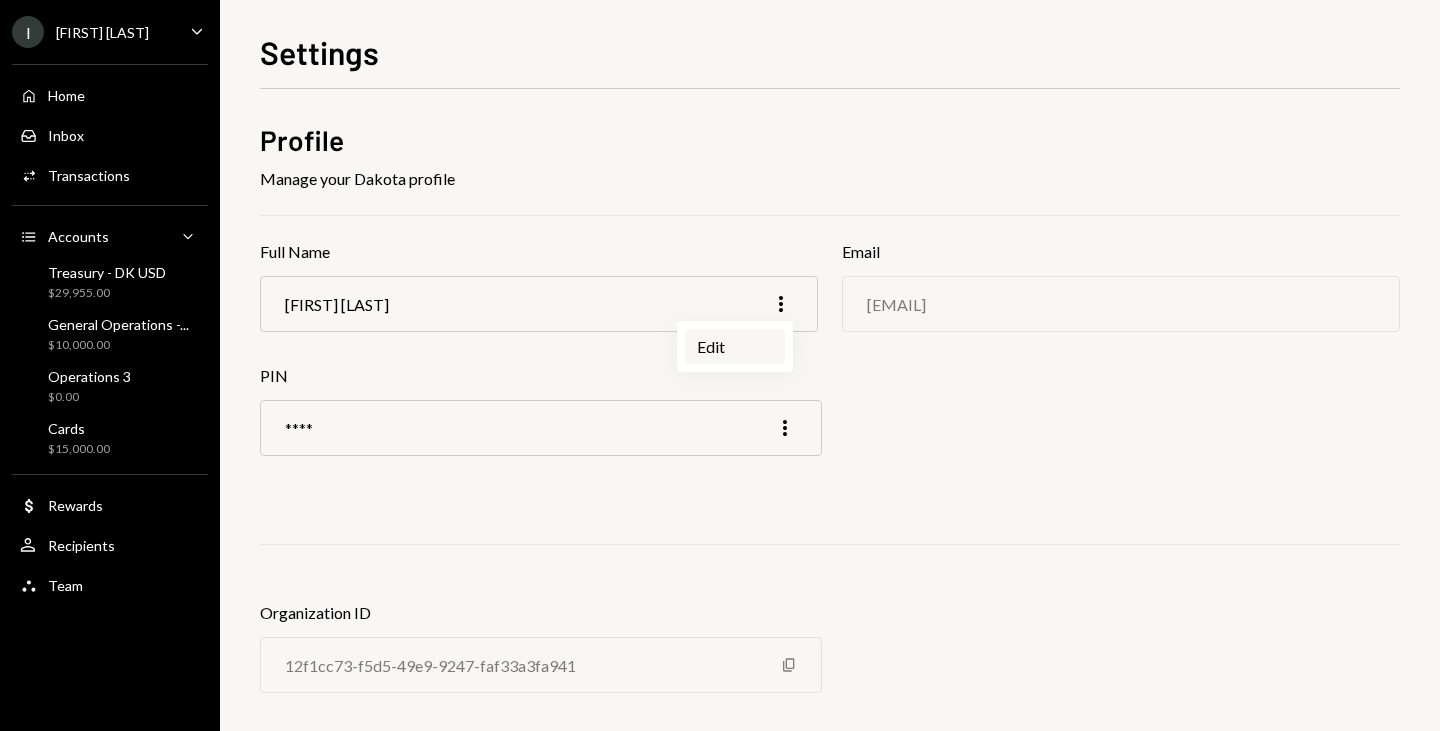 click on "Edit" at bounding box center [735, 346] 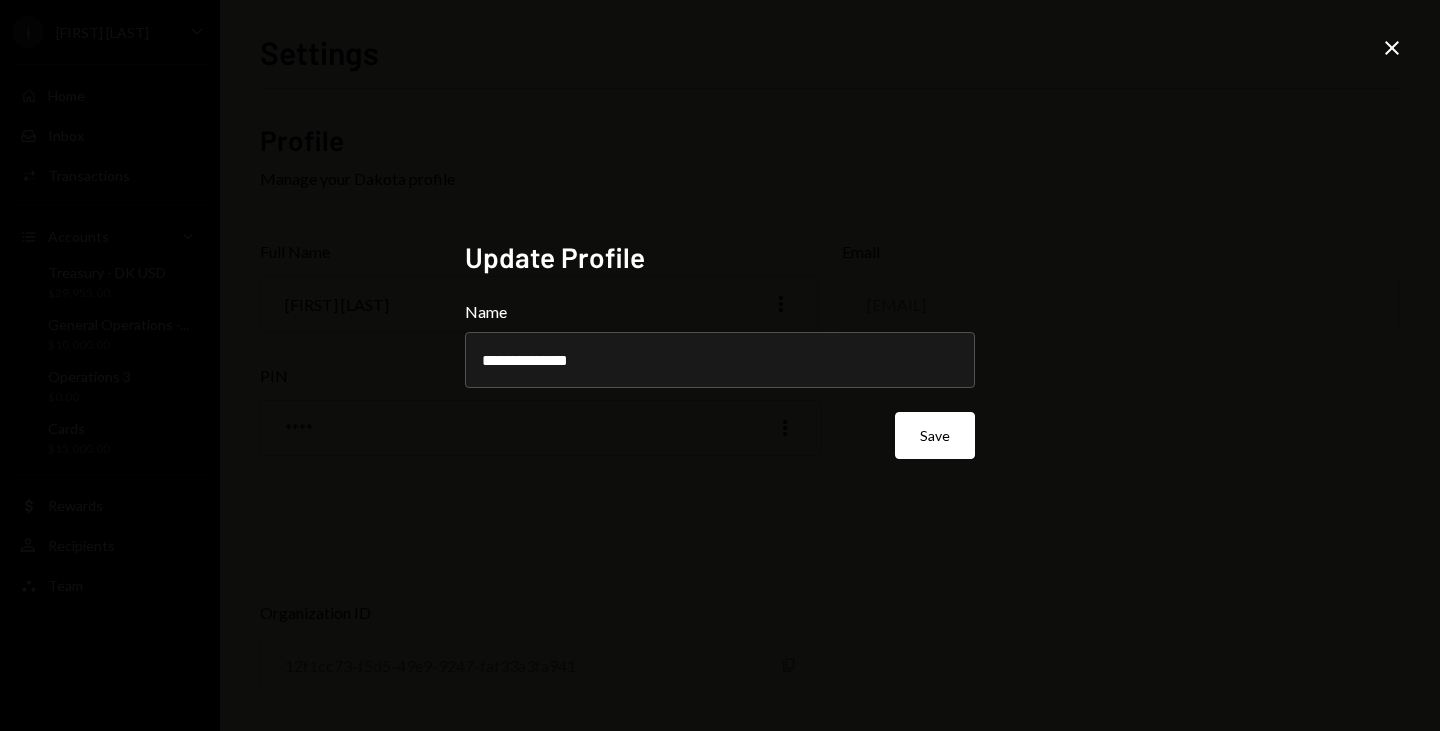type on "**********" 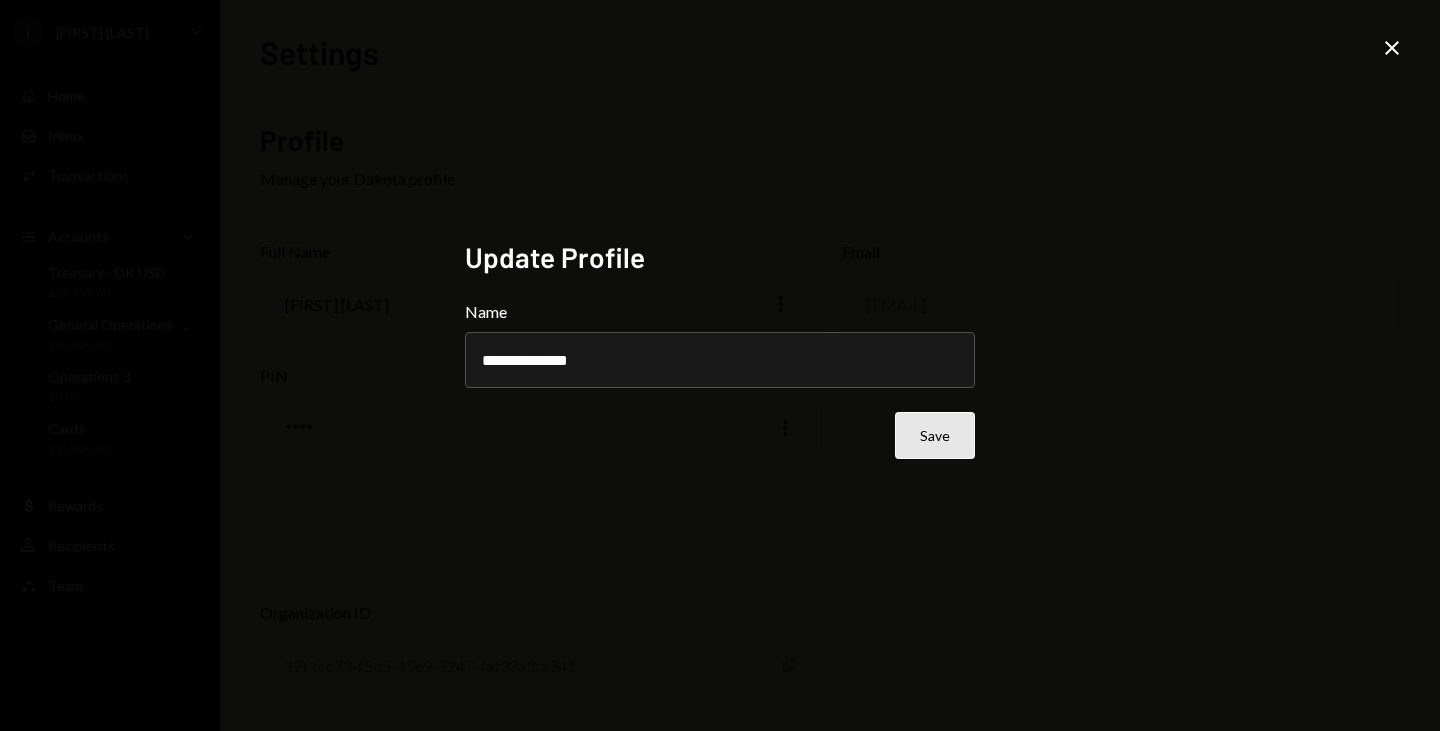 click on "Save" at bounding box center (935, 435) 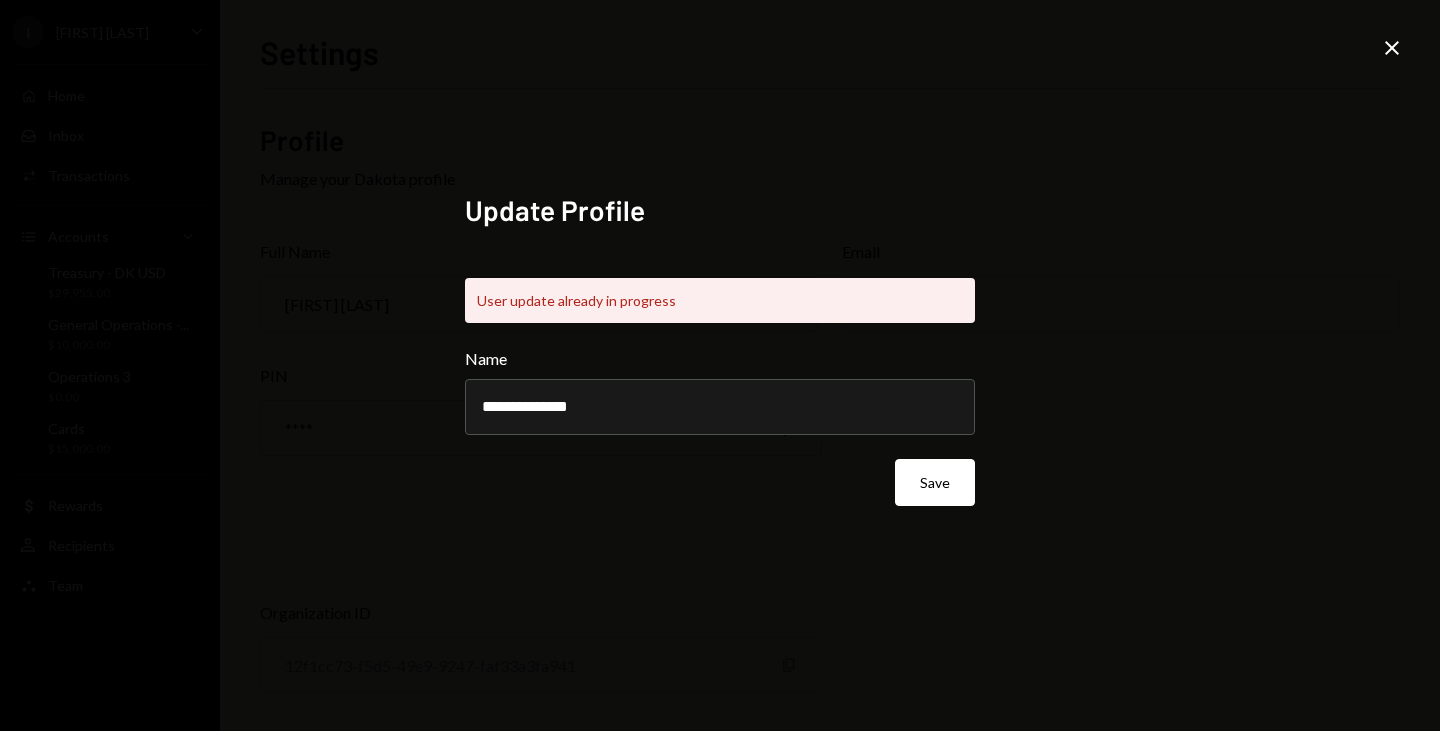 click on "Close" 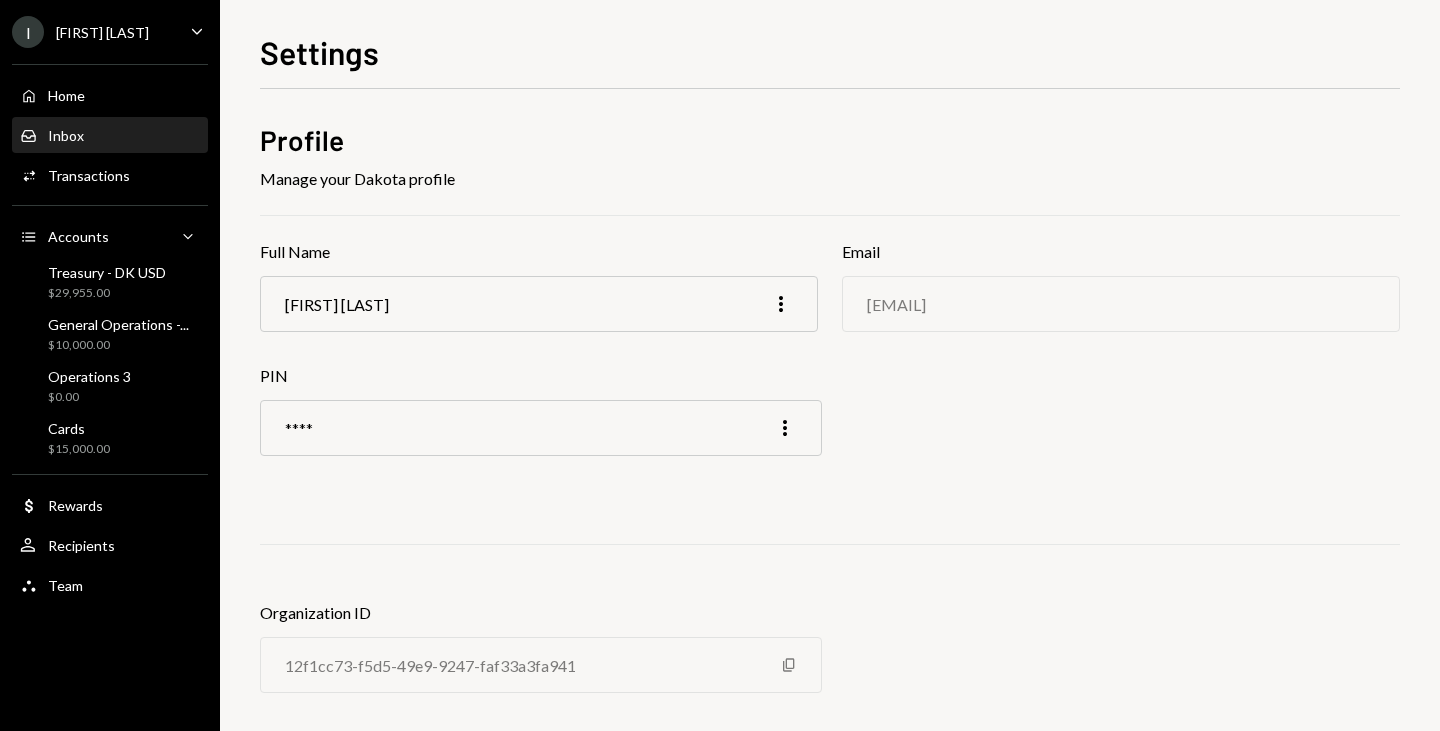 click on "Inbox" at bounding box center (66, 135) 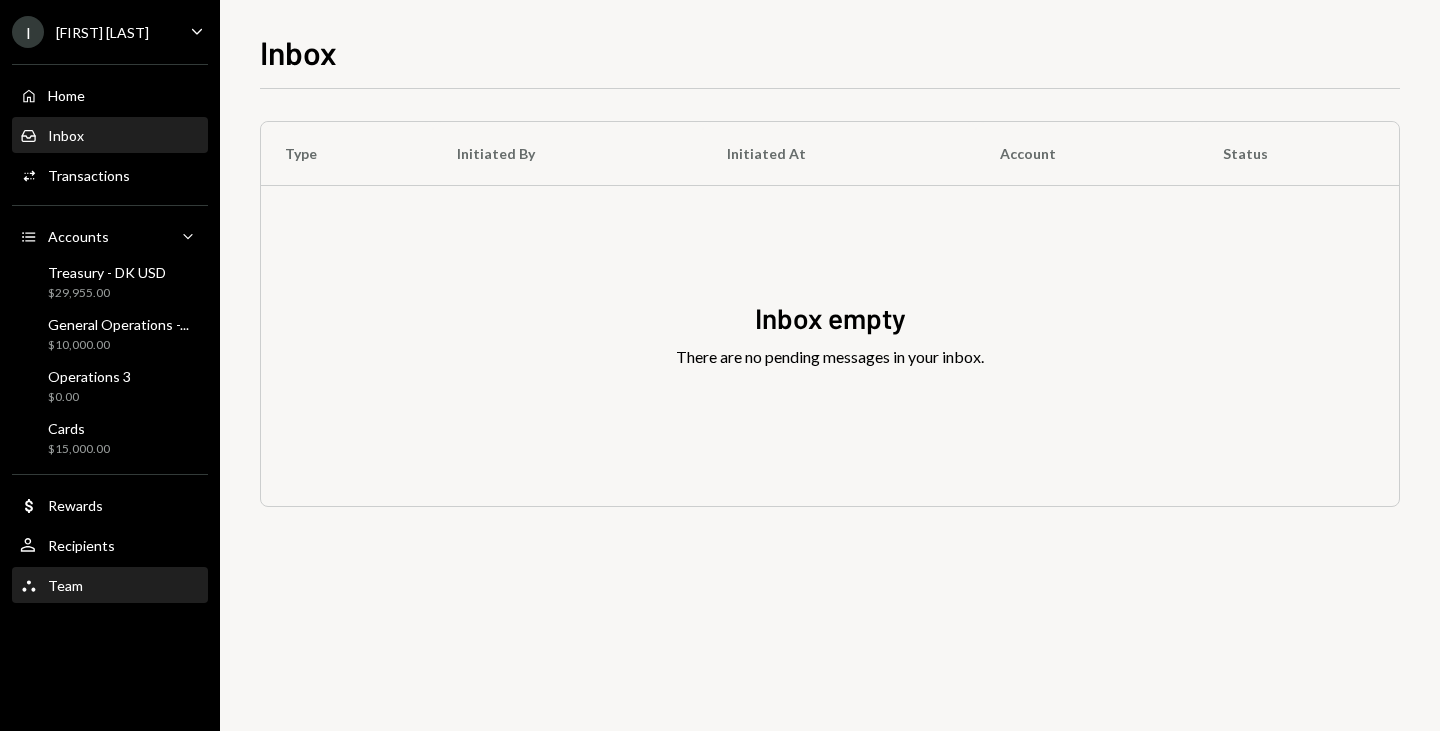click on "Team Team" at bounding box center [110, 586] 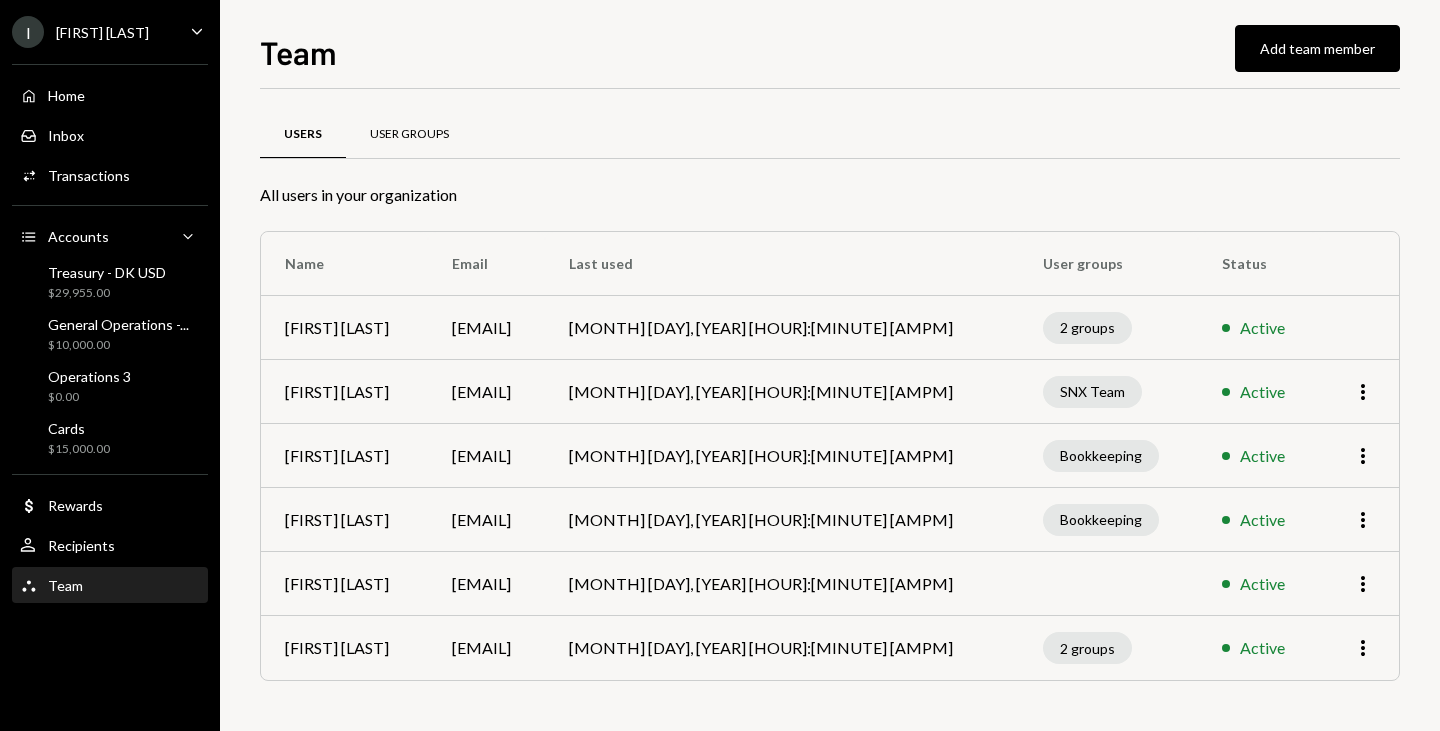 click on "User Groups" at bounding box center (409, 135) 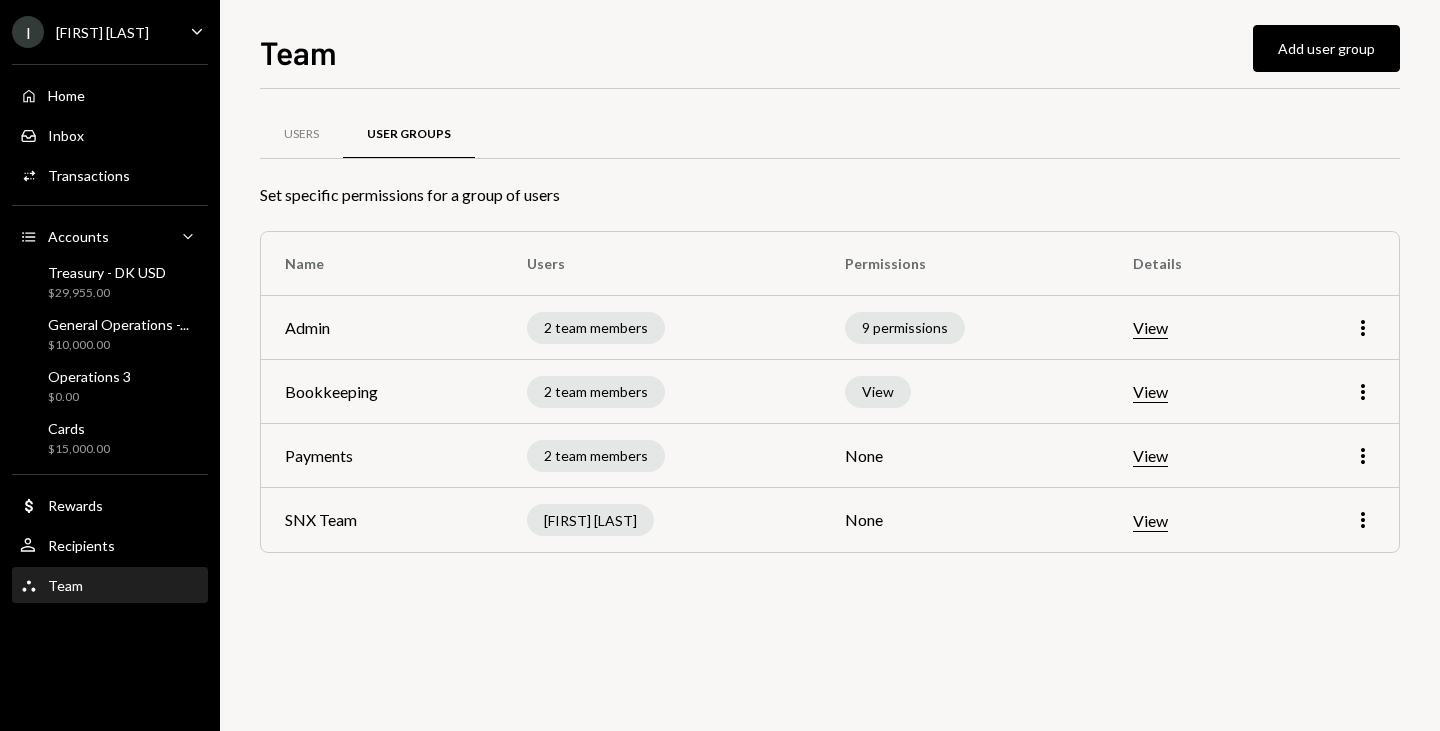 click on "View" at bounding box center [1150, 521] 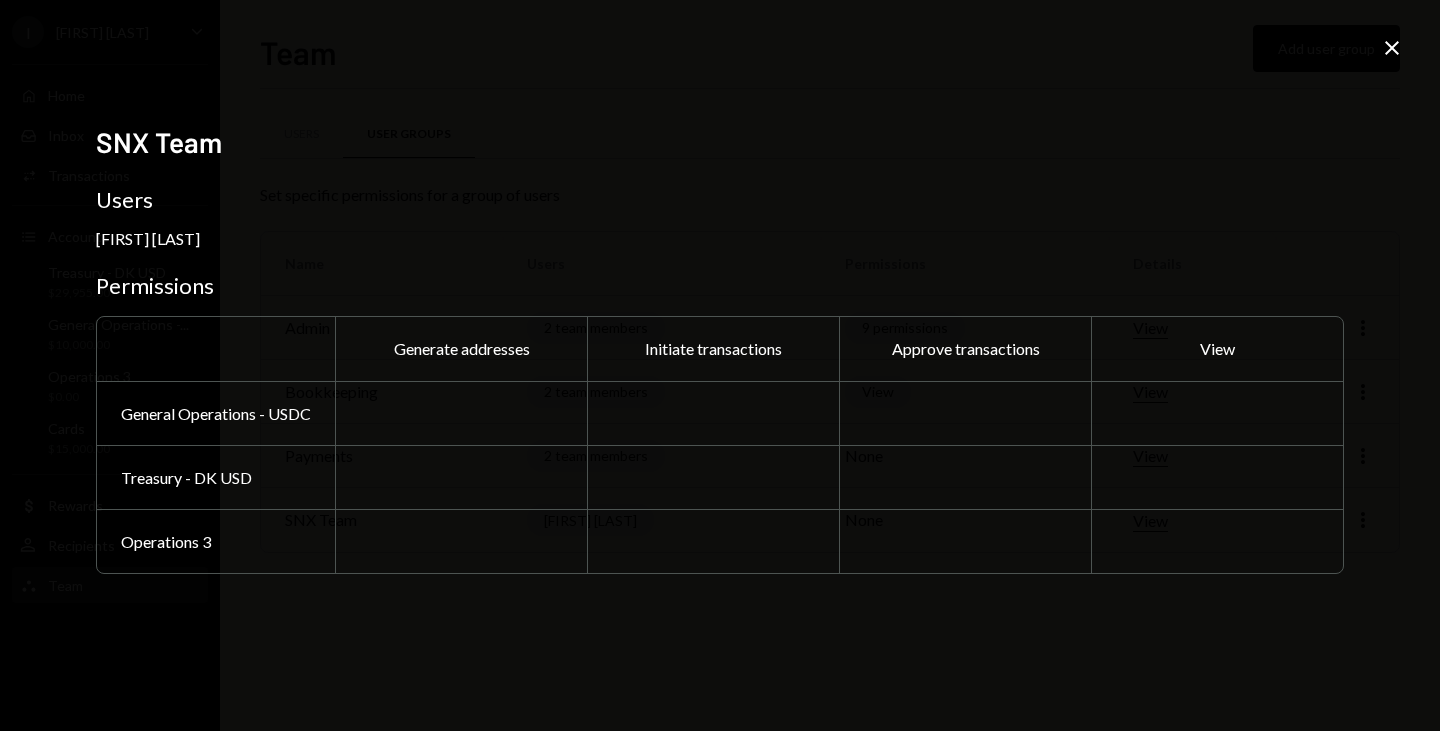 drag, startPoint x: 1396, startPoint y: 72, endPoint x: 1396, endPoint y: 56, distance: 16 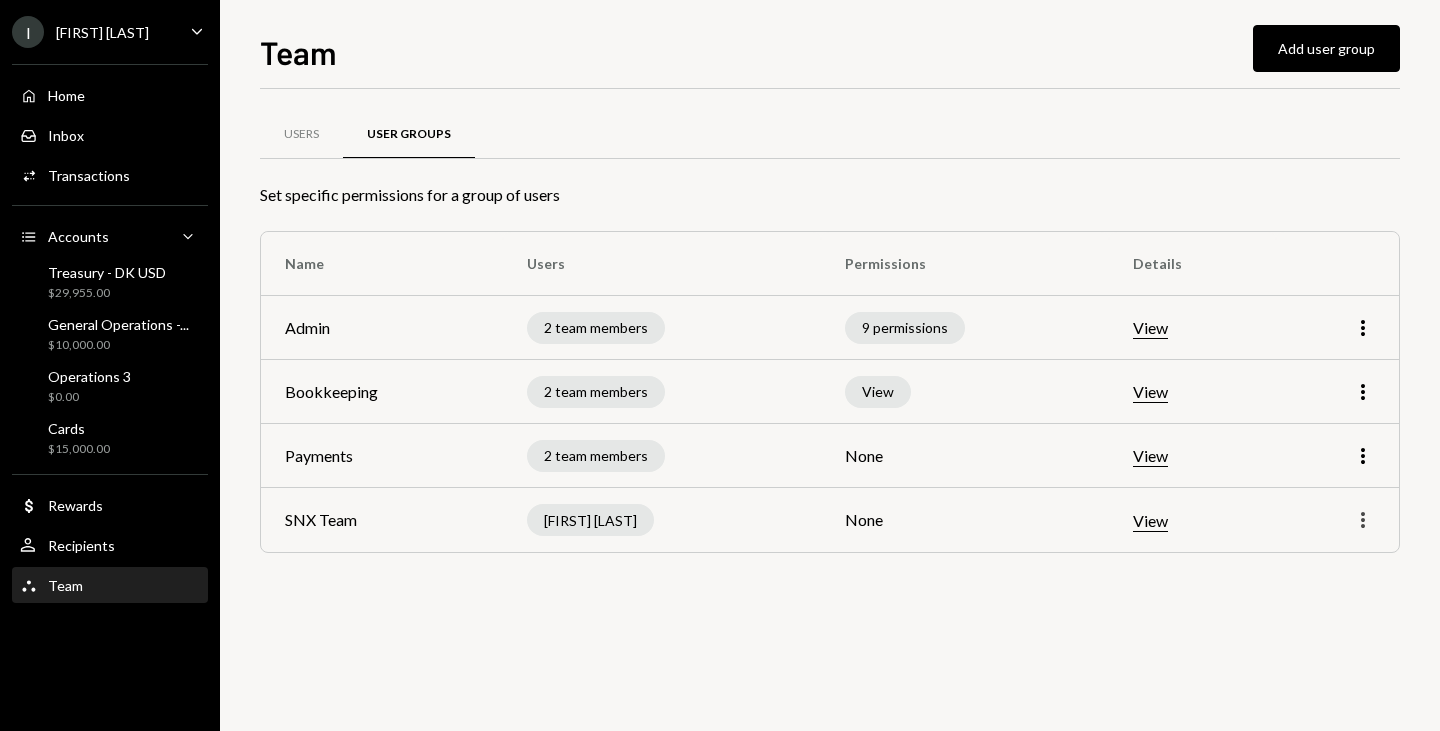 click on "More" 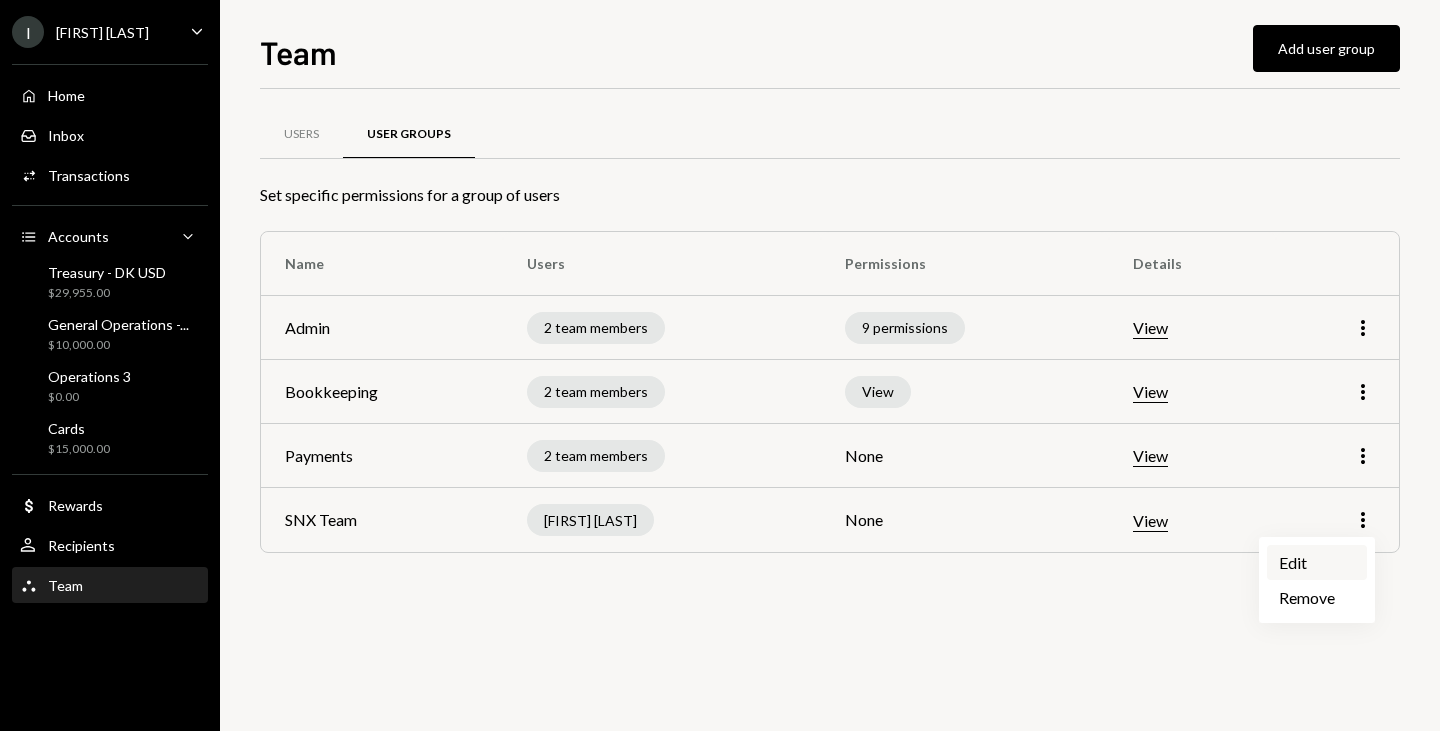 click on "Edit" at bounding box center [1317, 562] 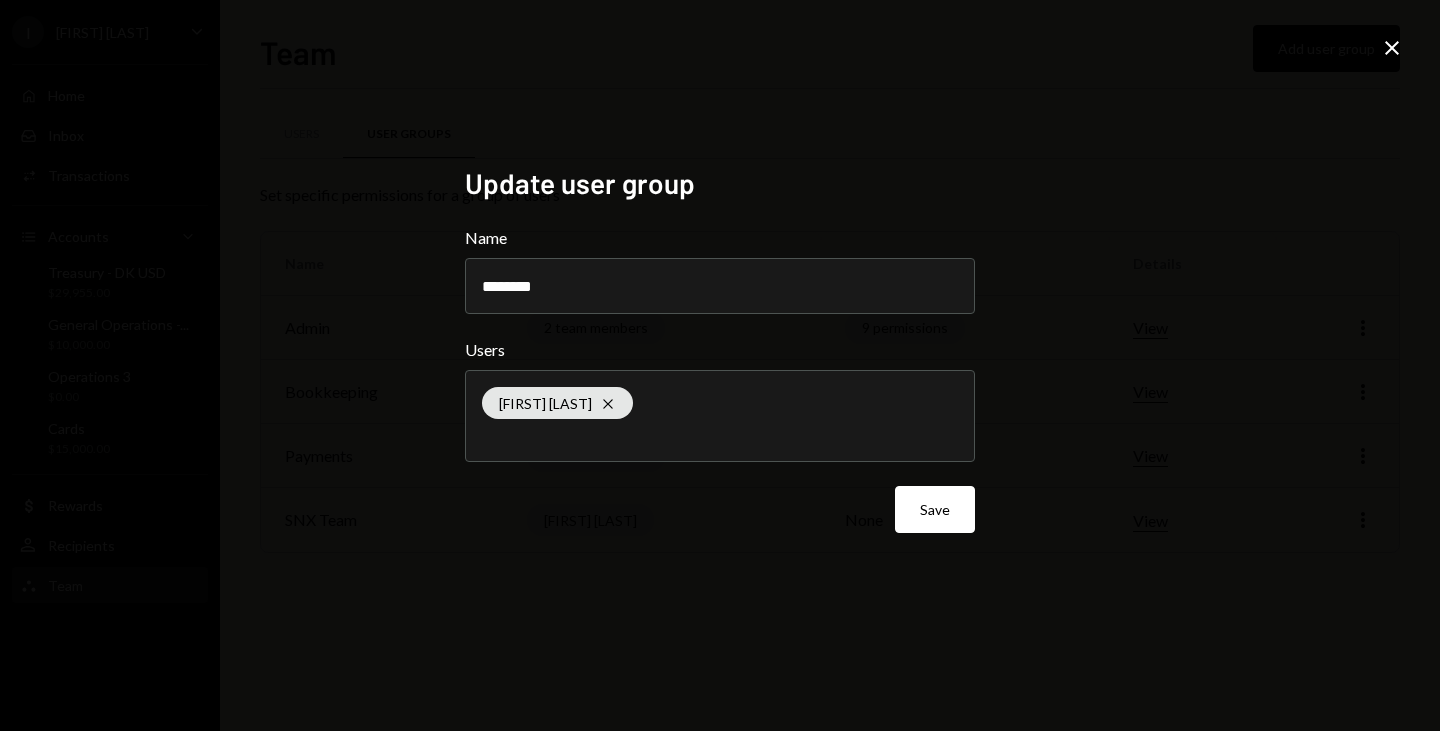 click on "[FIRST] [LAST] Cross" at bounding box center (720, 416) 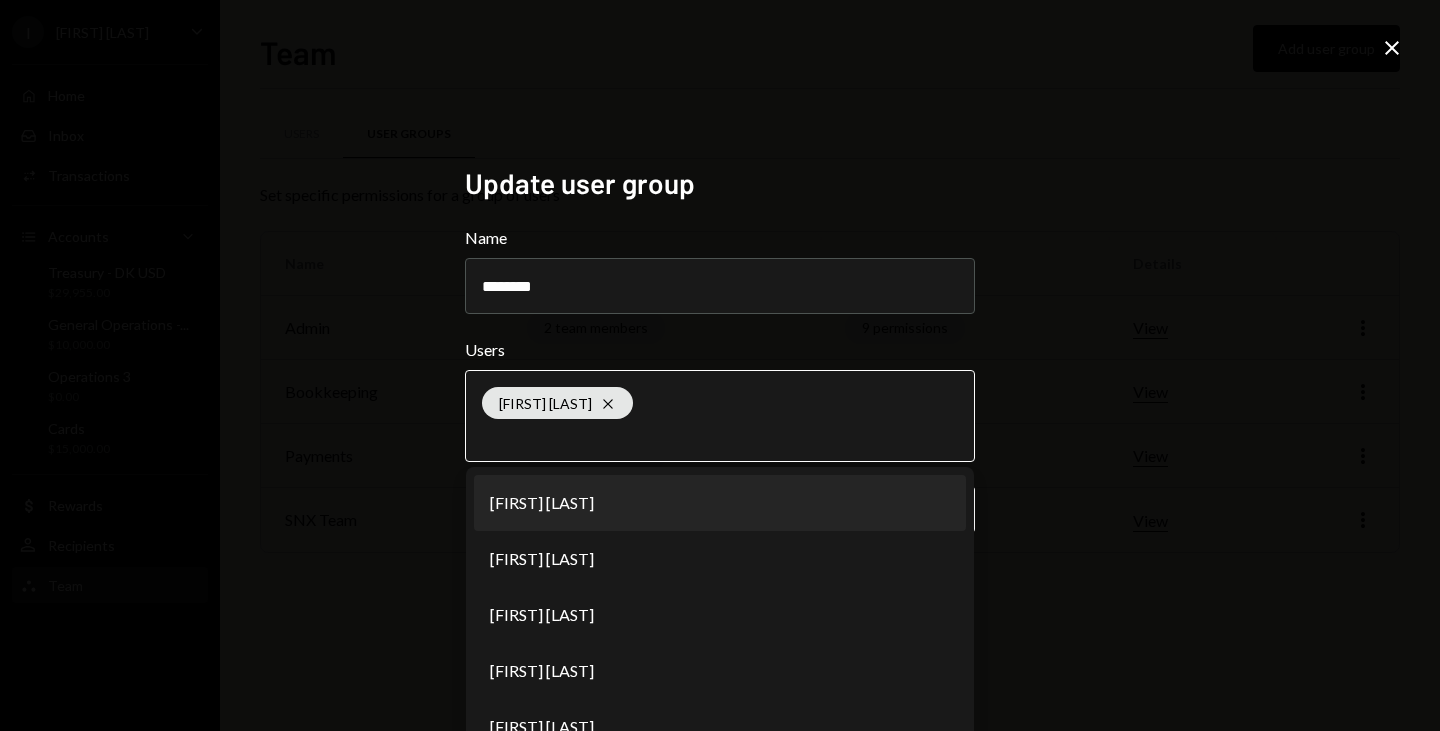 scroll, scrollTop: 33, scrollLeft: 0, axis: vertical 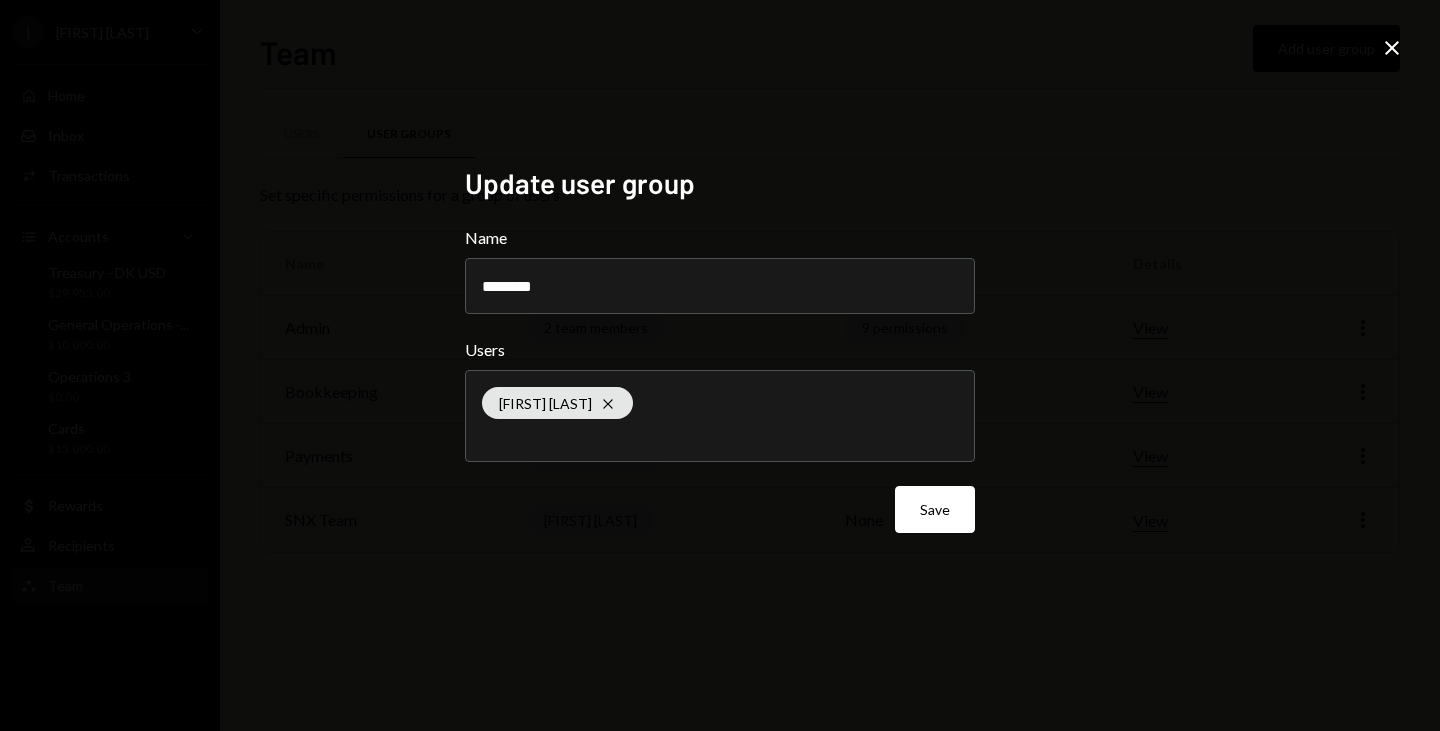 click on "Update user group Name ******** Users [FIRST] [LAST] Cross Save Close" at bounding box center [720, 365] 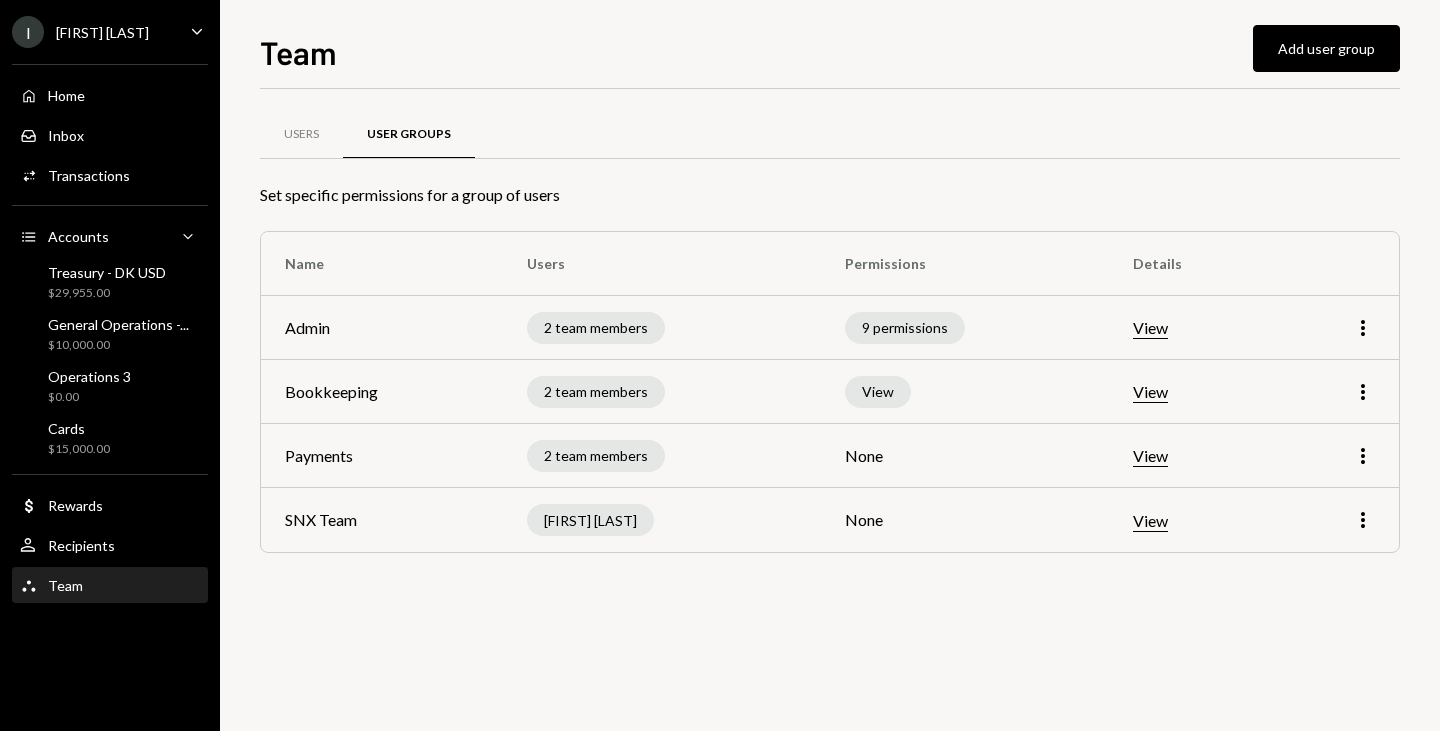 click on "Home Home Inbox Inbox Activities Transactions Accounts Accounts Caret Down Treasury - [LOCATION] USD $29,955.00 General Operations -... $10,000.00 Operations 3 $0.00 Cards $15,000.00 Dollar Rewards User Recipients Team Team" at bounding box center (110, 329) 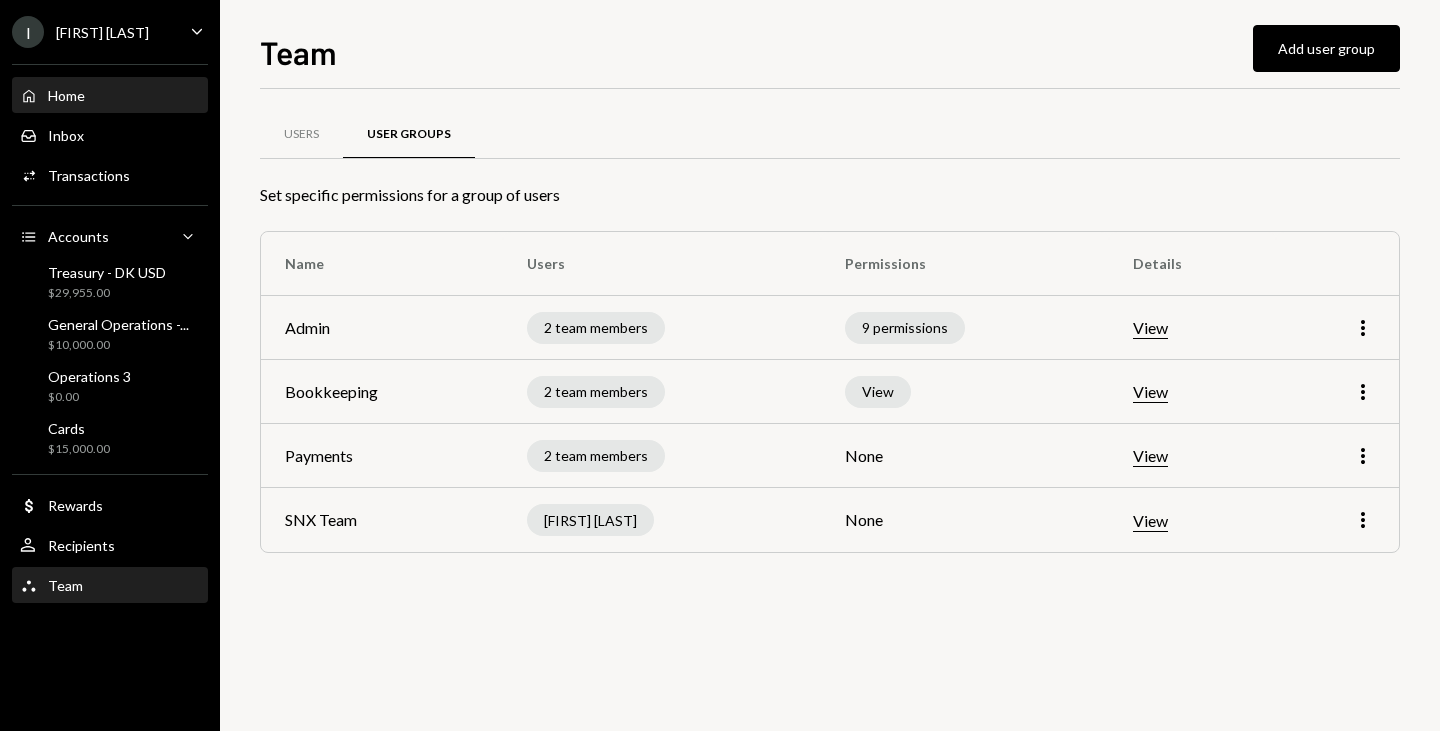 click on "Home Home" at bounding box center (110, 96) 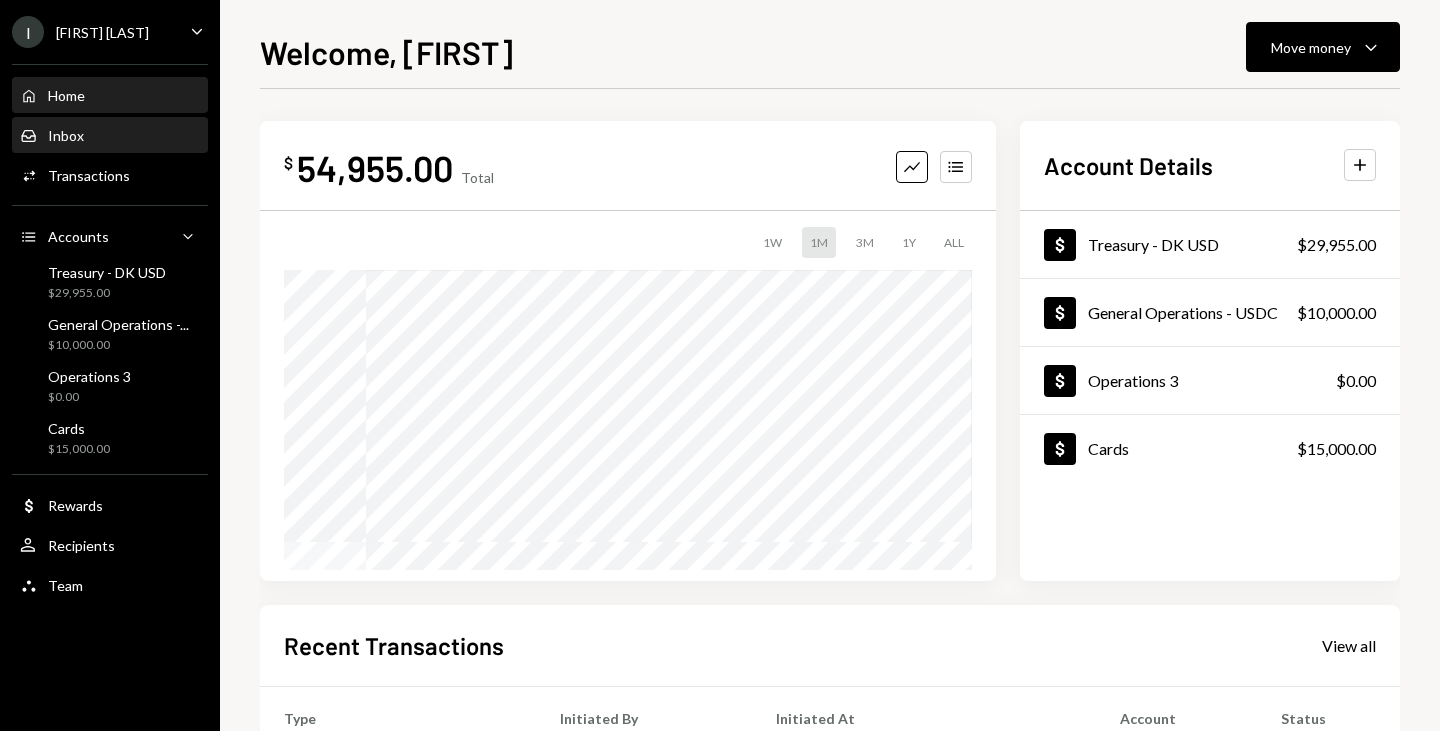 click on "Inbox Inbox" at bounding box center (110, 136) 